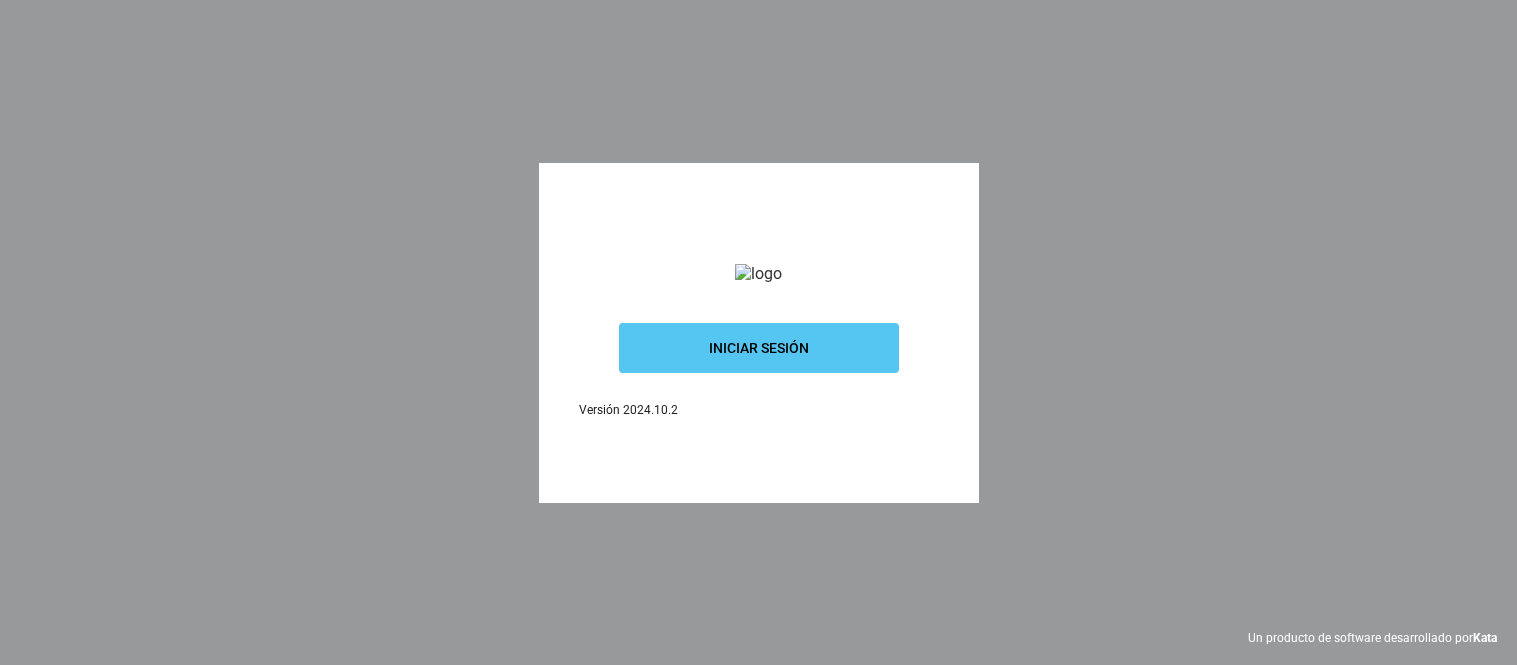 scroll, scrollTop: 0, scrollLeft: 0, axis: both 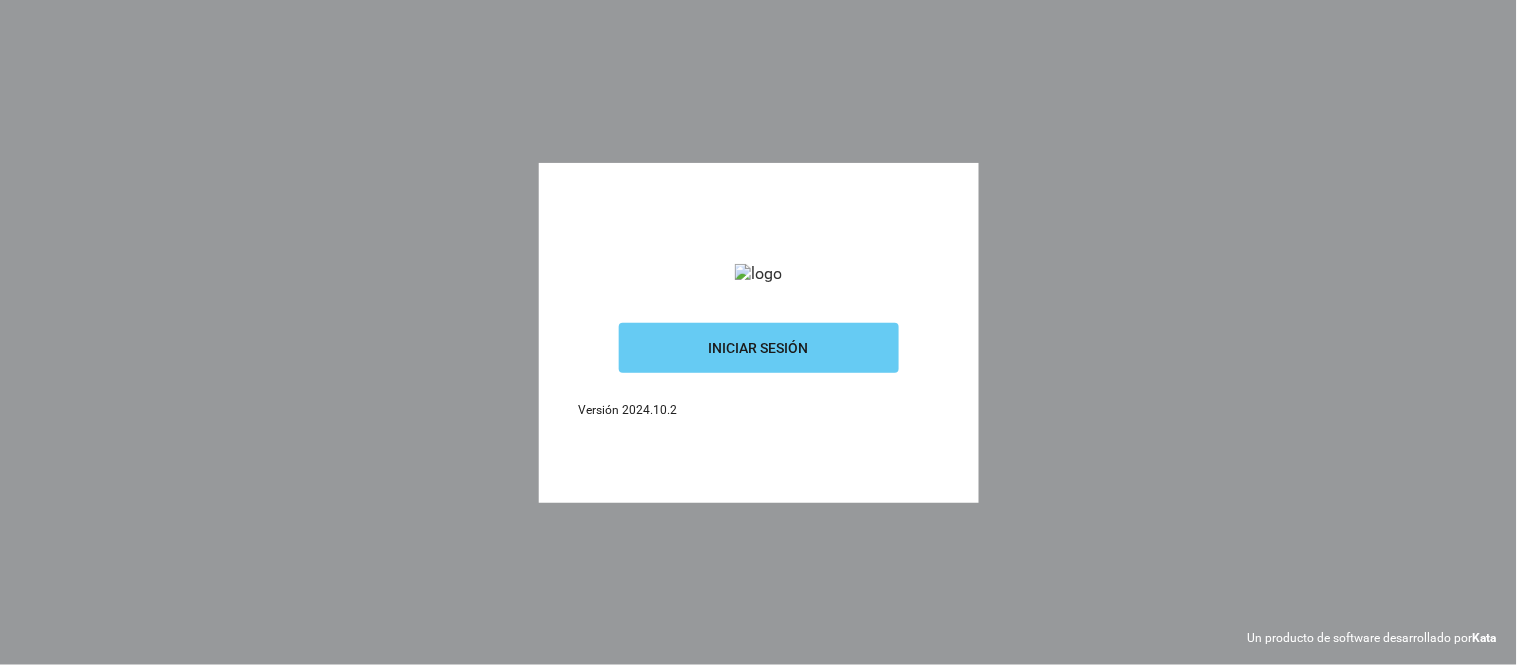 click on "Iniciar sesión" at bounding box center (759, 348) 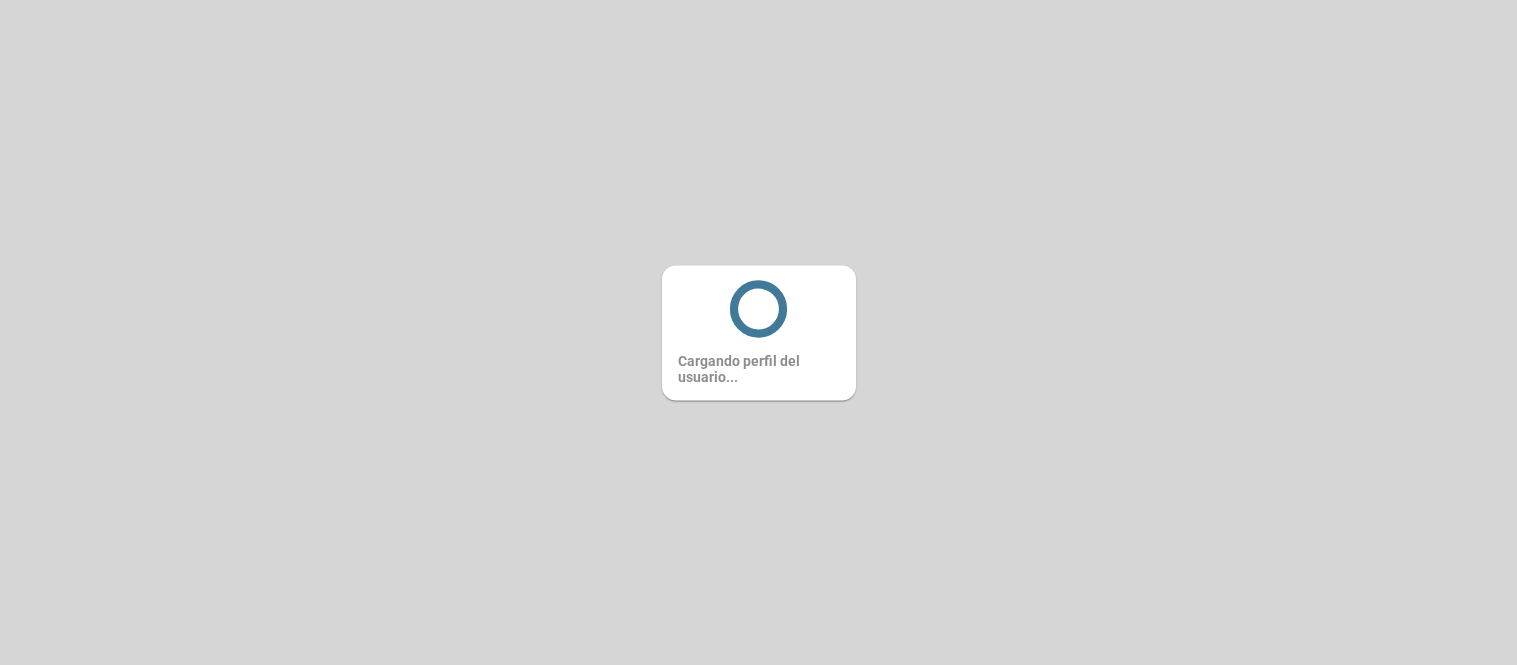 scroll, scrollTop: 0, scrollLeft: 0, axis: both 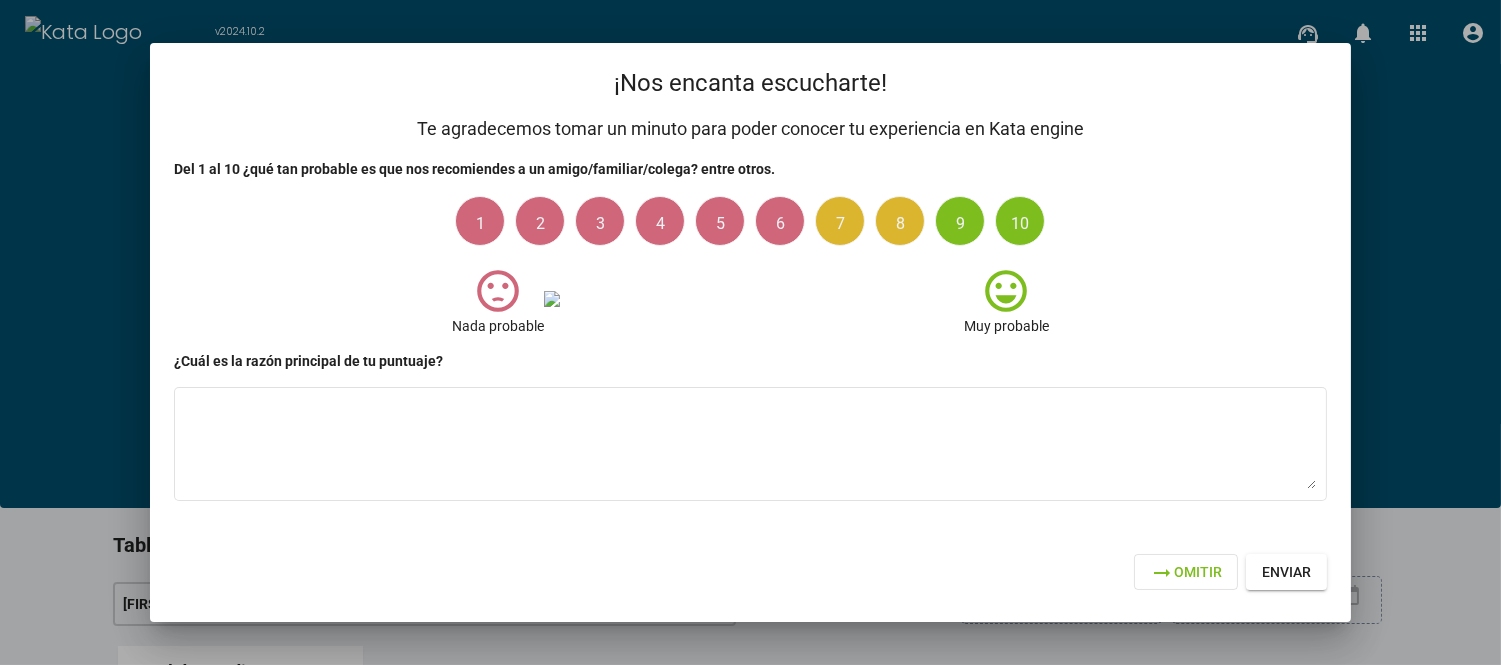 click on "arrow_right_alt" at bounding box center (1162, 573) 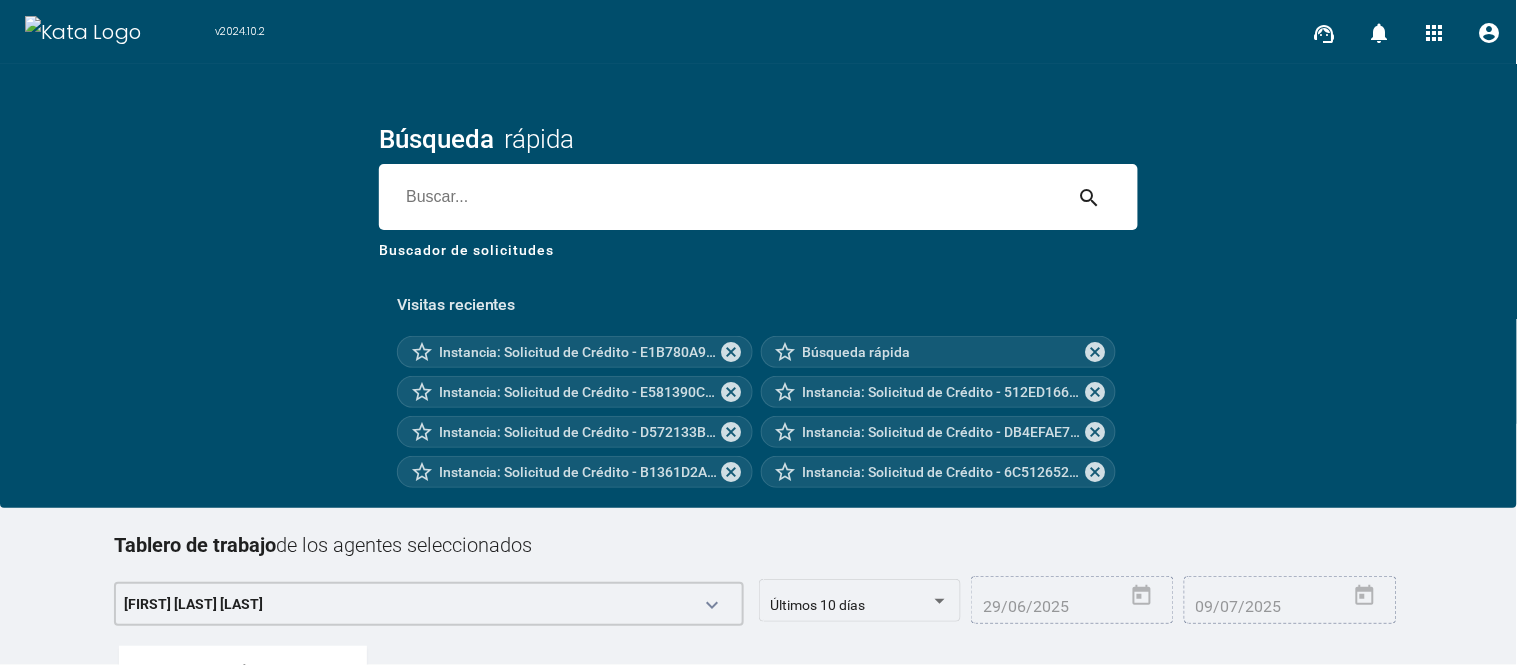 click at bounding box center (720, 197) 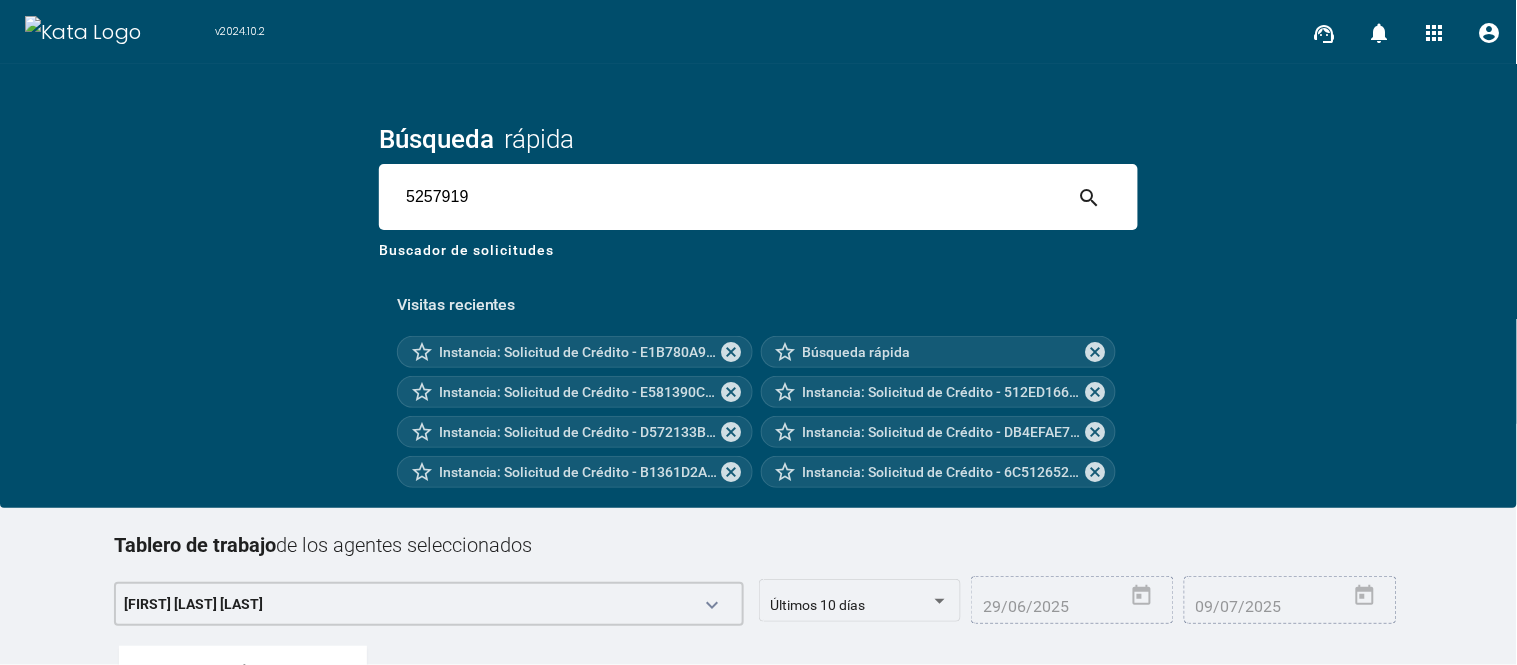type on "5257919" 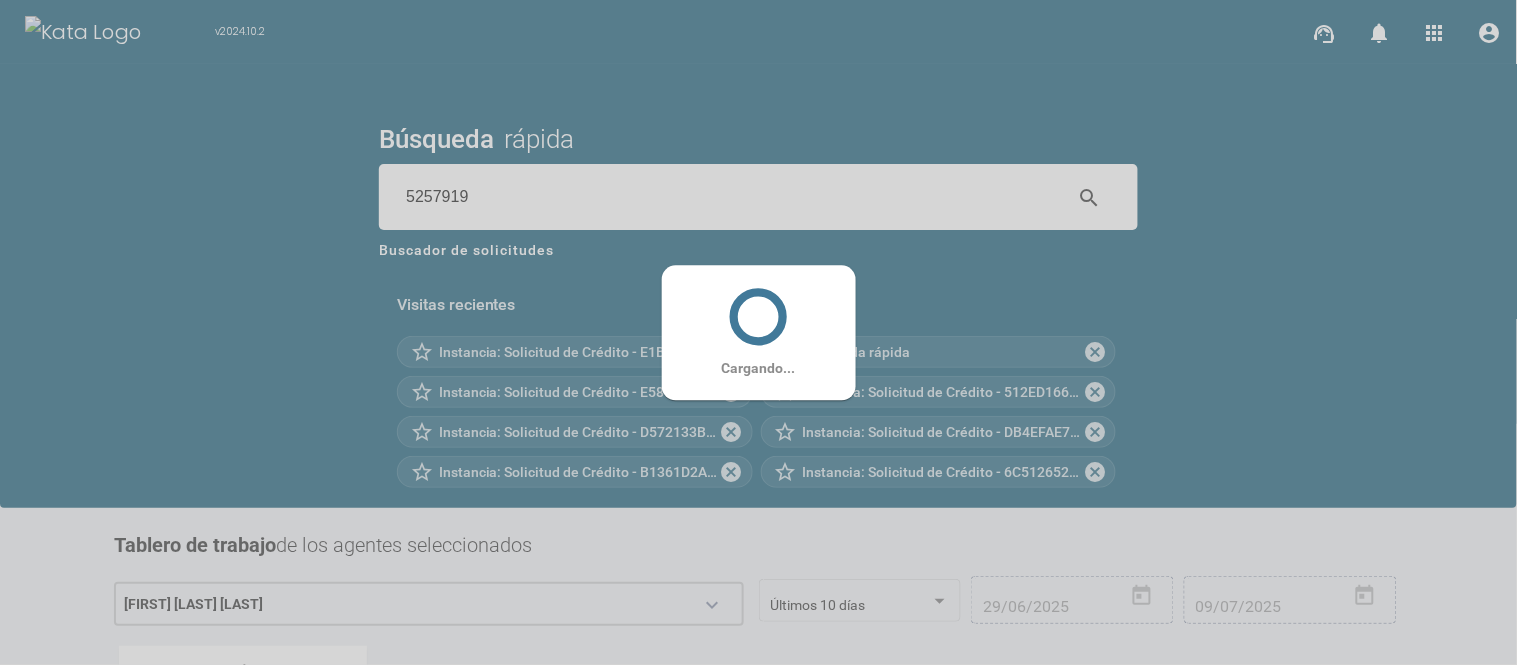 click on "Cargando..." at bounding box center [759, 332] 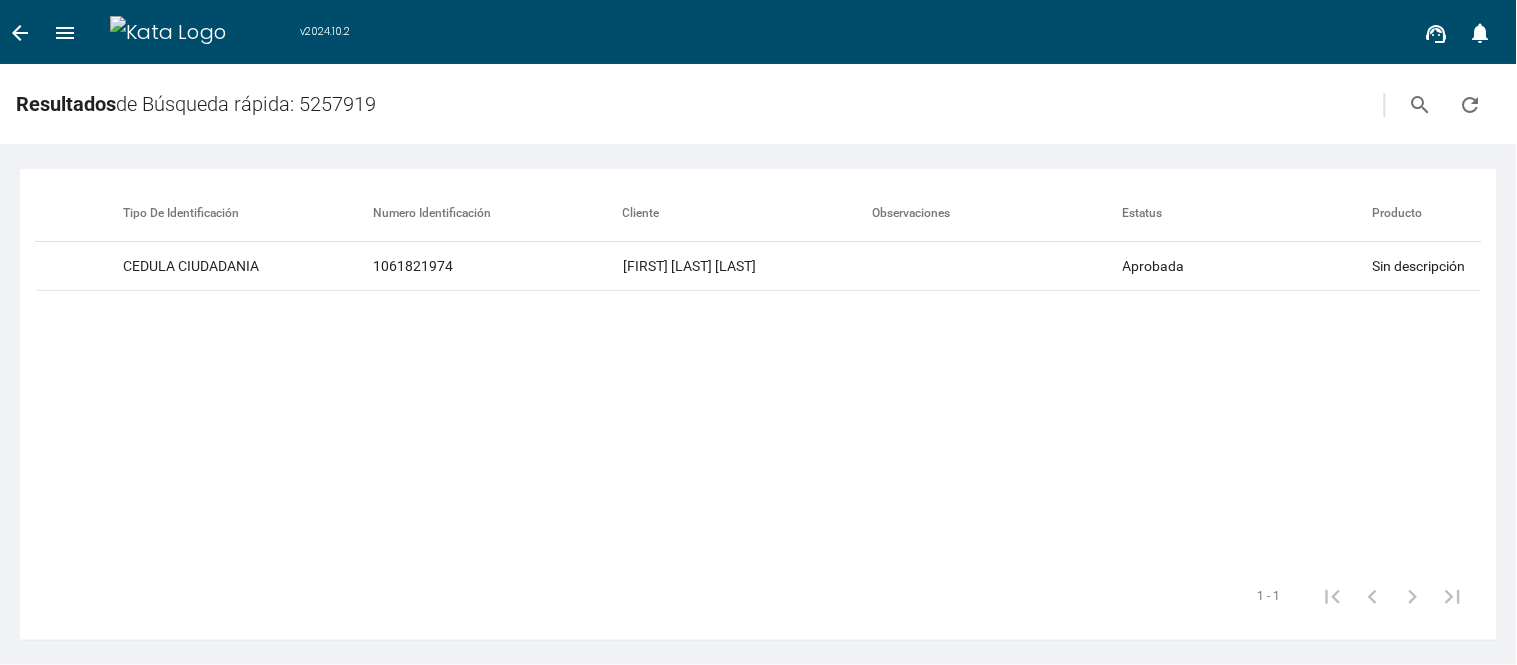 scroll, scrollTop: 0, scrollLeft: 585, axis: horizontal 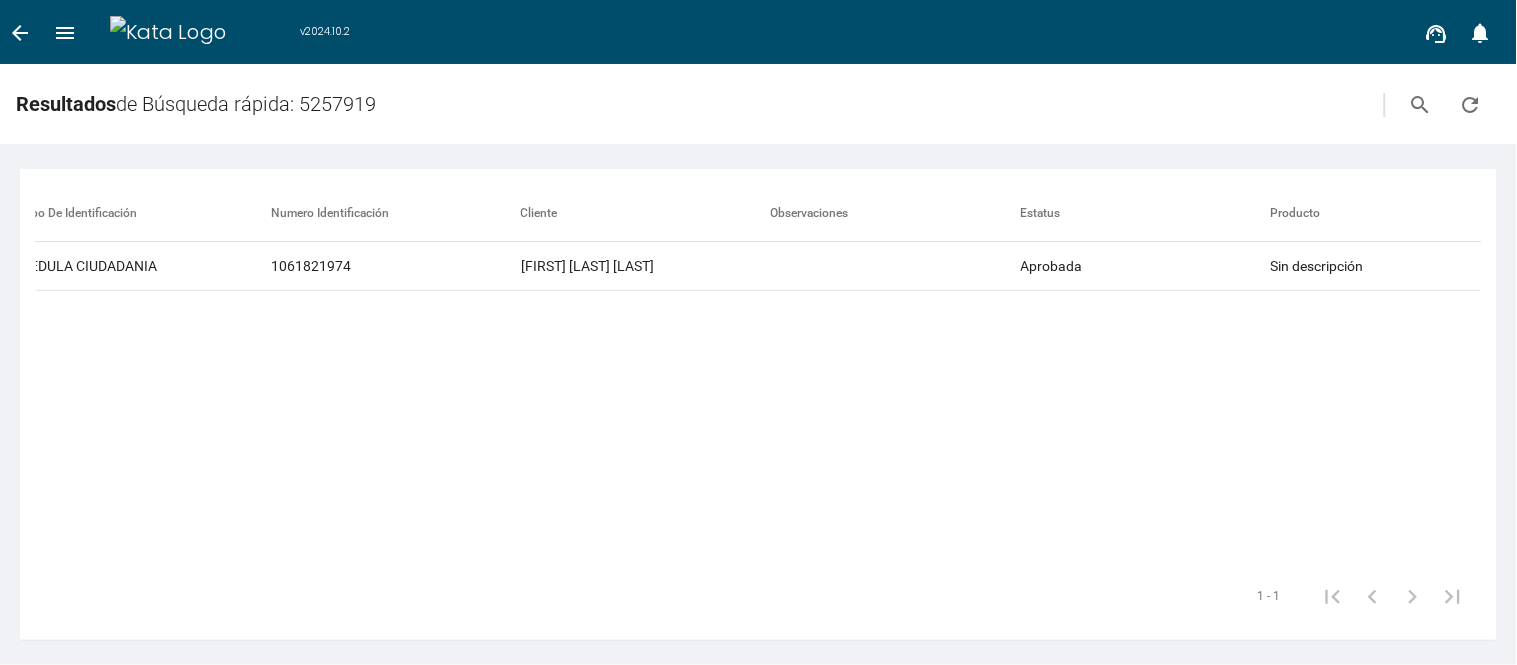 click on "arrow_back menu" at bounding box center [42, 32] 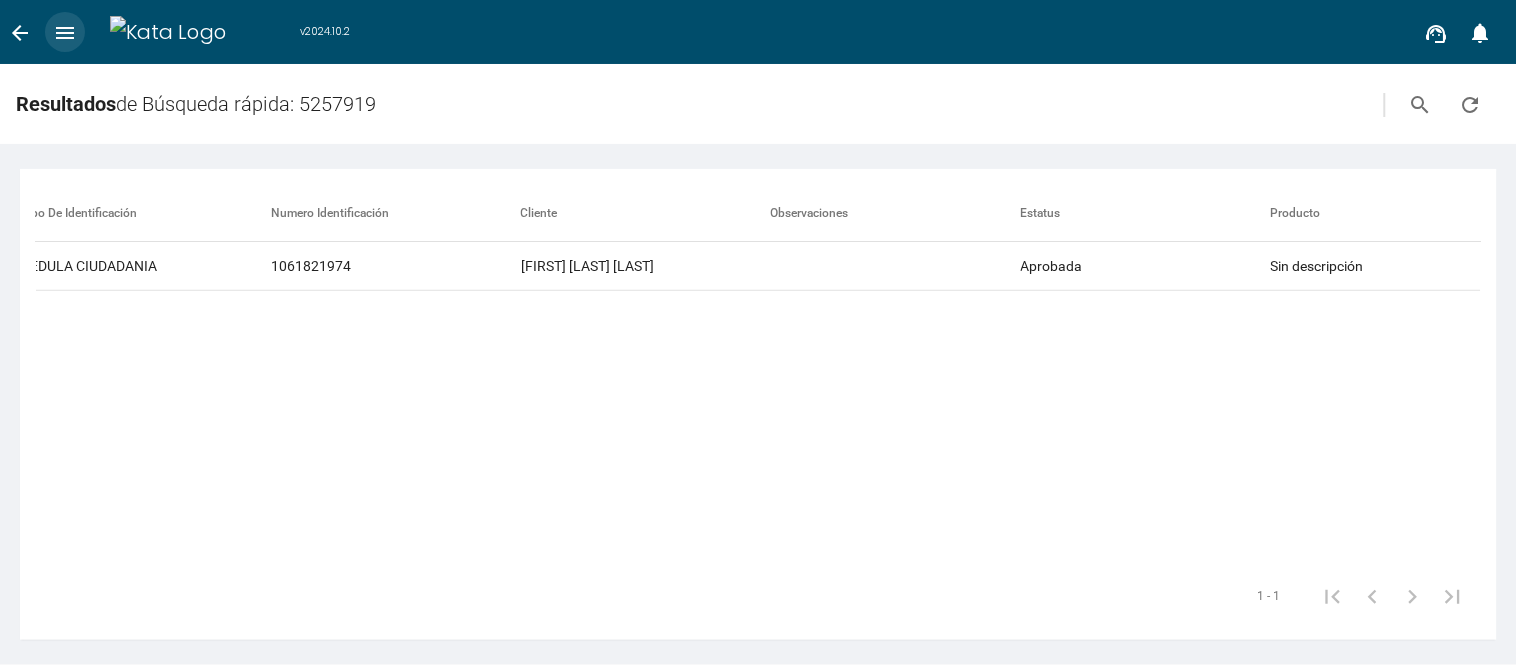 click on "menu" at bounding box center (65, 33) 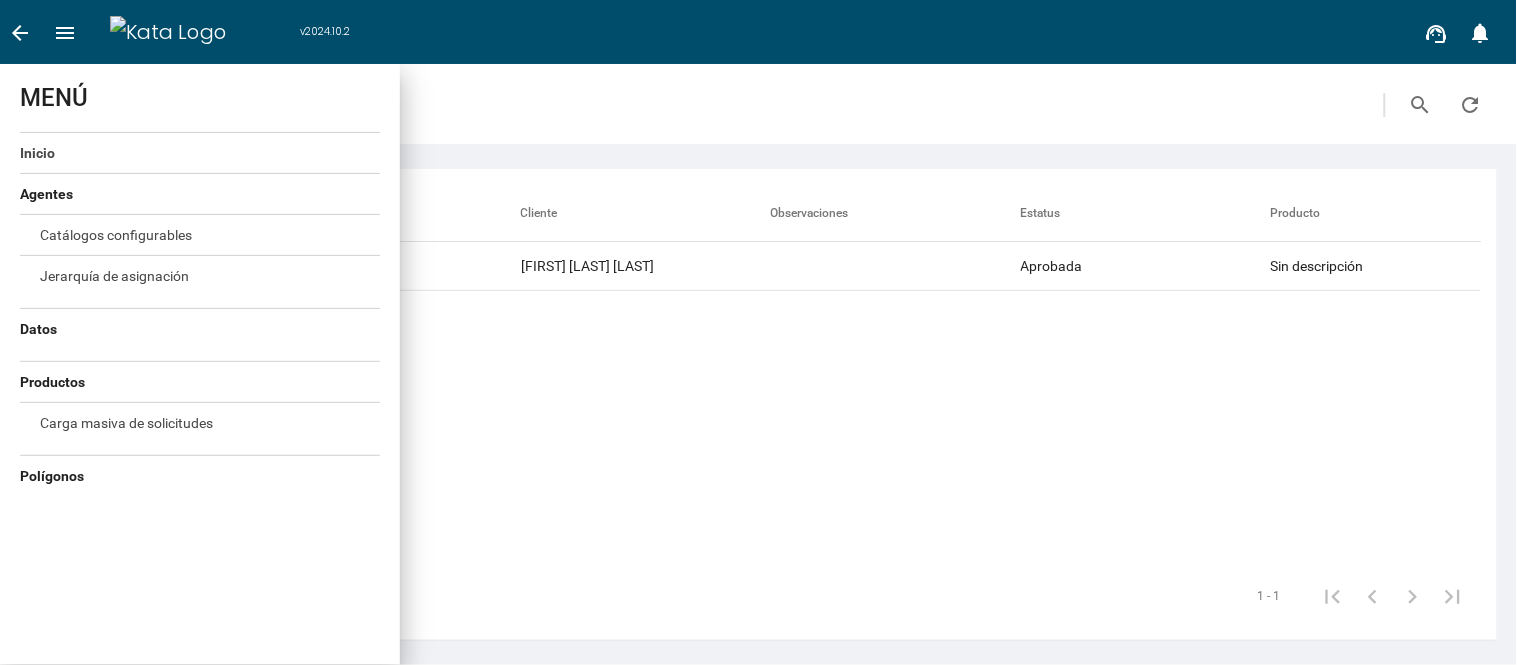 click on "Inicio" at bounding box center (37, 153) 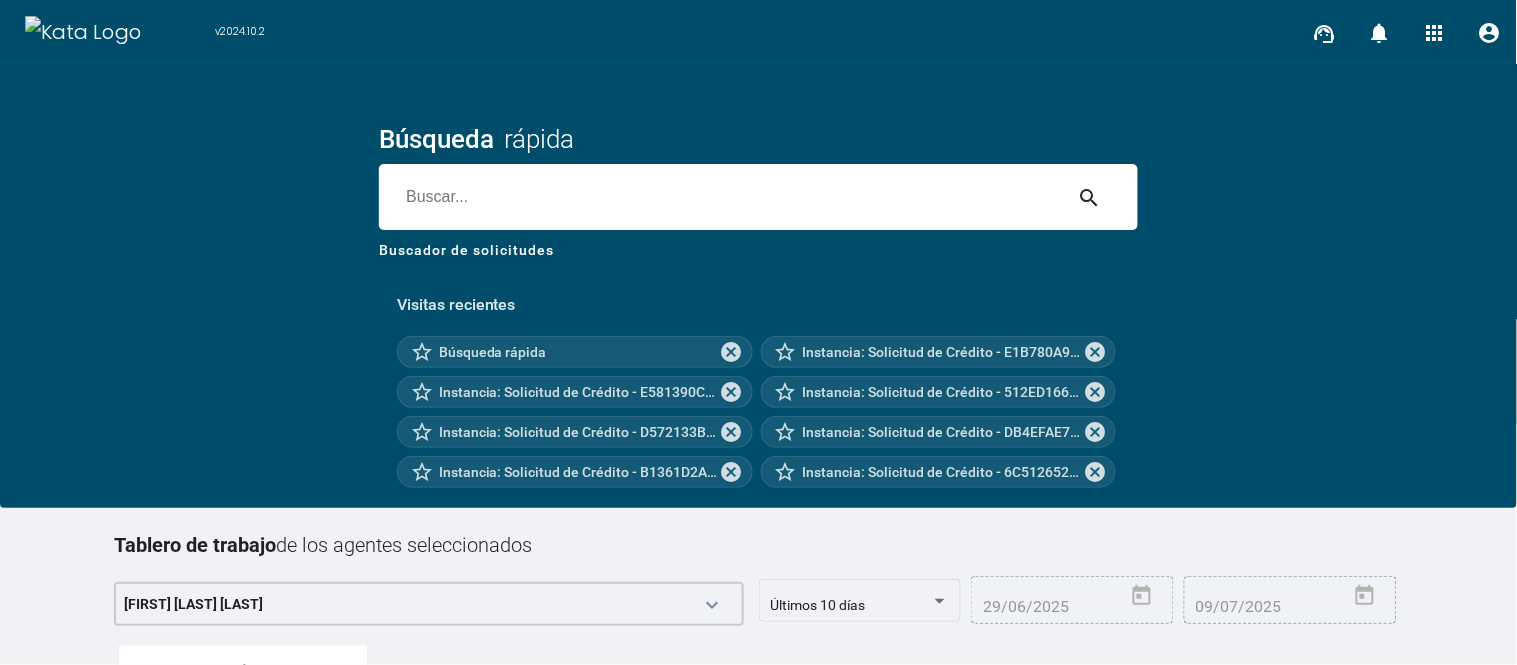 click at bounding box center (720, 197) 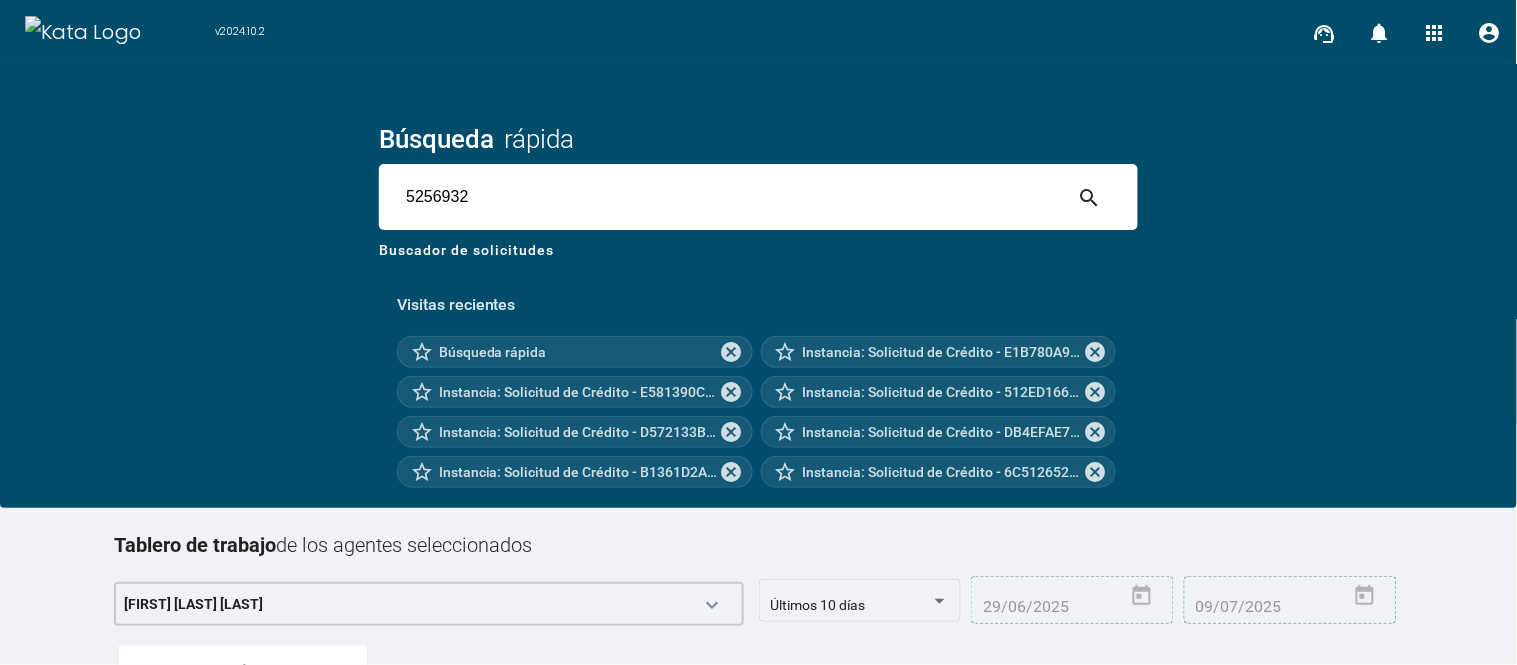 type on "5256932" 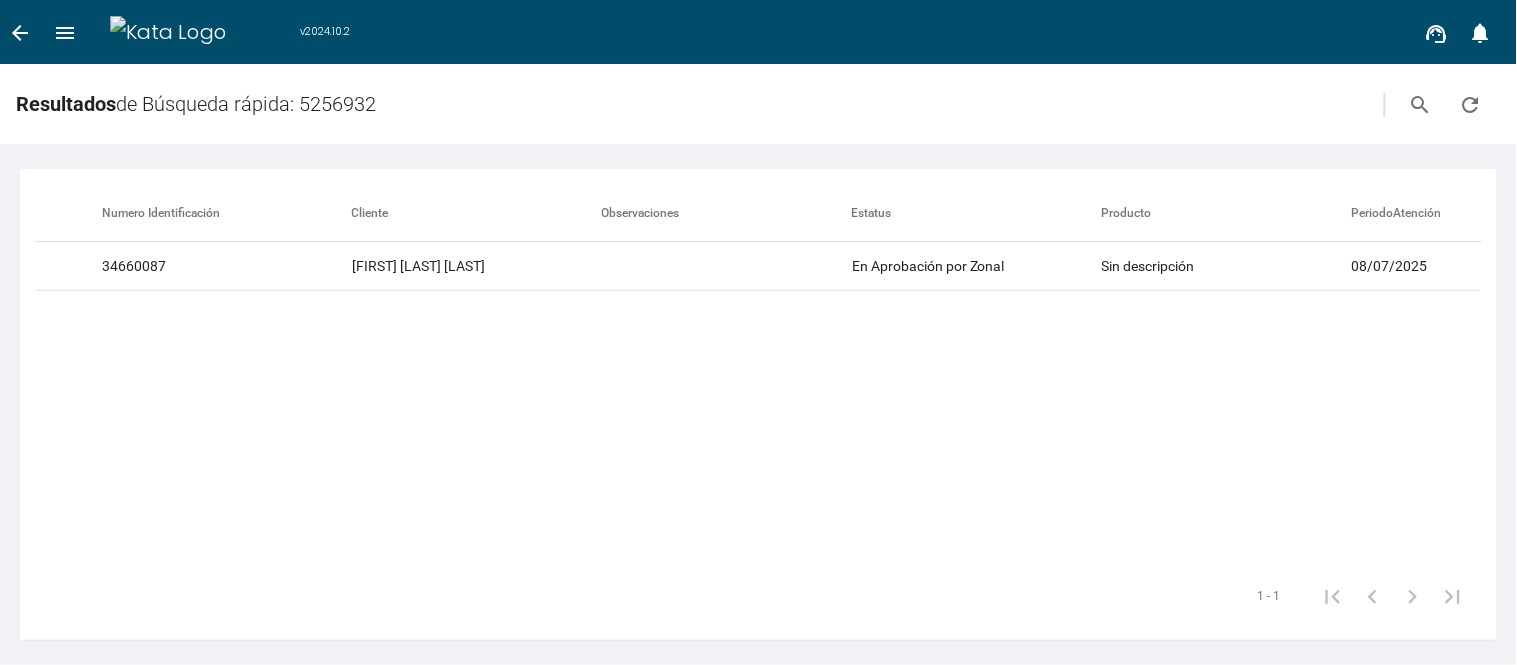scroll, scrollTop: 0, scrollLeft: 761, axis: horizontal 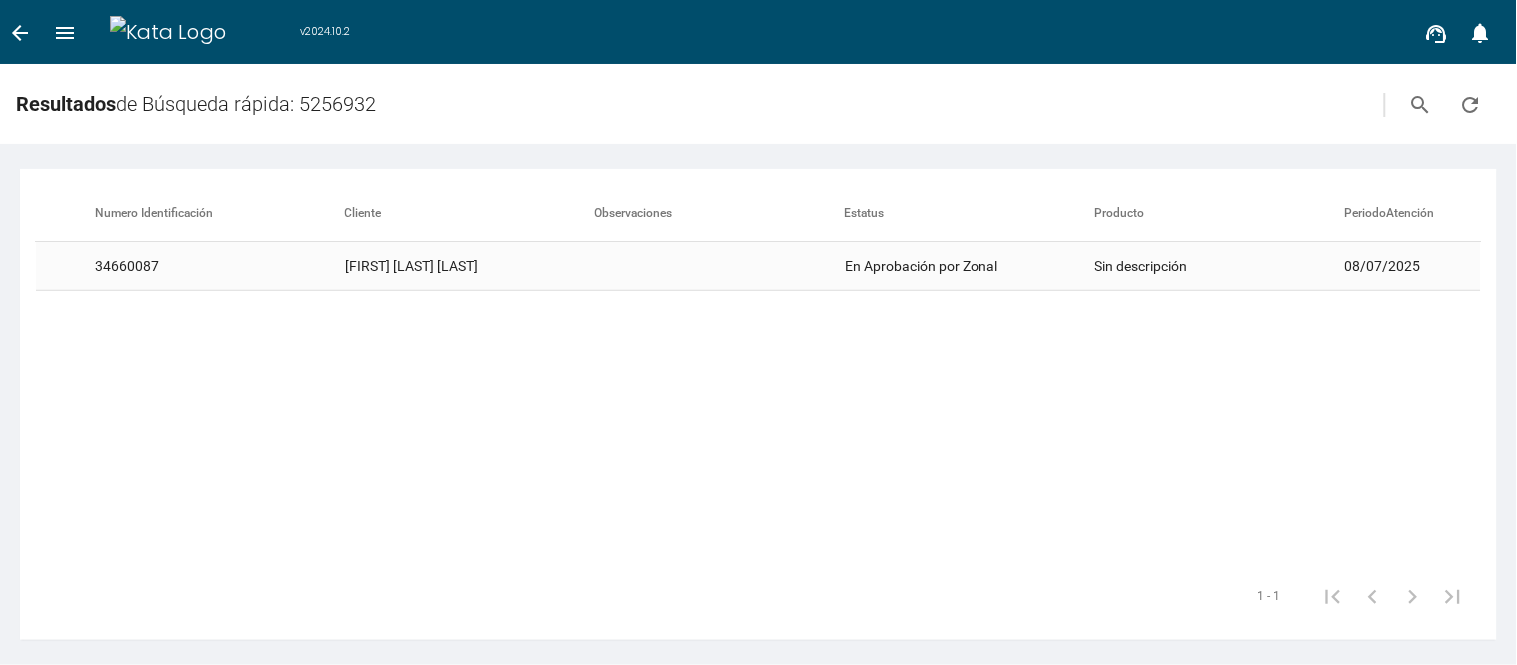 click on "En Aprobación por Zonal" at bounding box center (970, 266) 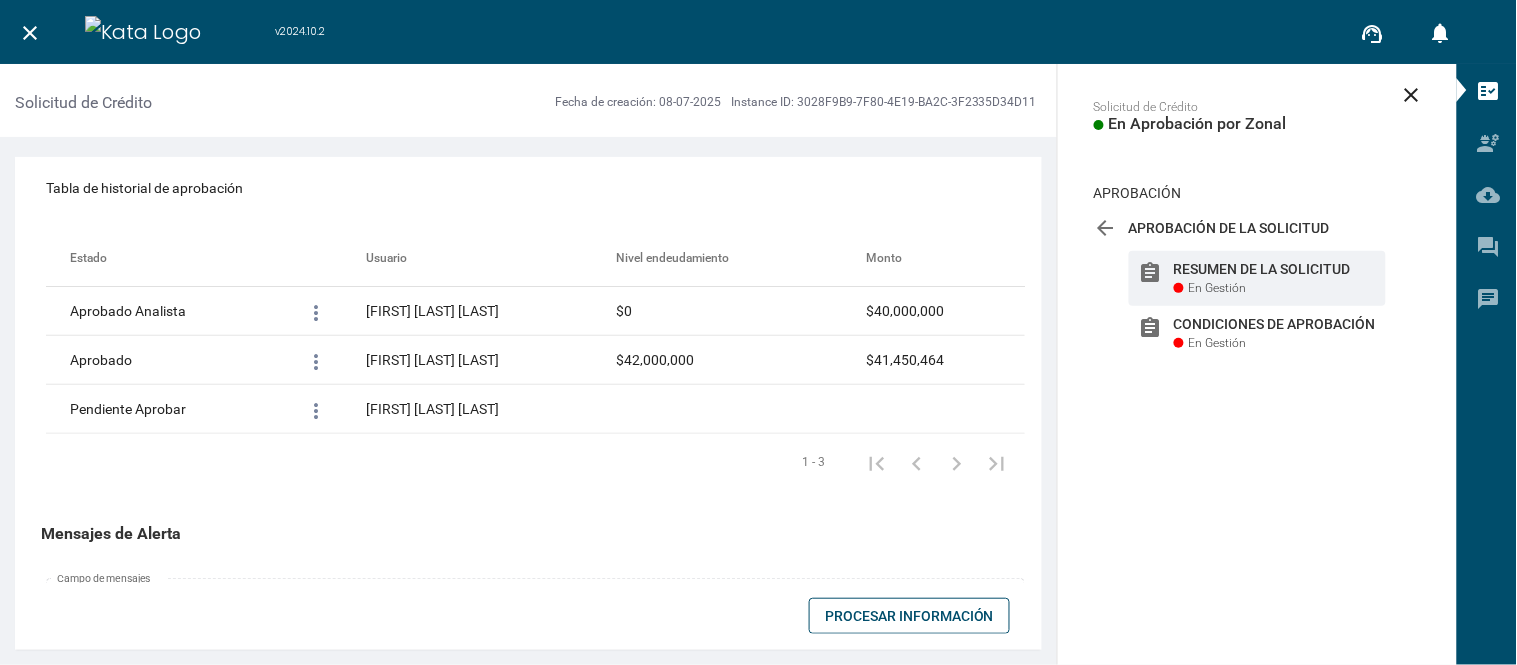 scroll, scrollTop: 1697, scrollLeft: 0, axis: vertical 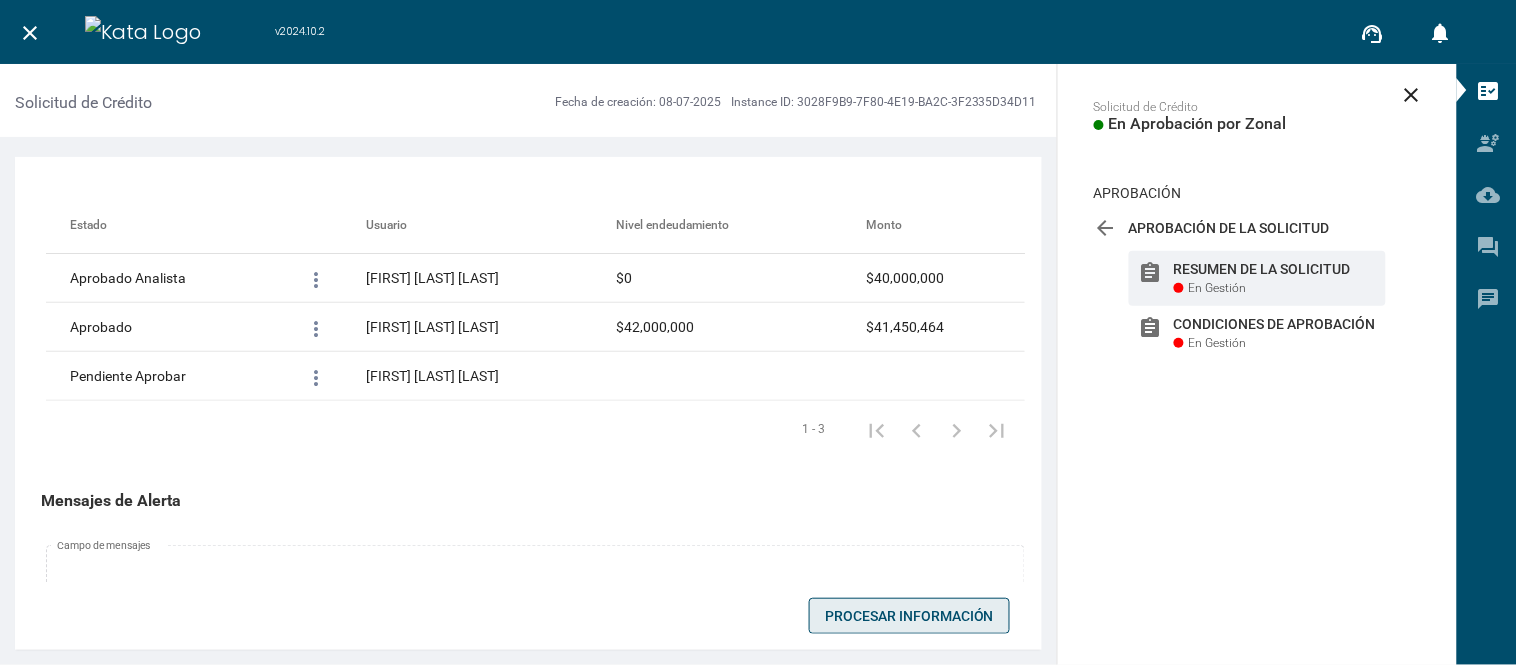 click on "Procesar Información" at bounding box center (909, 616) 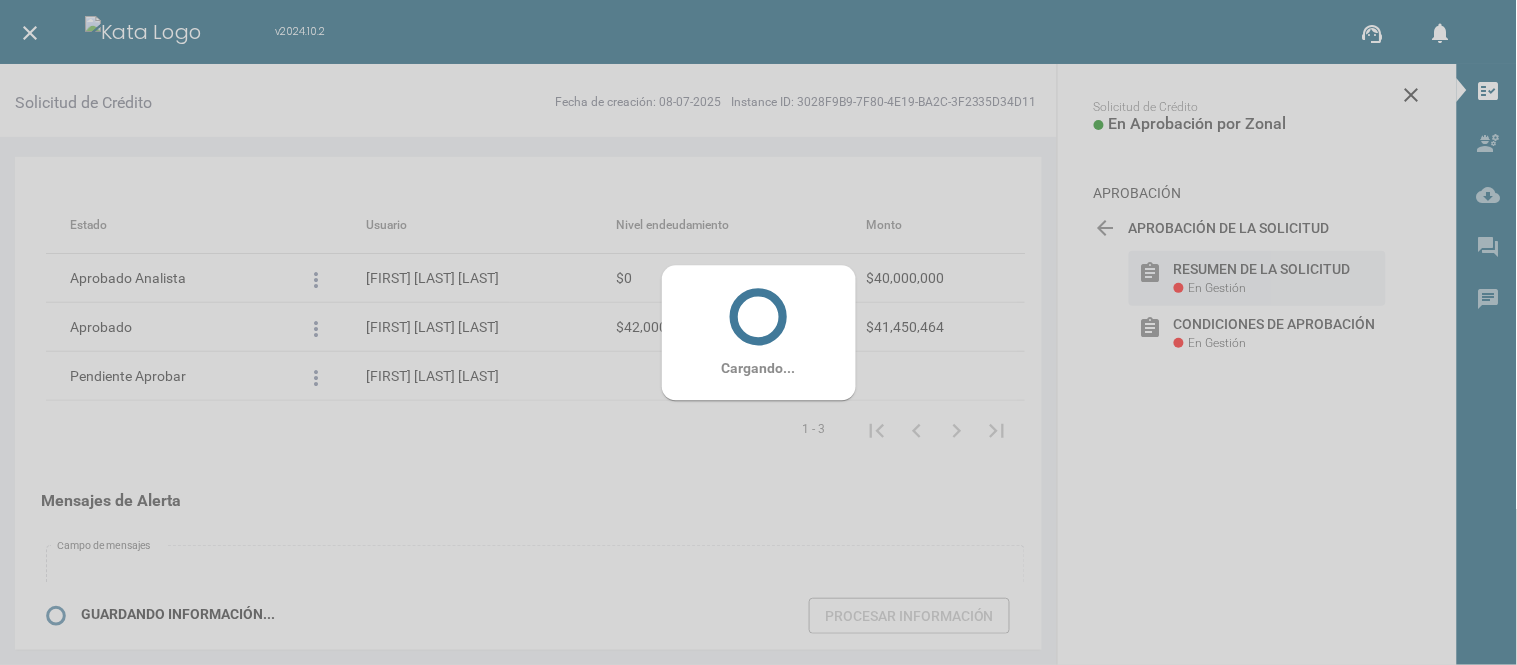 click at bounding box center (758, 316) 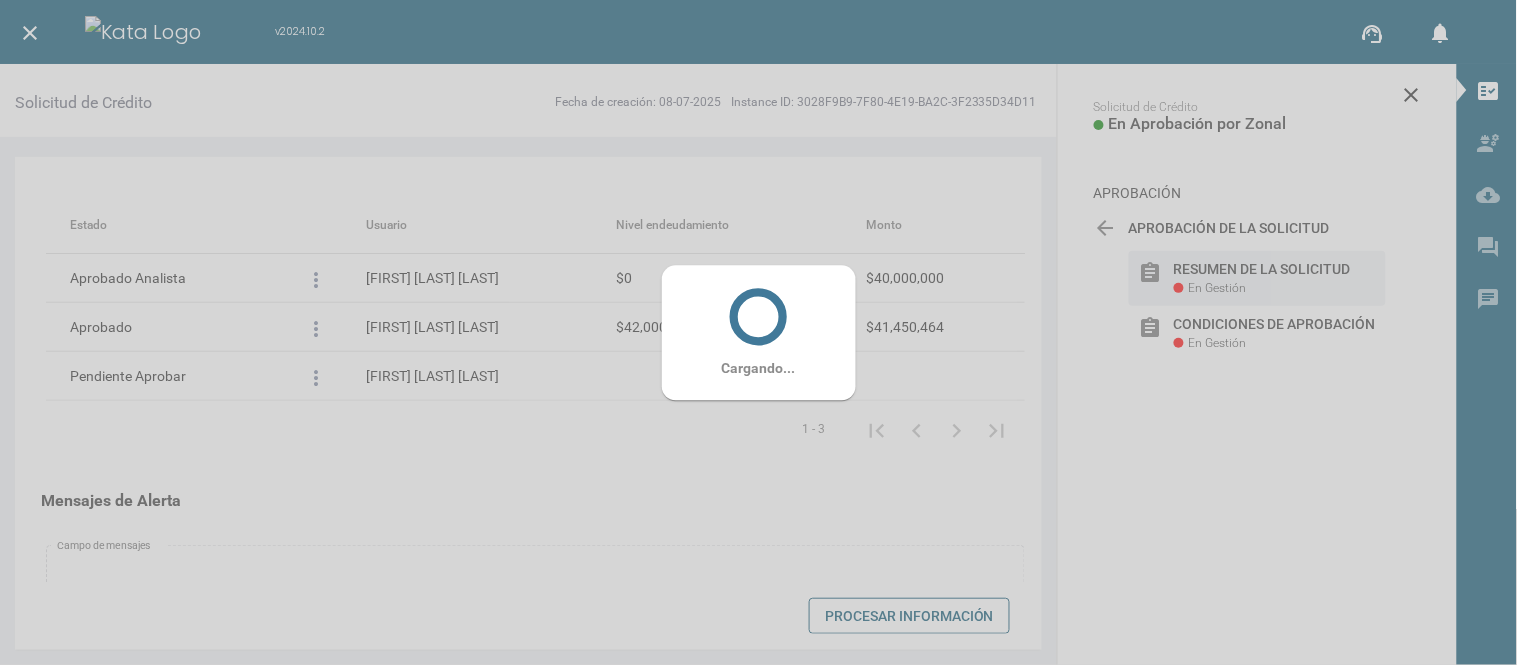 click at bounding box center [758, 316] 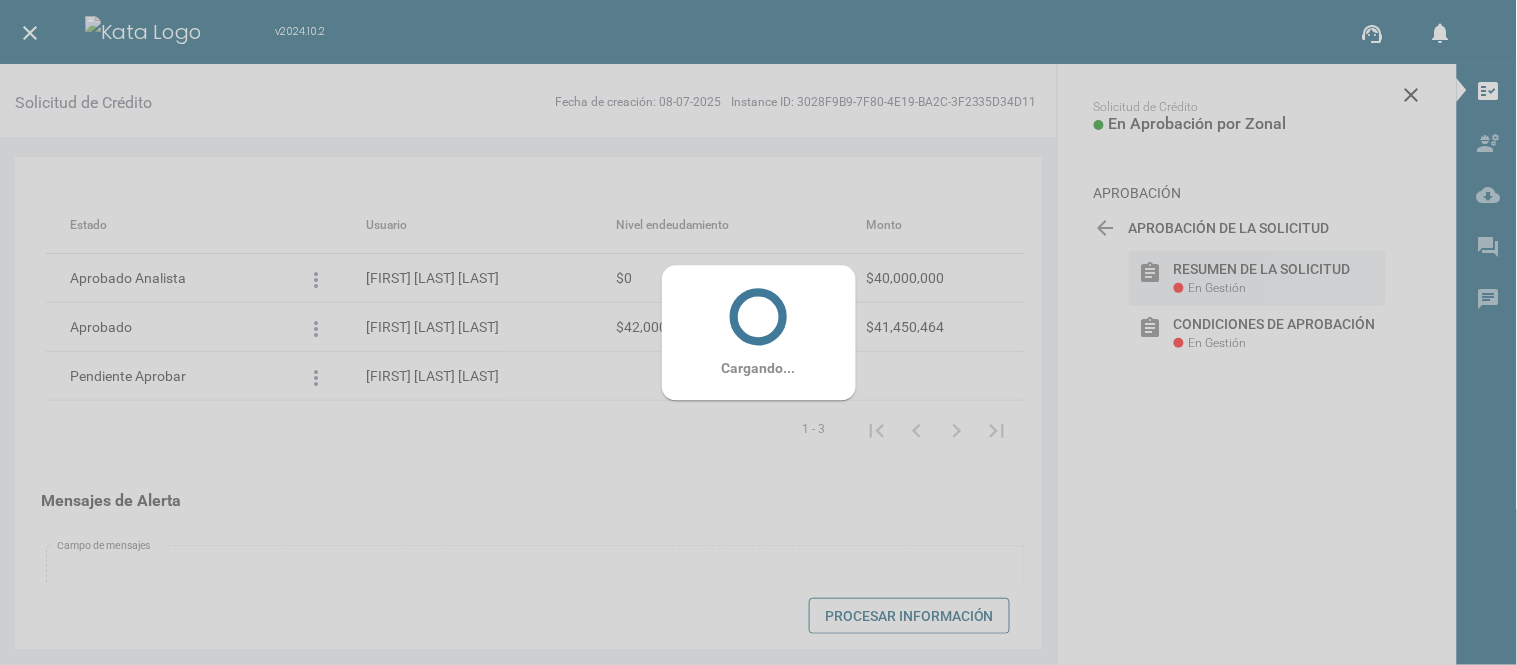 click at bounding box center (758, 316) 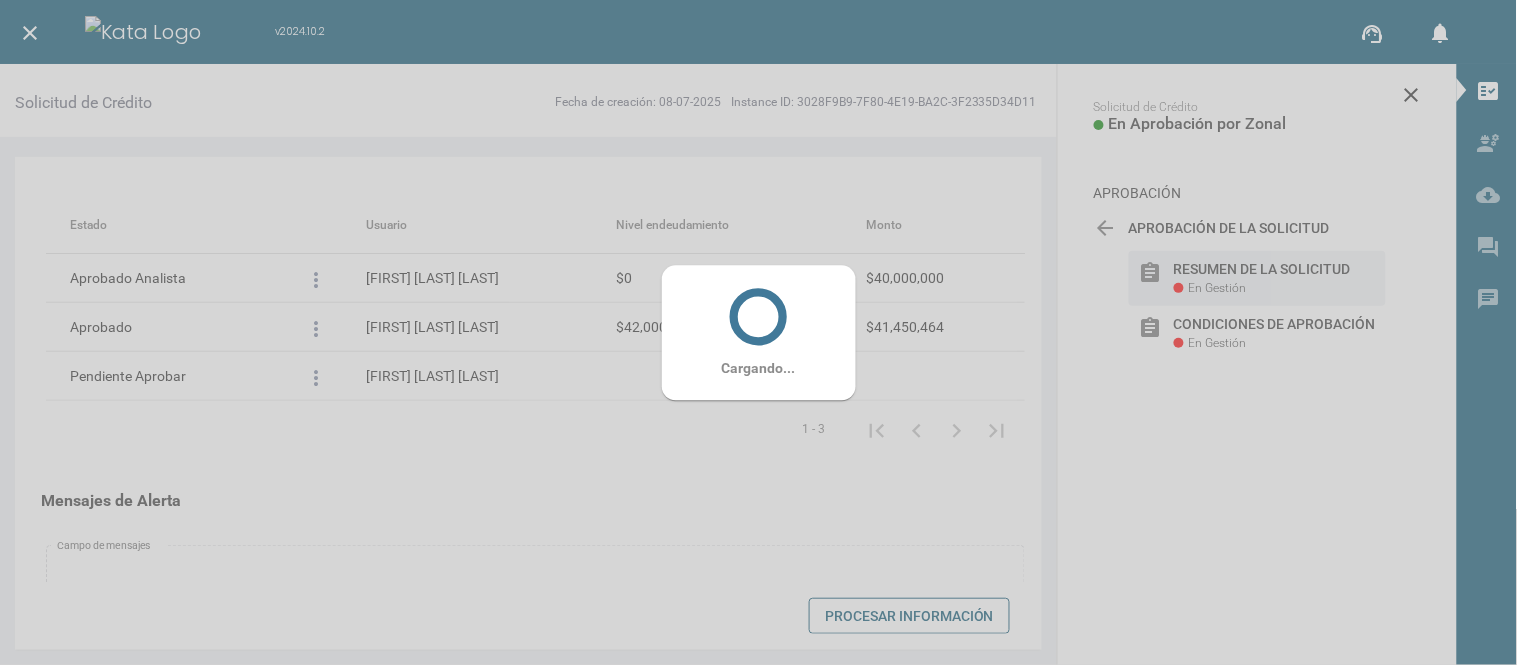 click at bounding box center (758, 316) 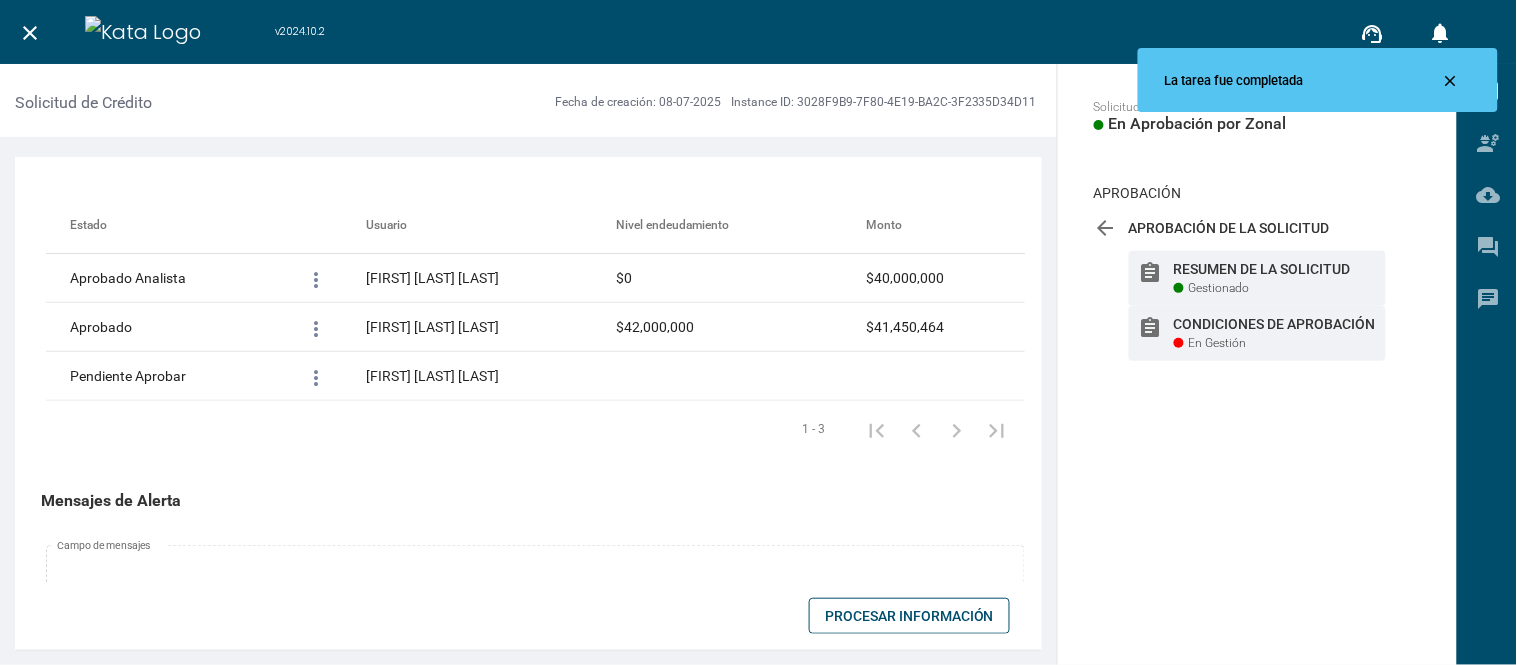 click on "Condiciones de Aprobación" at bounding box center (1275, 269) 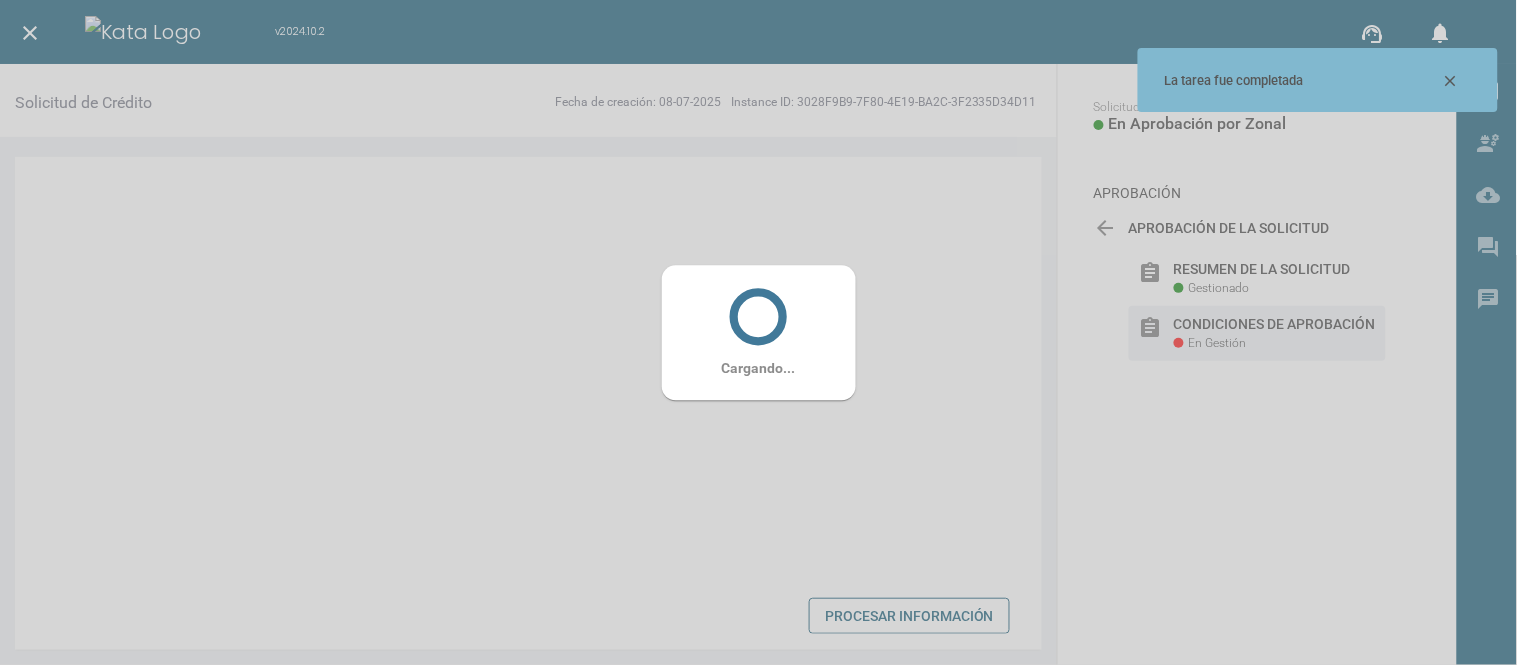 click on "Cargando..." at bounding box center (759, 332) 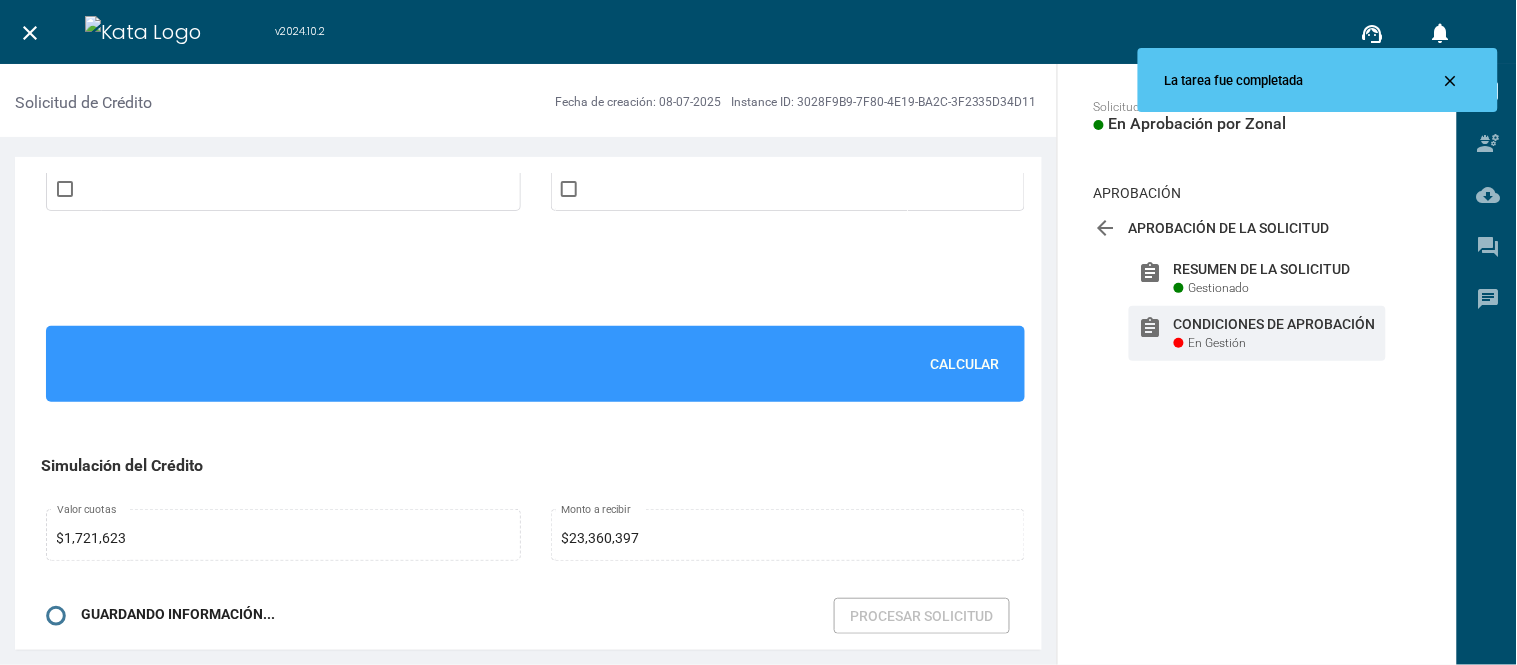 scroll, scrollTop: 1440, scrollLeft: 0, axis: vertical 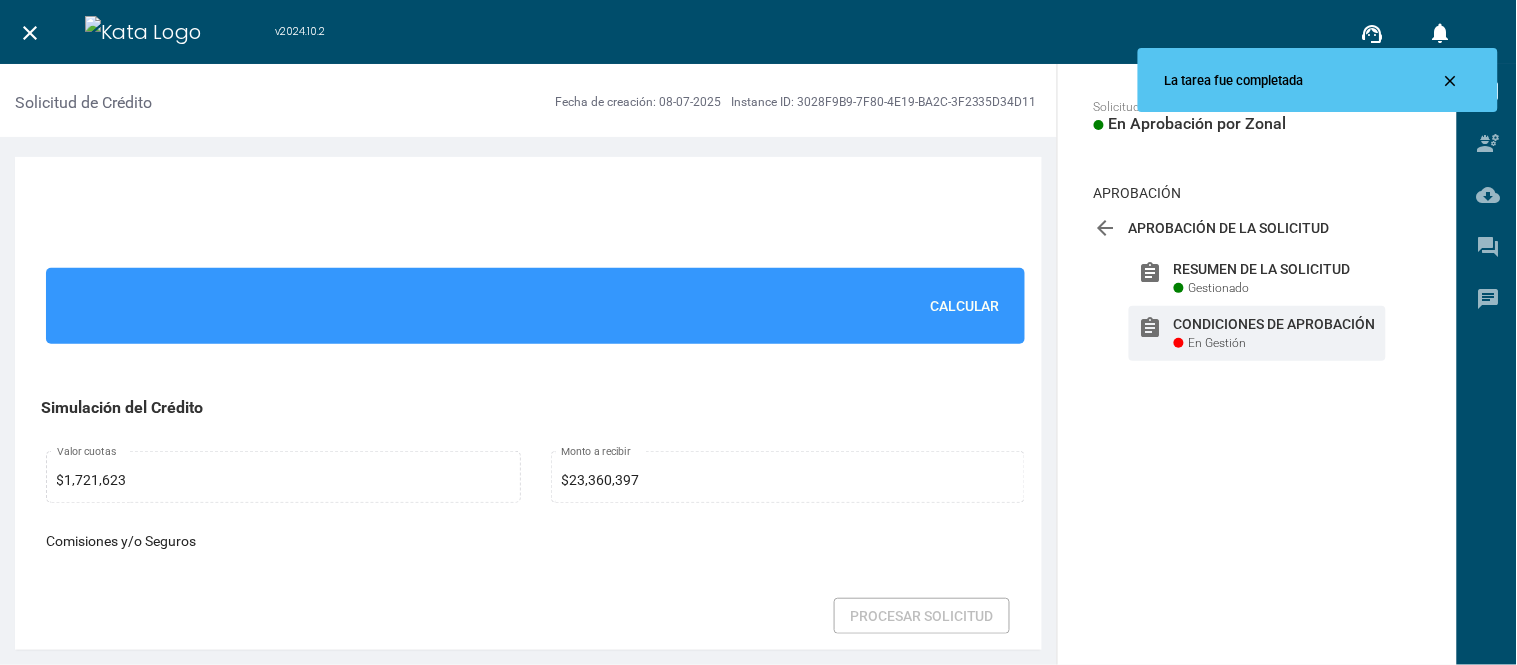 click on "Calcular" at bounding box center [535, 306] 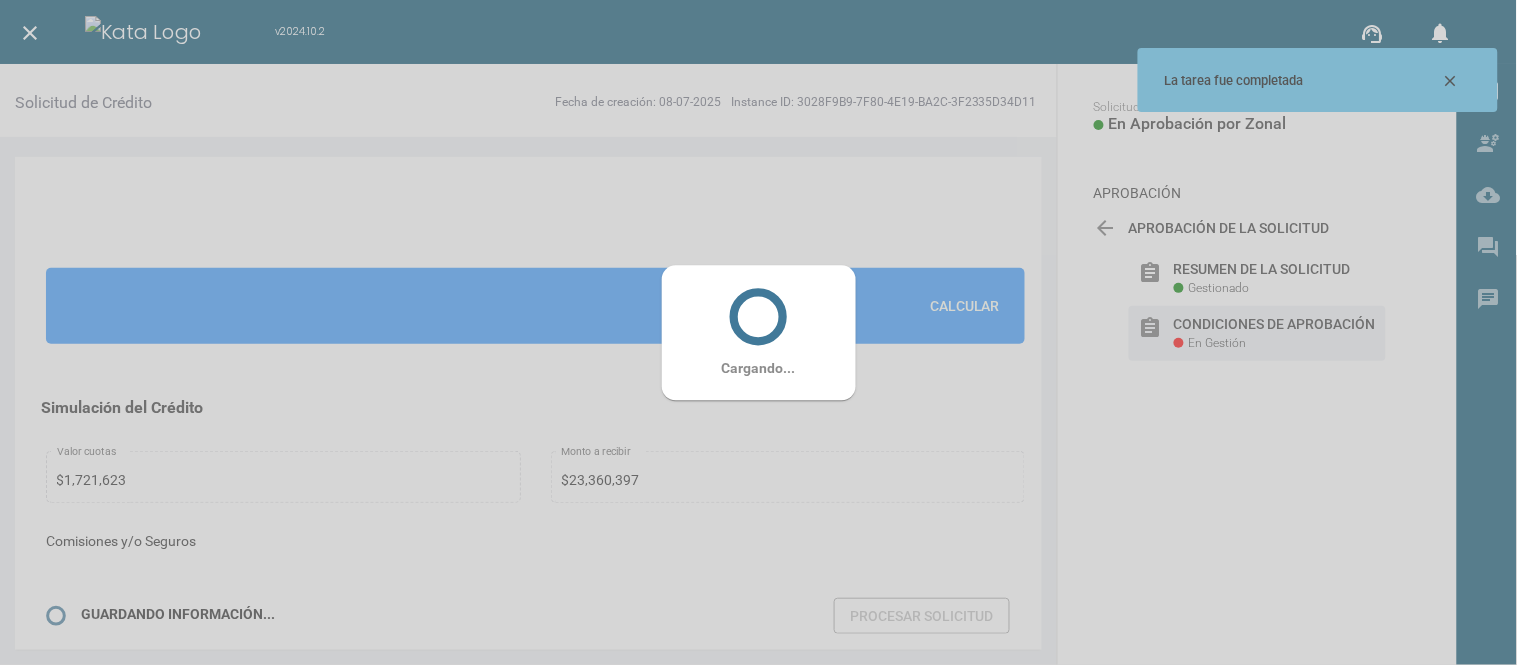 click on "Cargando..." at bounding box center (759, 332) 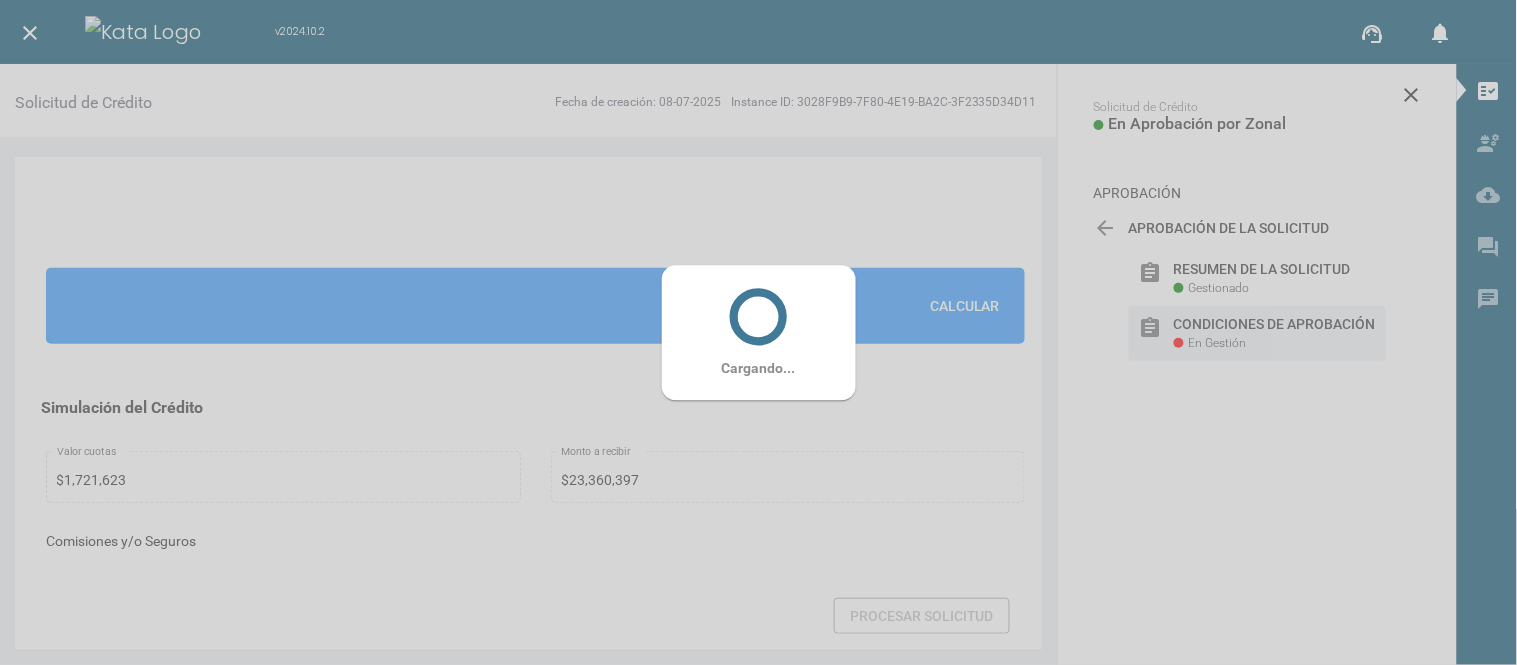 click on "Cargando..." at bounding box center [759, 332] 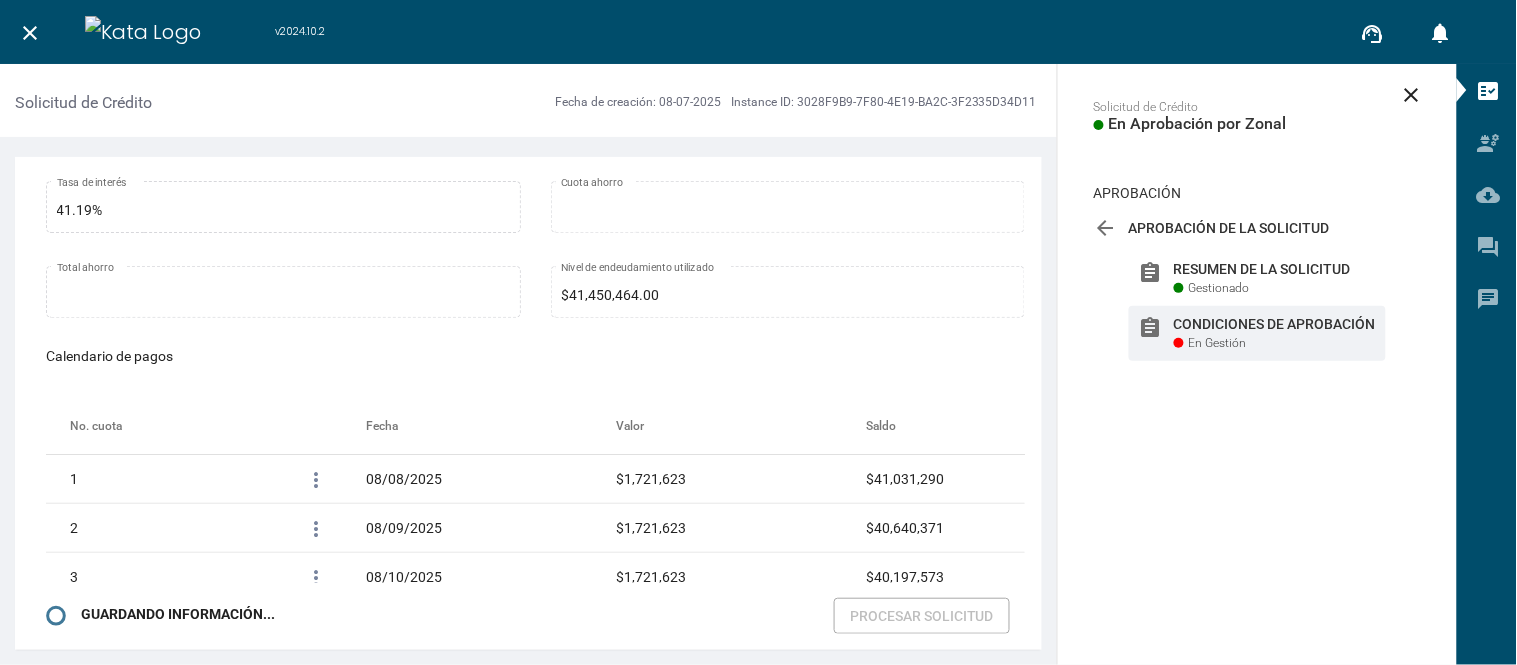 scroll, scrollTop: 3460, scrollLeft: 0, axis: vertical 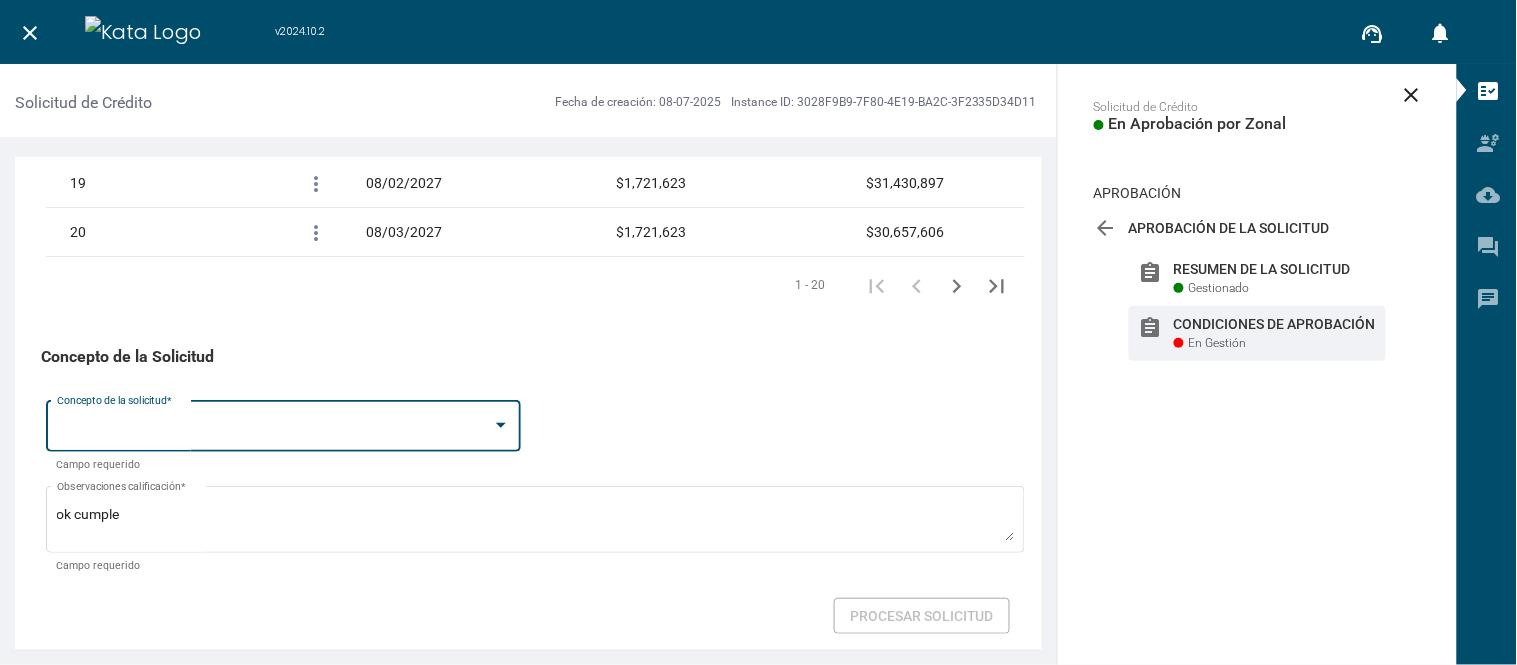 click at bounding box center (275, 430) 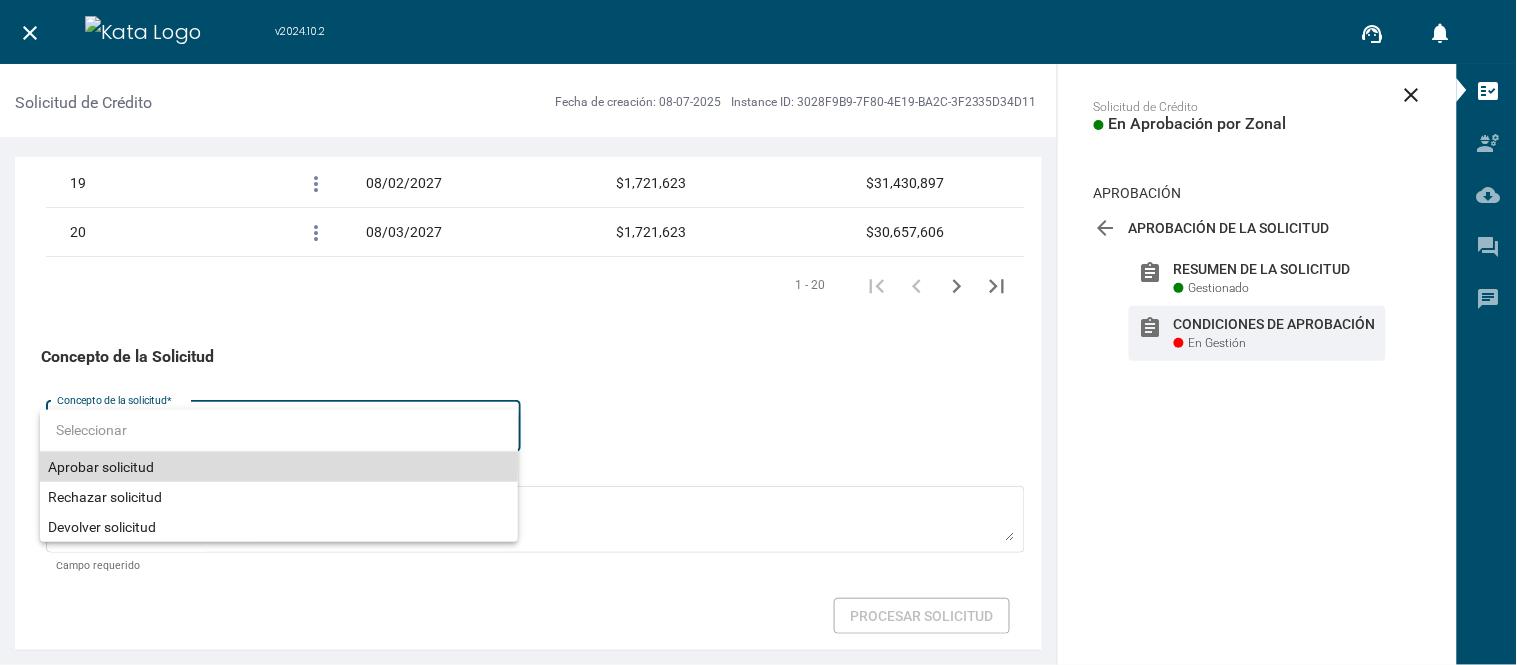 click on "Aprobar solicitud" at bounding box center [279, 467] 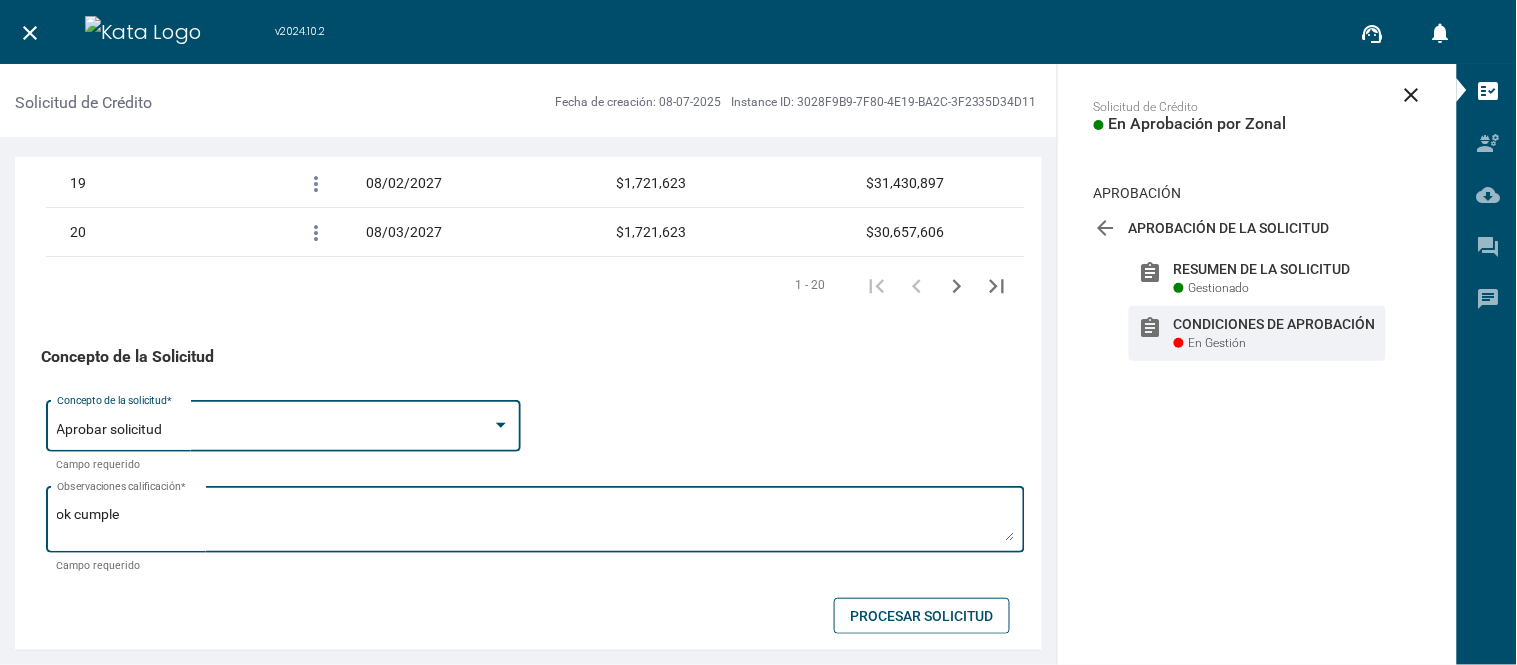 click on "ok cumple" at bounding box center [536, 523] 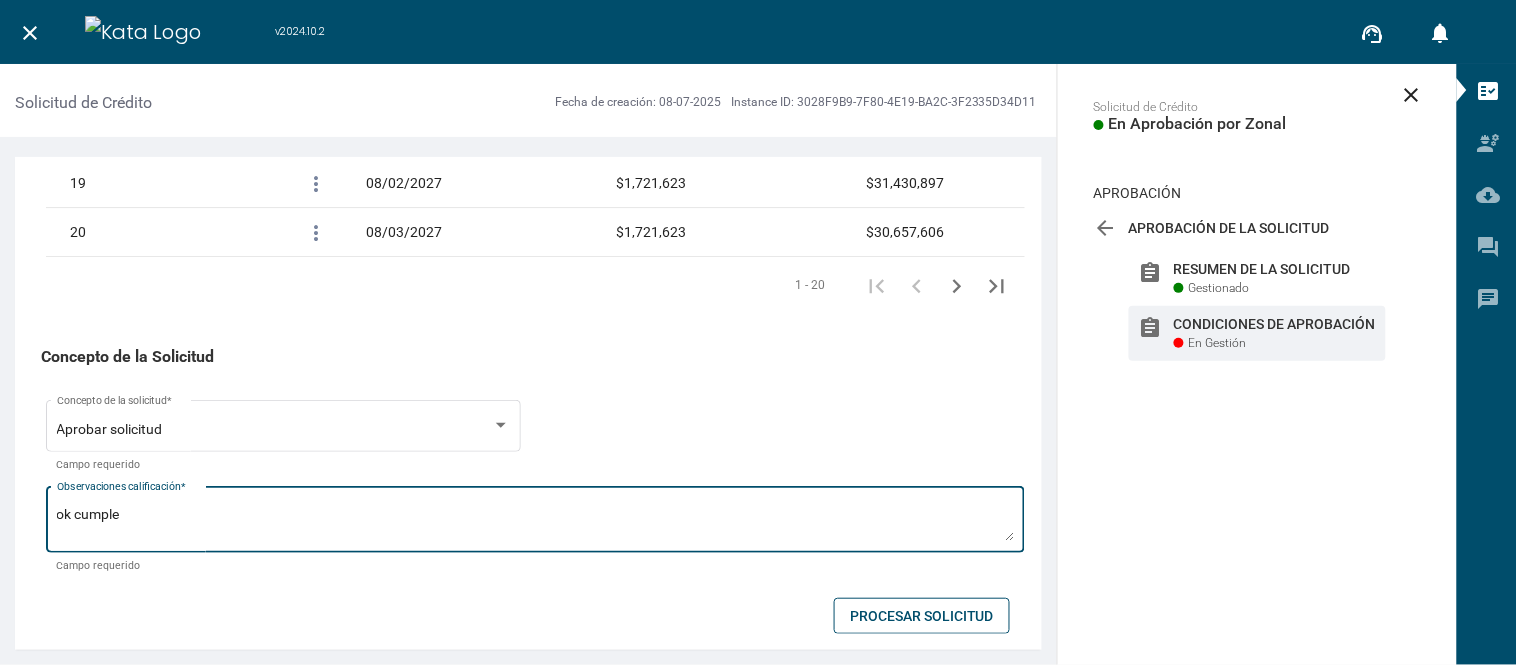 click on "Procesar Solicitud" at bounding box center [922, 616] 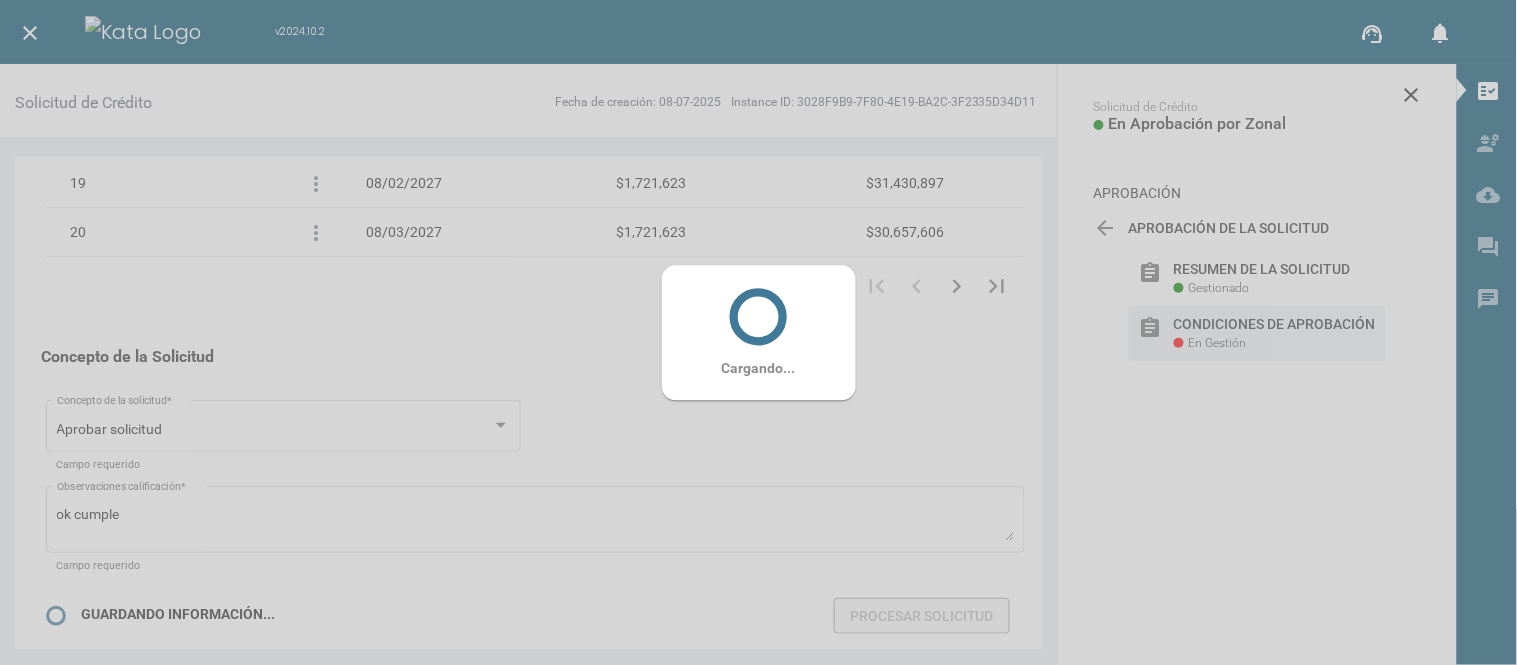 click on "Cargando..." at bounding box center [759, 332] 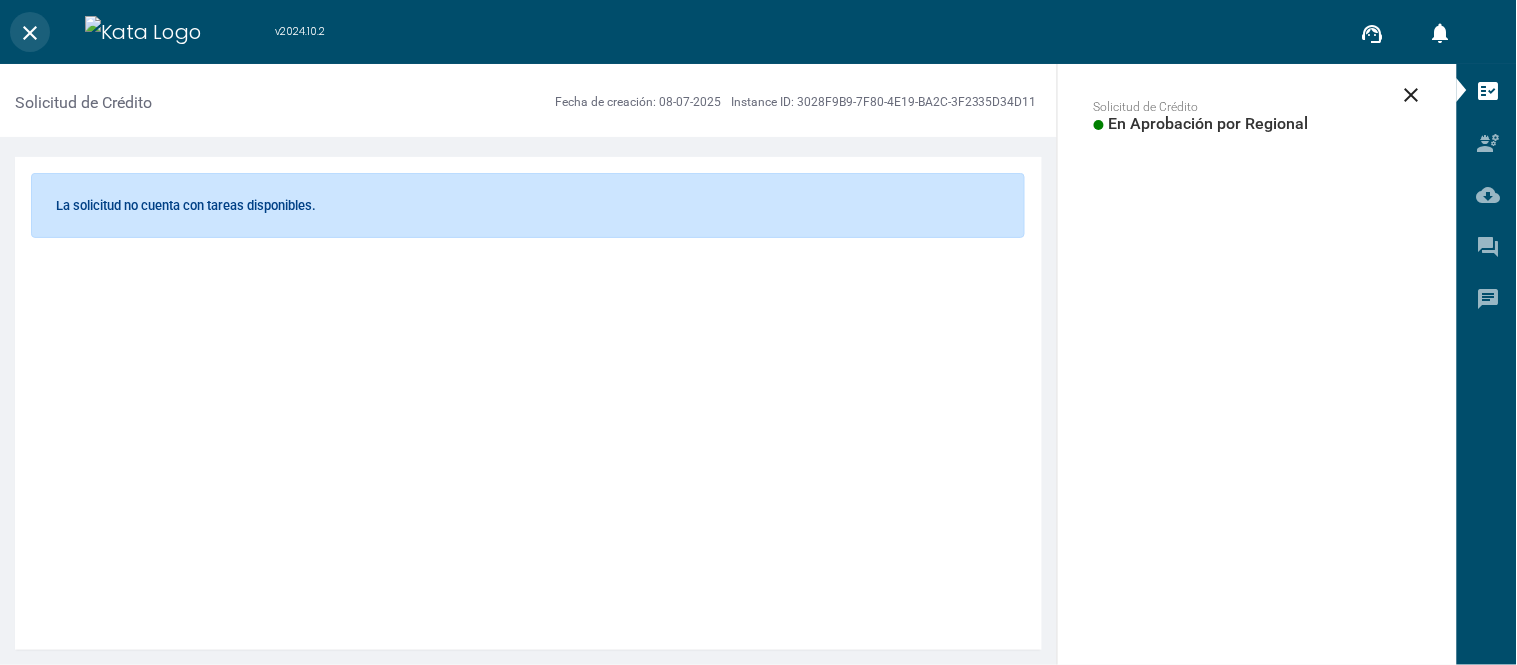 click on "close" at bounding box center (30, 33) 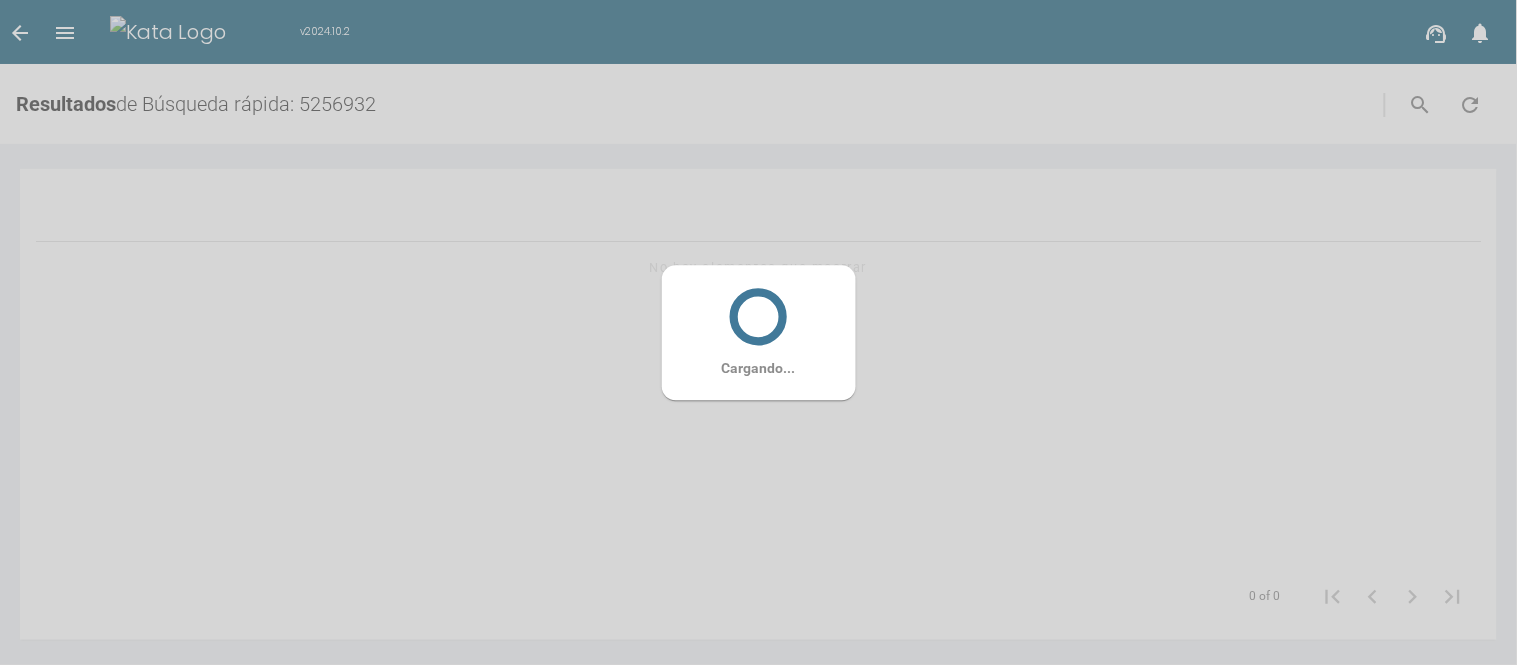 click on "Cargando..." at bounding box center (758, 332) 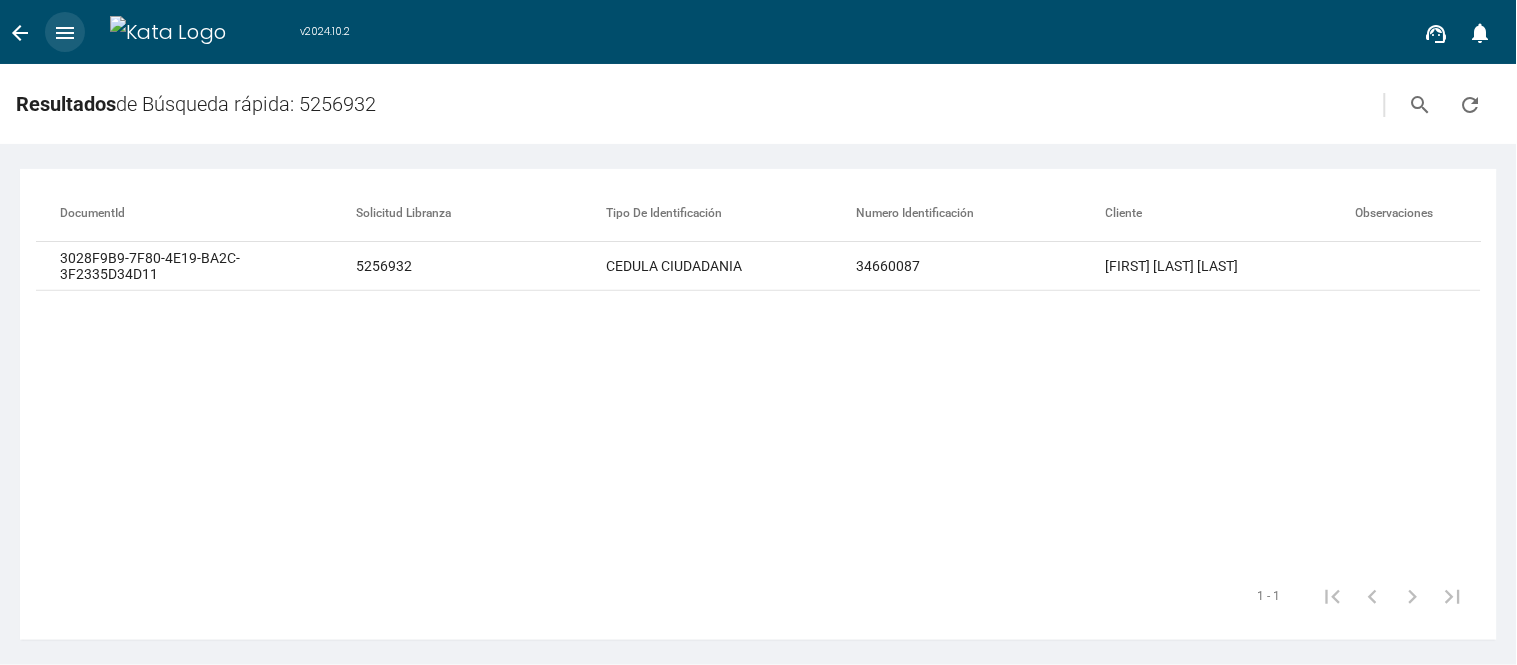 click on "menu" at bounding box center (65, 33) 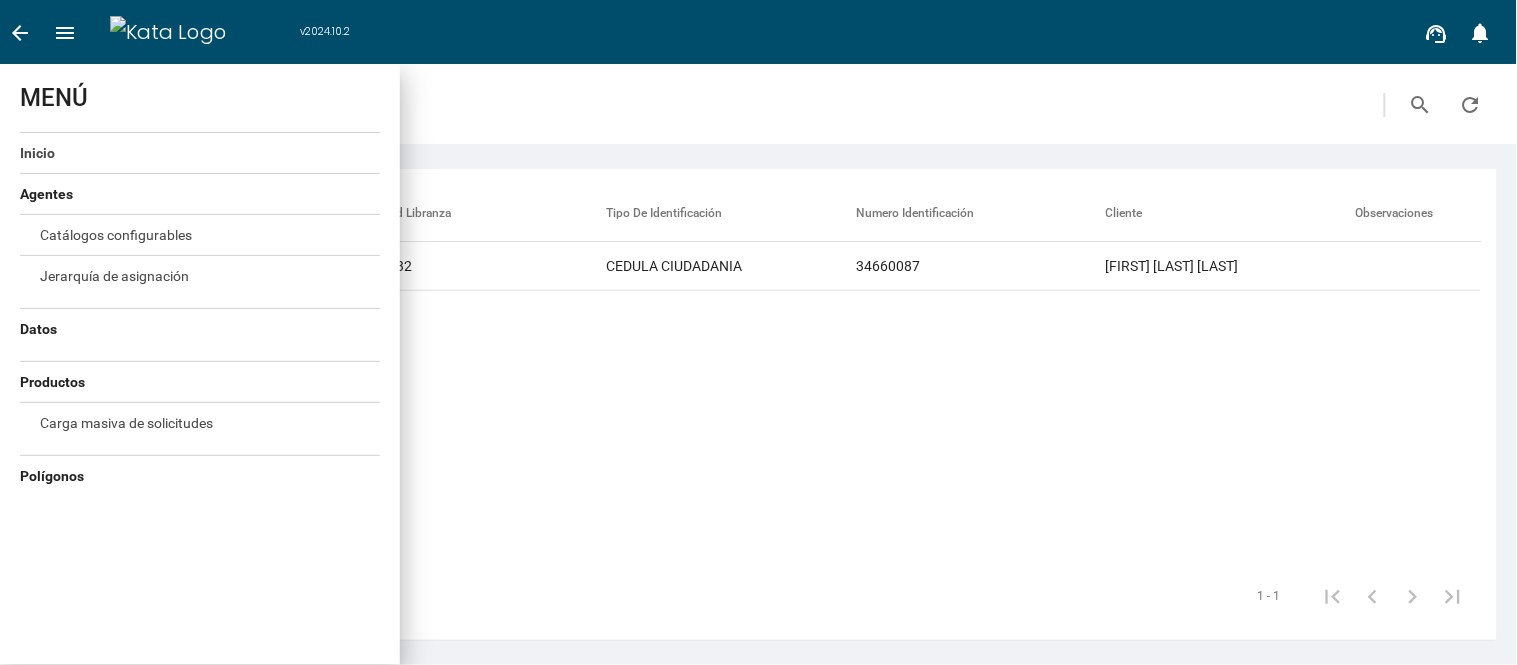click on "Inicio" at bounding box center [37, 153] 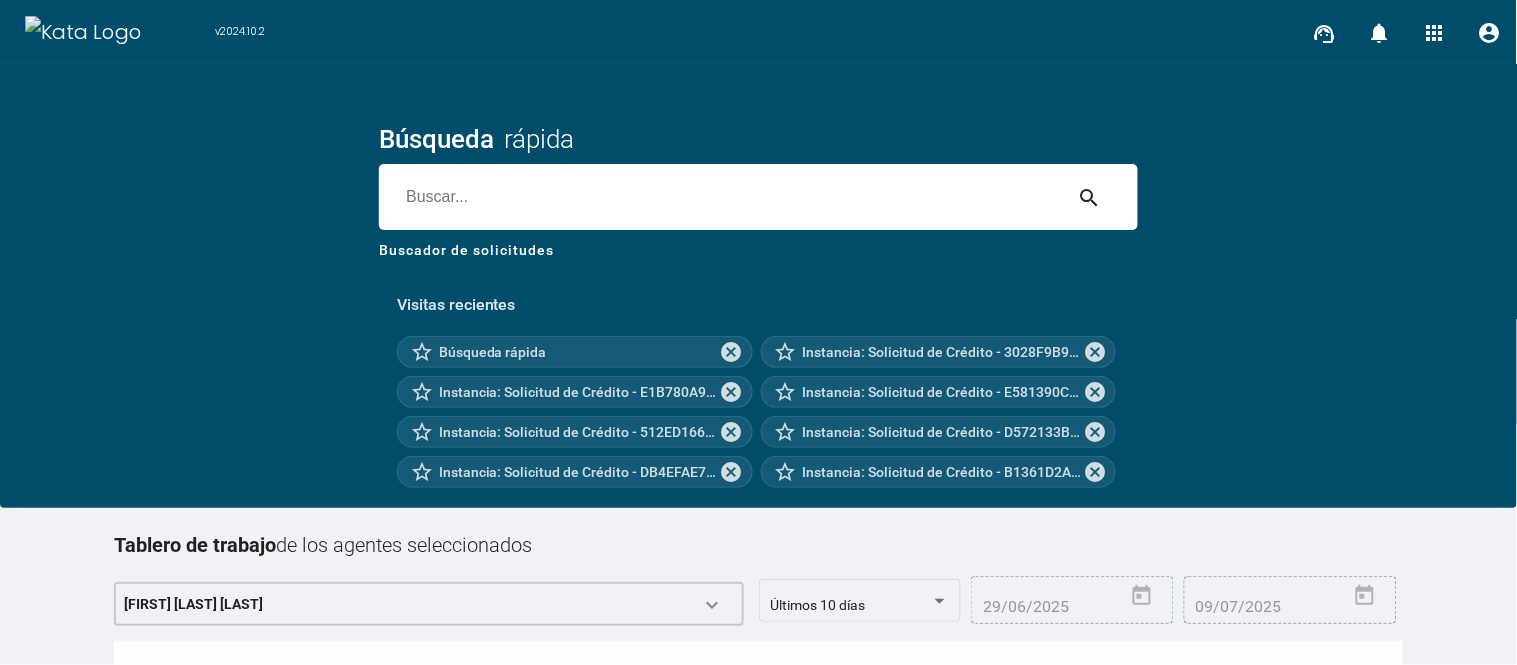 click at bounding box center (720, 197) 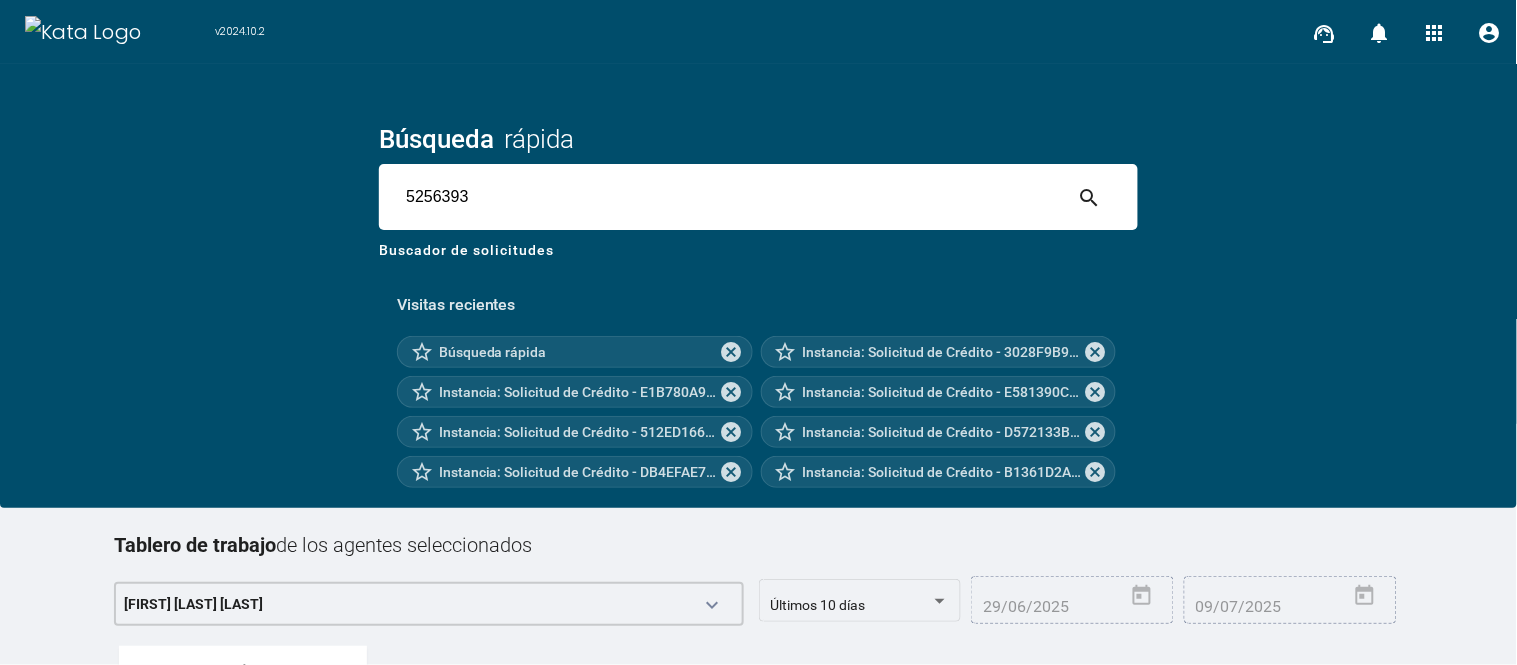 type on "5256393" 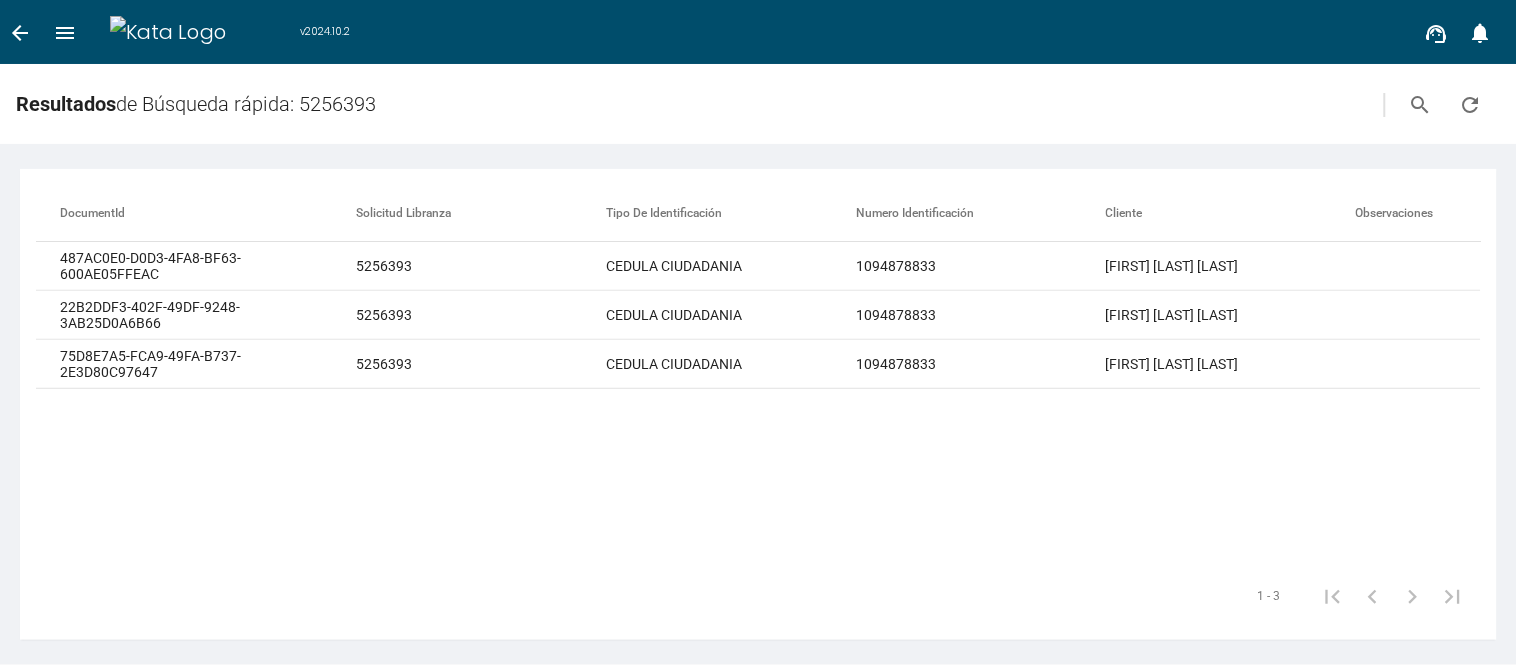scroll, scrollTop: 0, scrollLeft: 1003, axis: horizontal 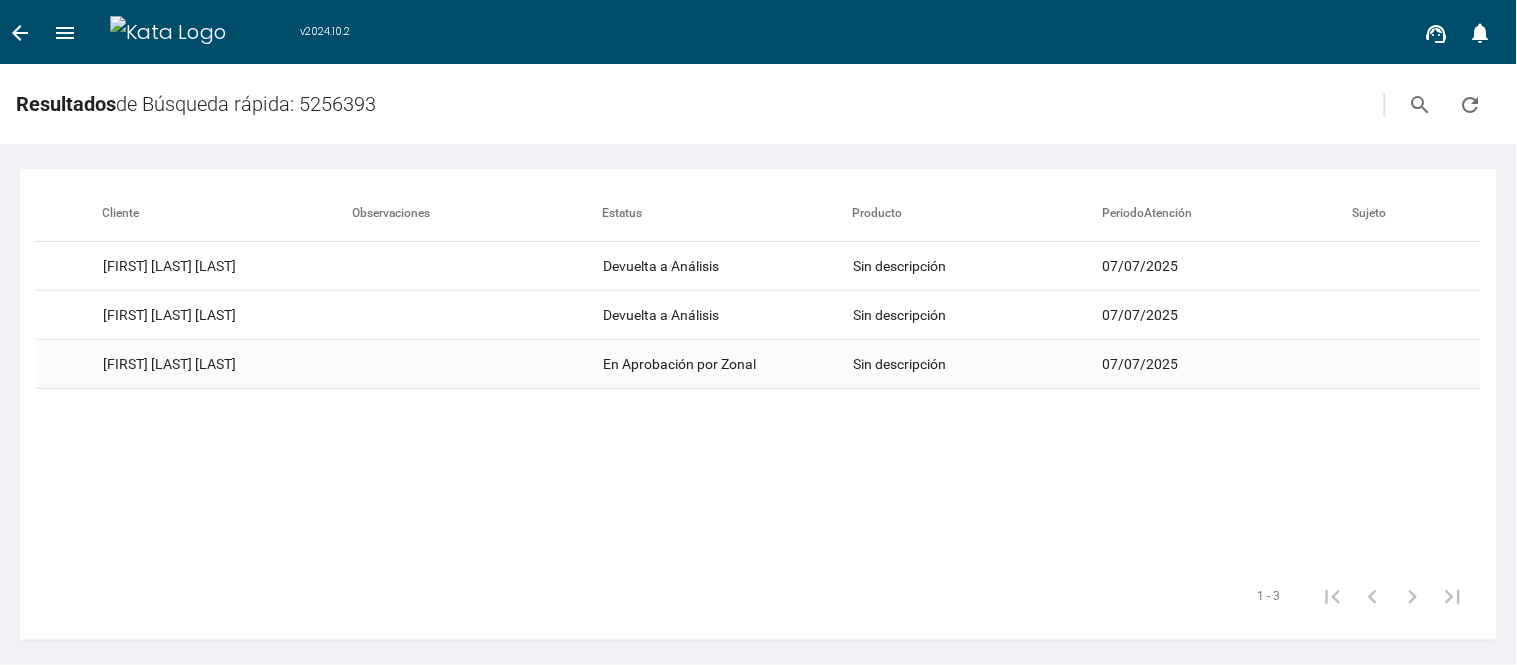 click on "En Aprobación por Zonal" at bounding box center [728, 266] 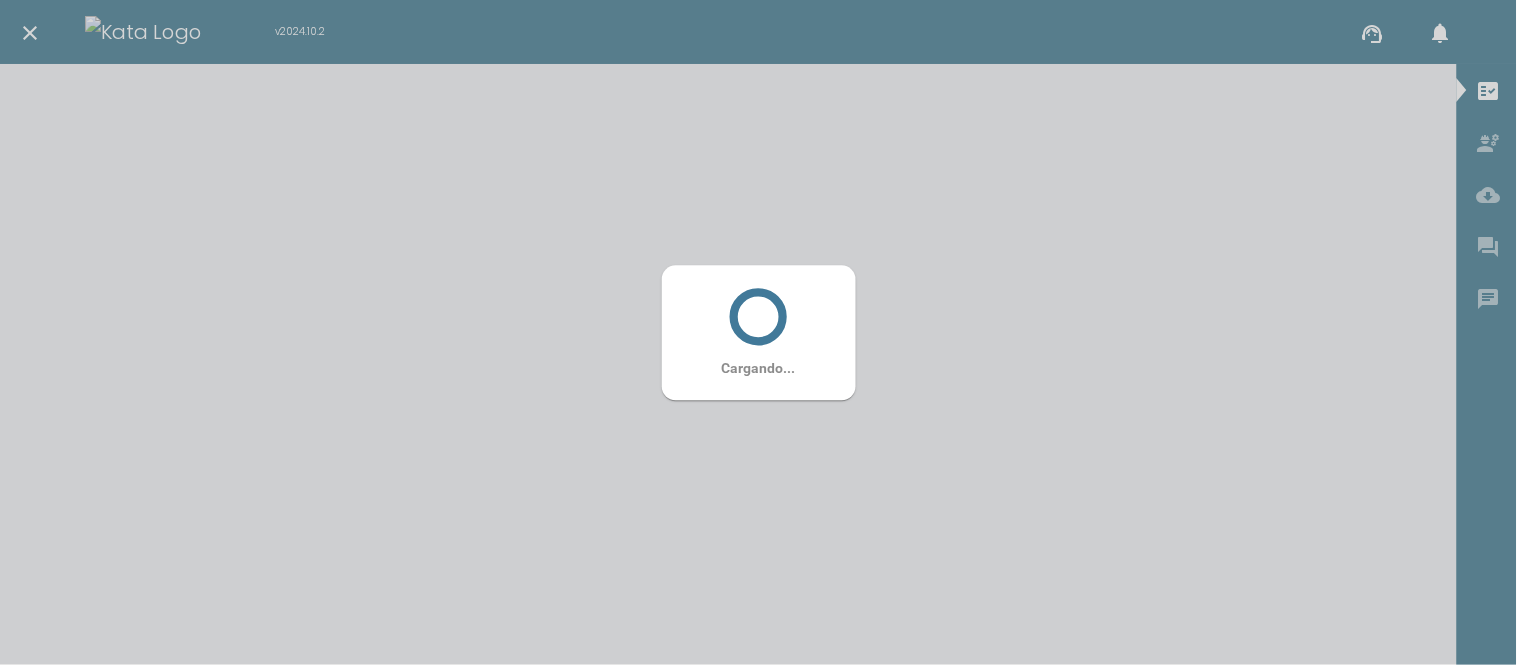 click on "Cargando..." at bounding box center [759, 332] 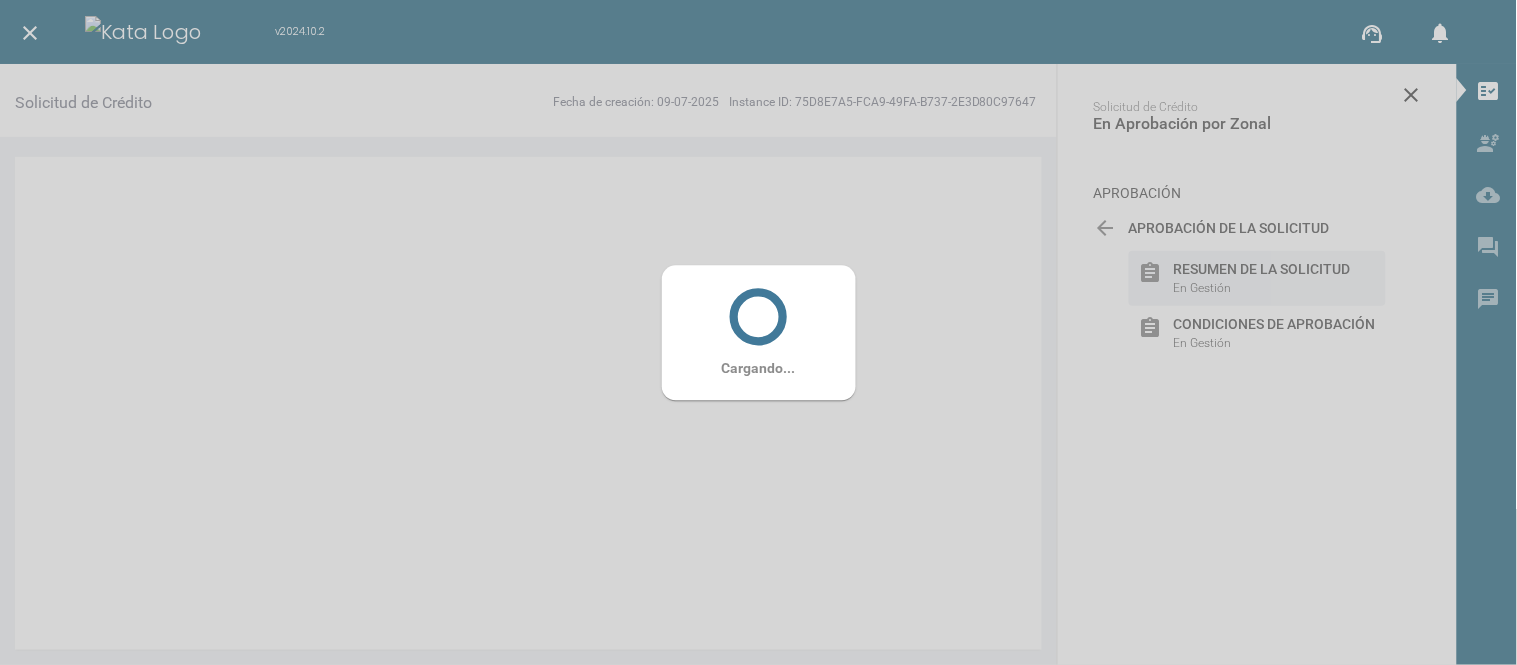 click at bounding box center (758, 316) 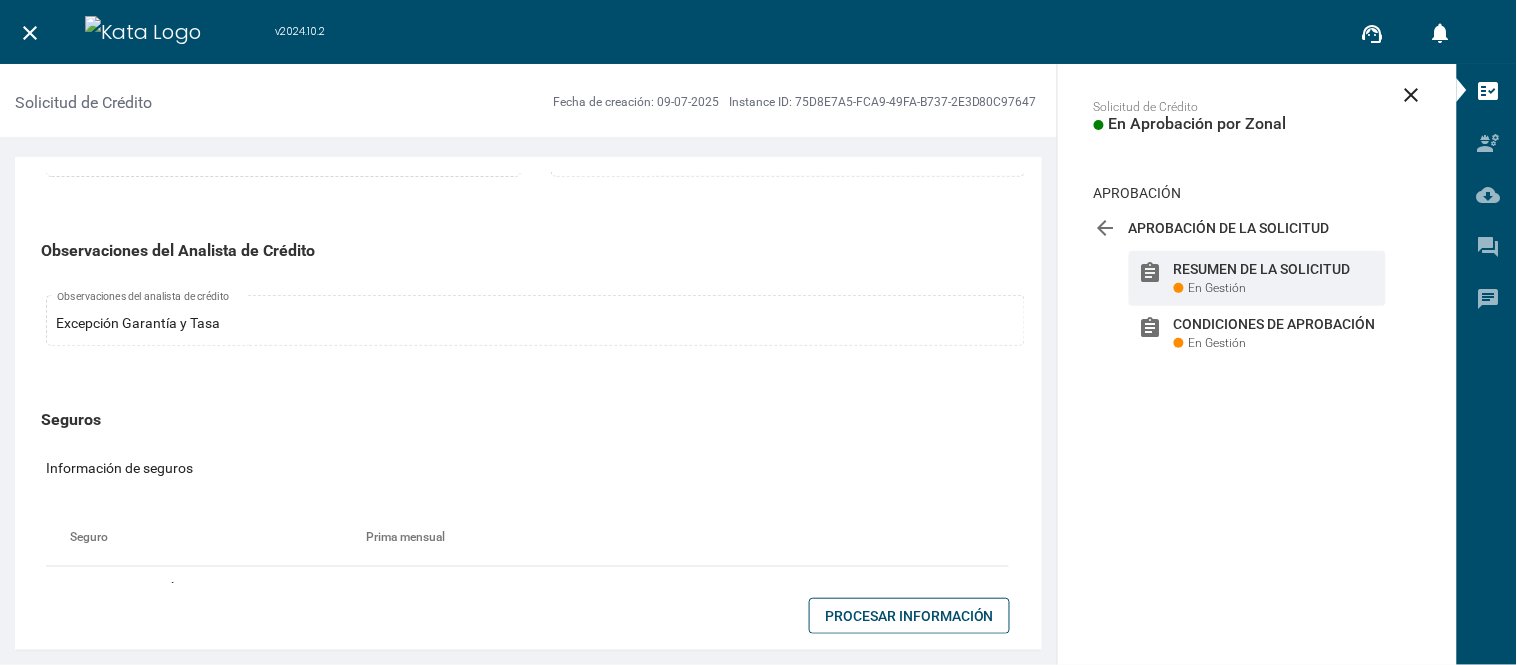 scroll, scrollTop: 1930, scrollLeft: 0, axis: vertical 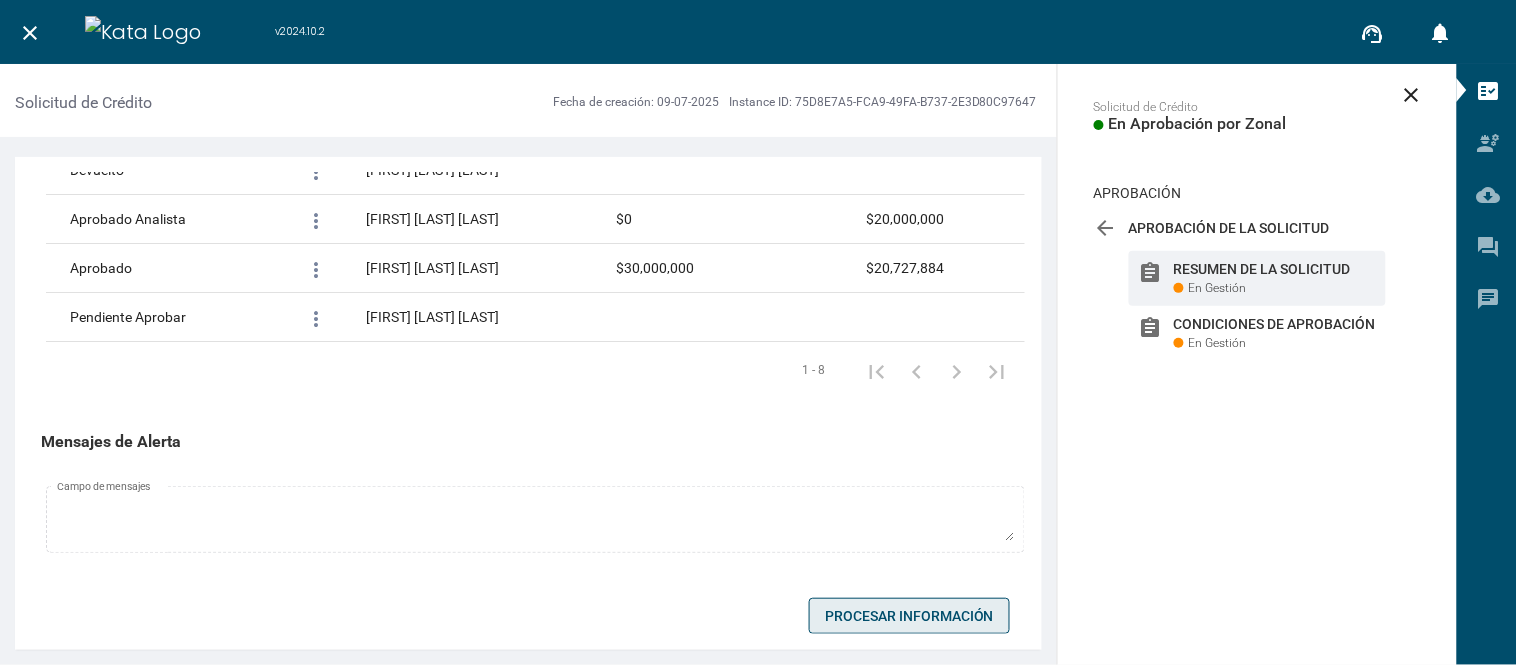 click on "Procesar Información" at bounding box center (909, 616) 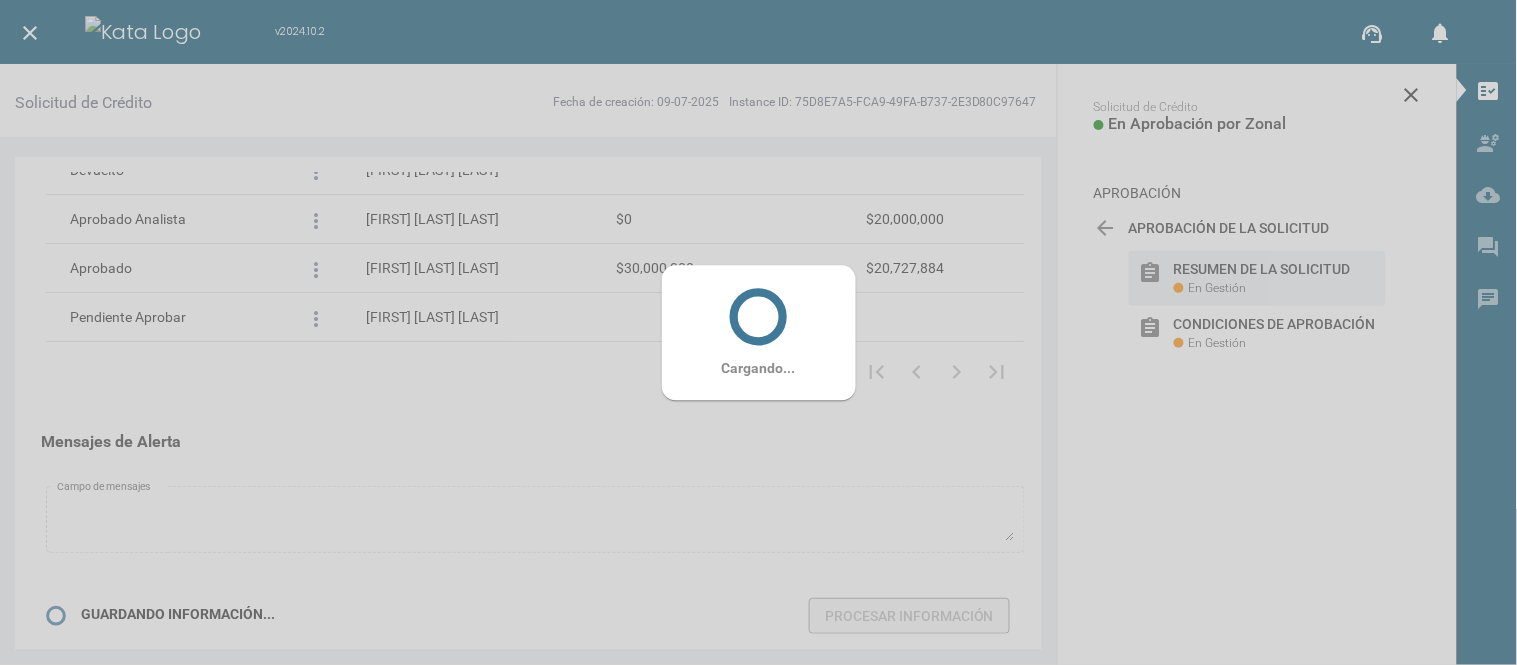 click on "Cargando..." at bounding box center [759, 368] 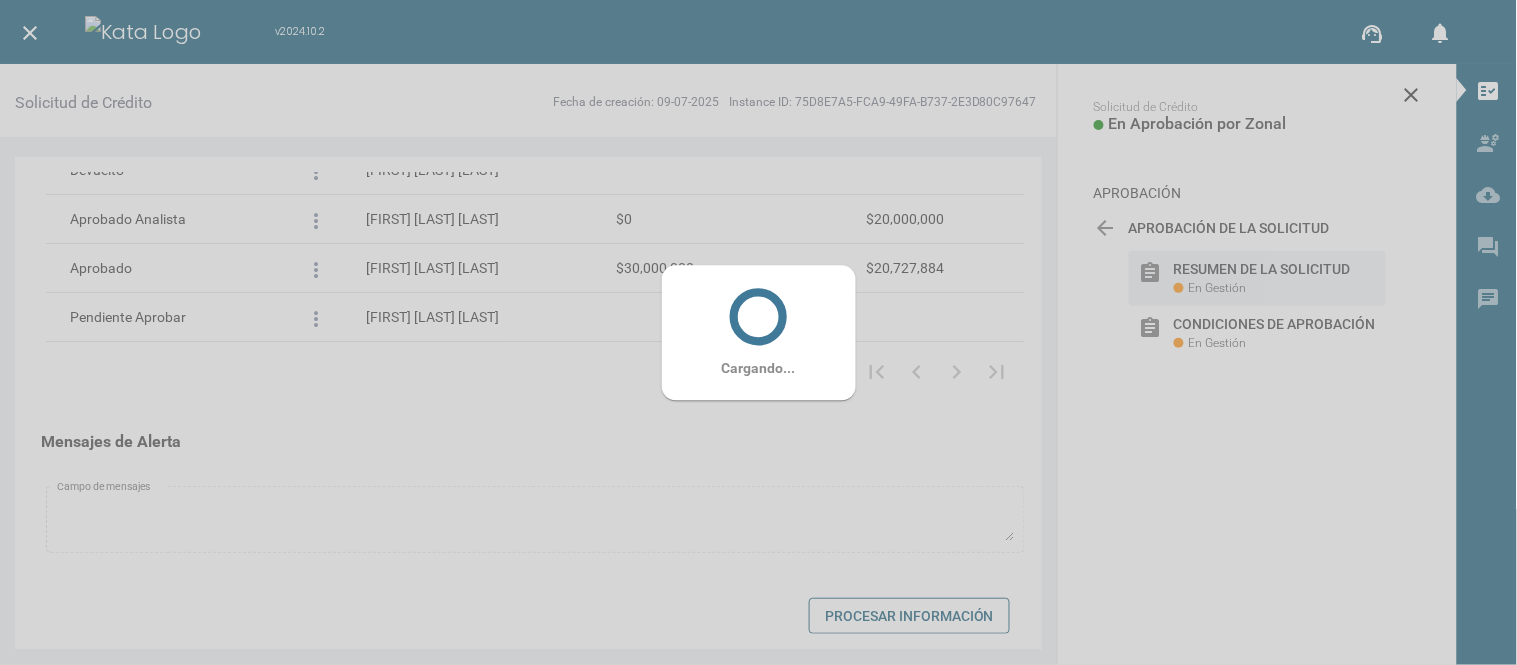 click on "Cargando..." at bounding box center (759, 368) 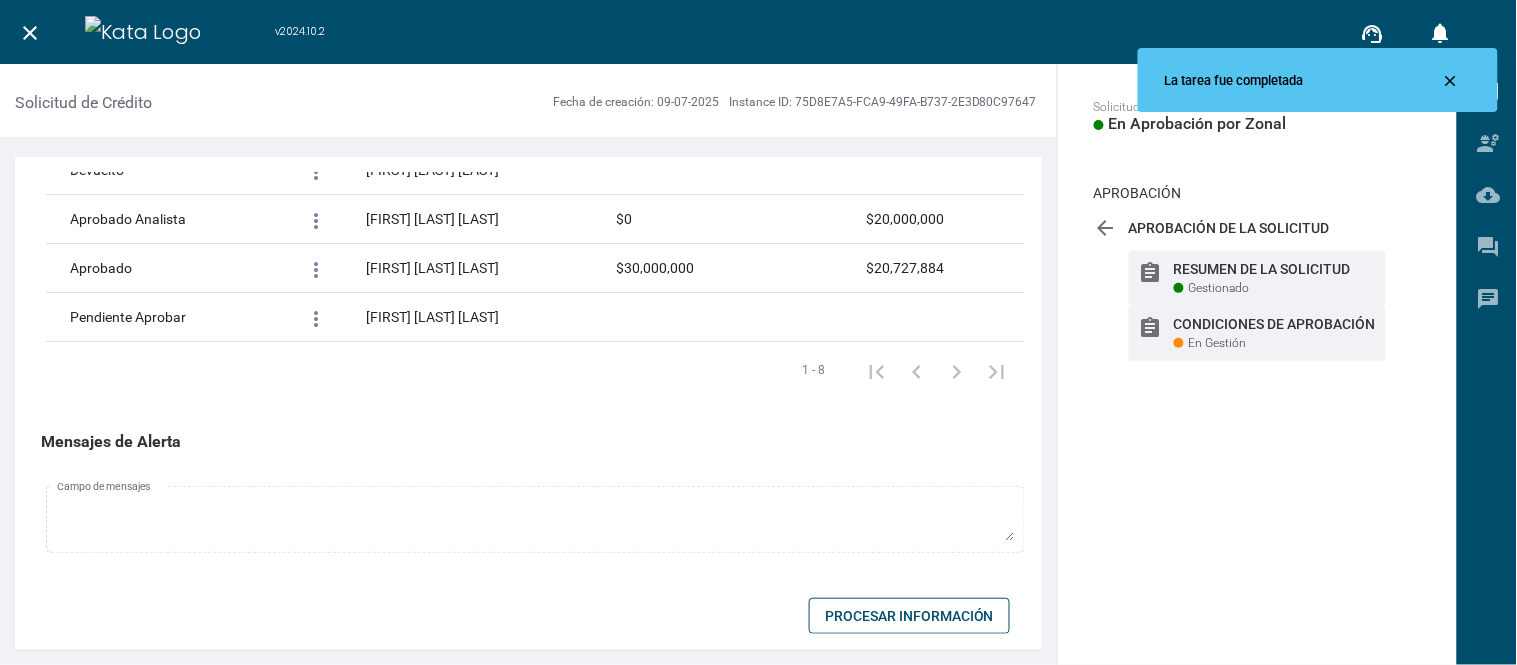 click on "Condiciones de Aprobación" at bounding box center [1275, 269] 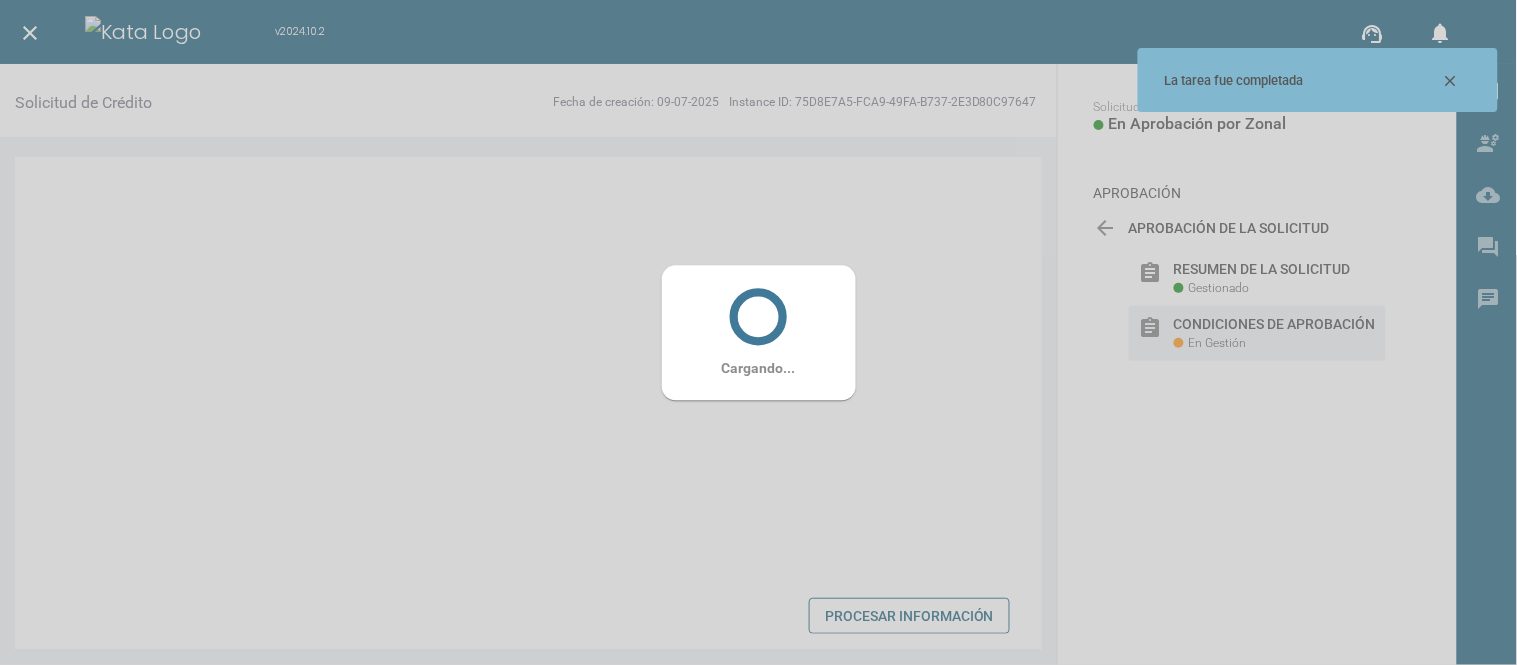 click on "Cargando..." at bounding box center (759, 332) 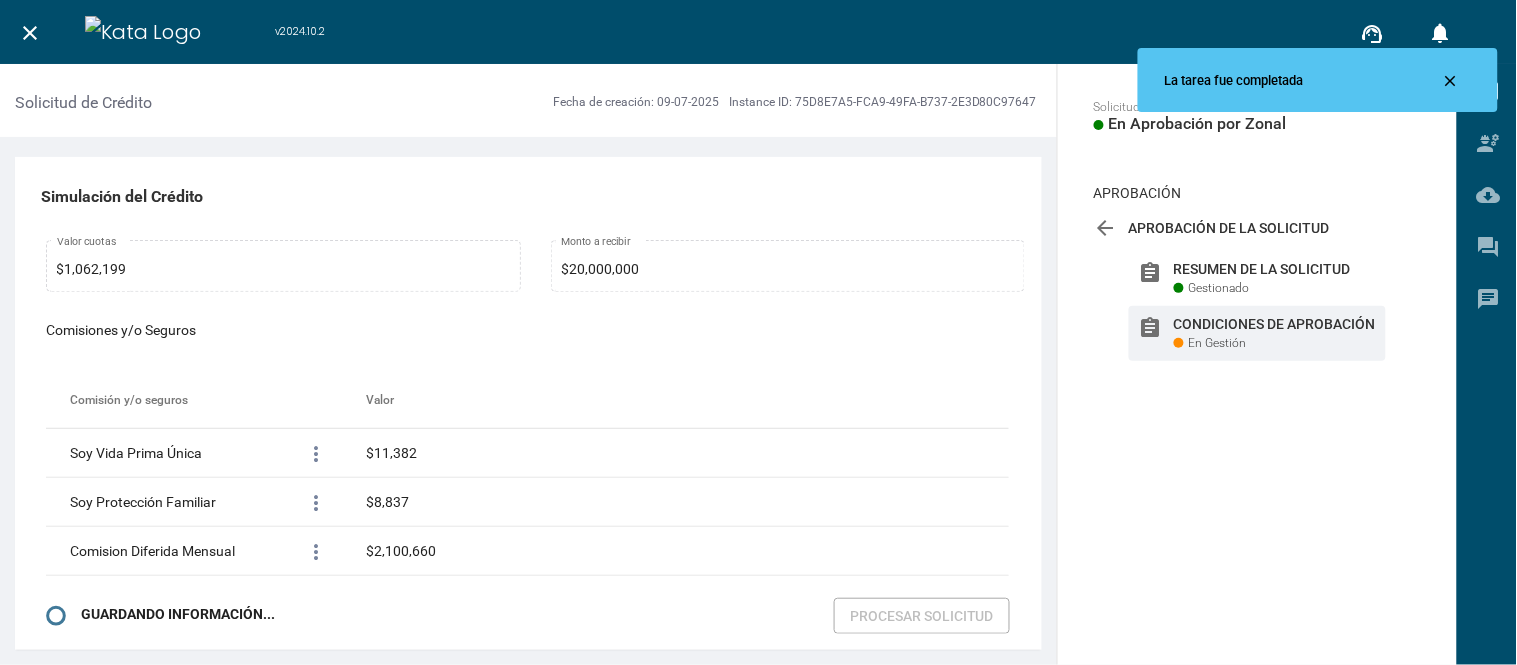 scroll, scrollTop: 1525, scrollLeft: 0, axis: vertical 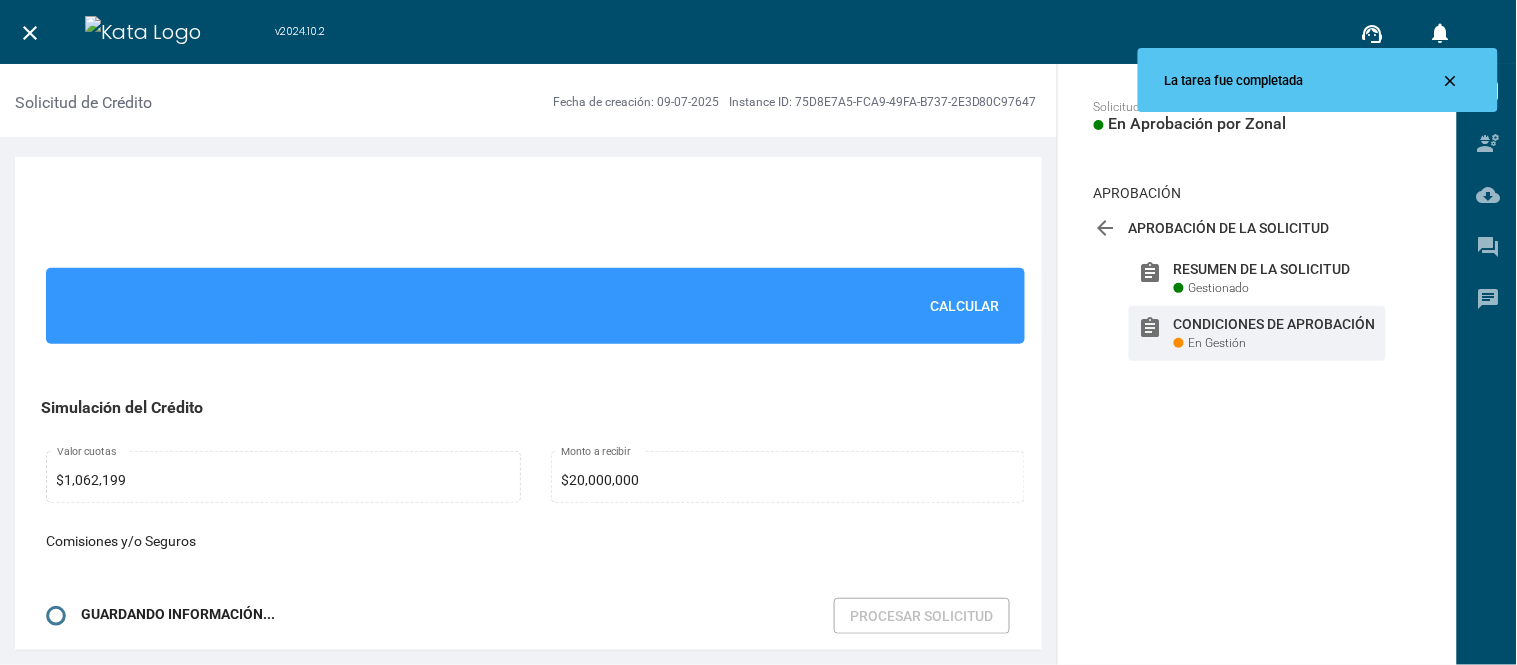 click on "Calcular" at bounding box center [965, 306] 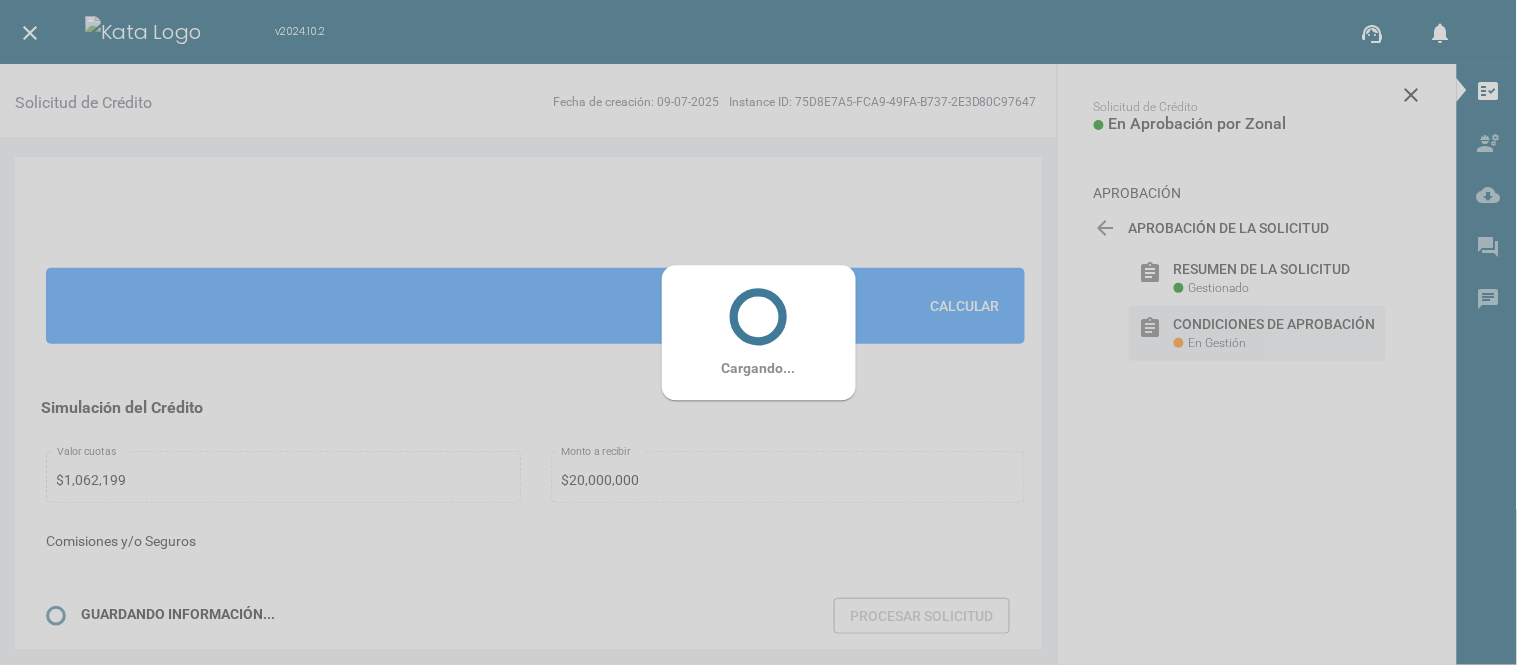 click on "Cargando..." at bounding box center [759, 332] 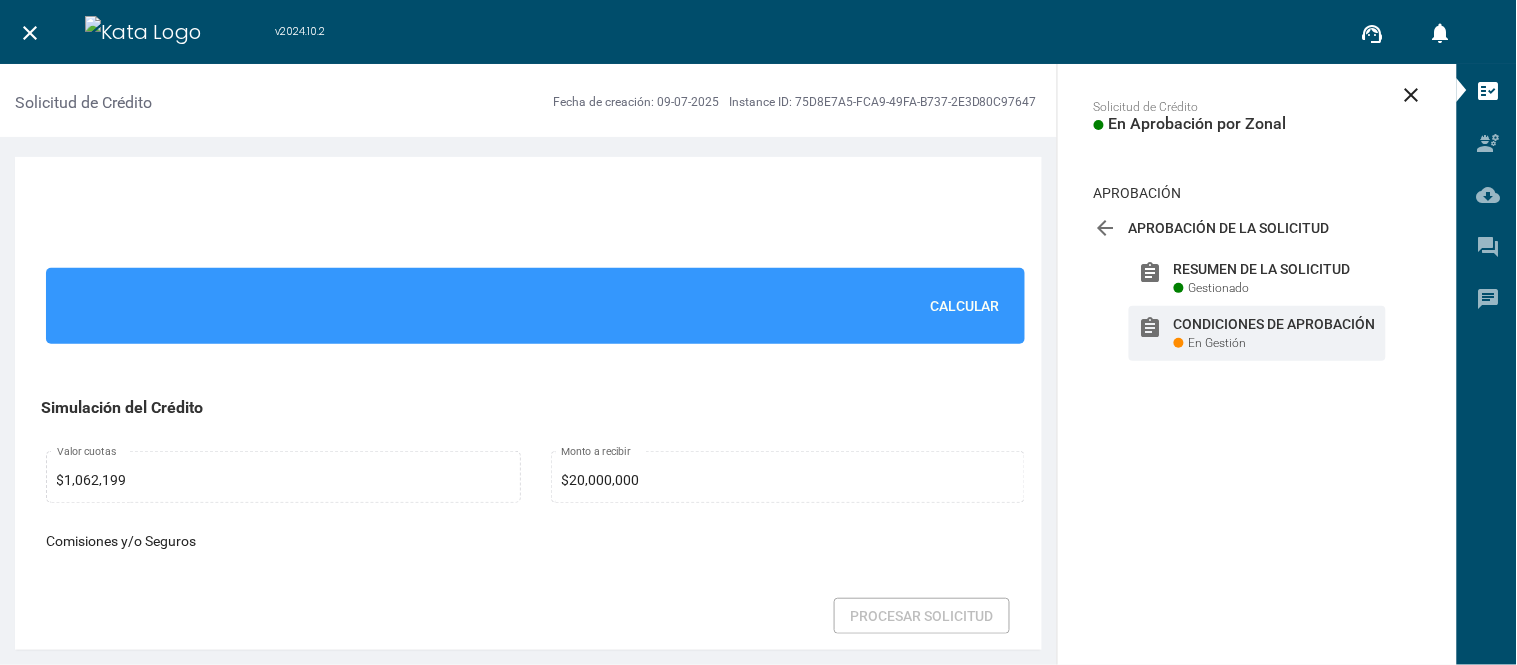 click on "Calcular" at bounding box center (965, 306) 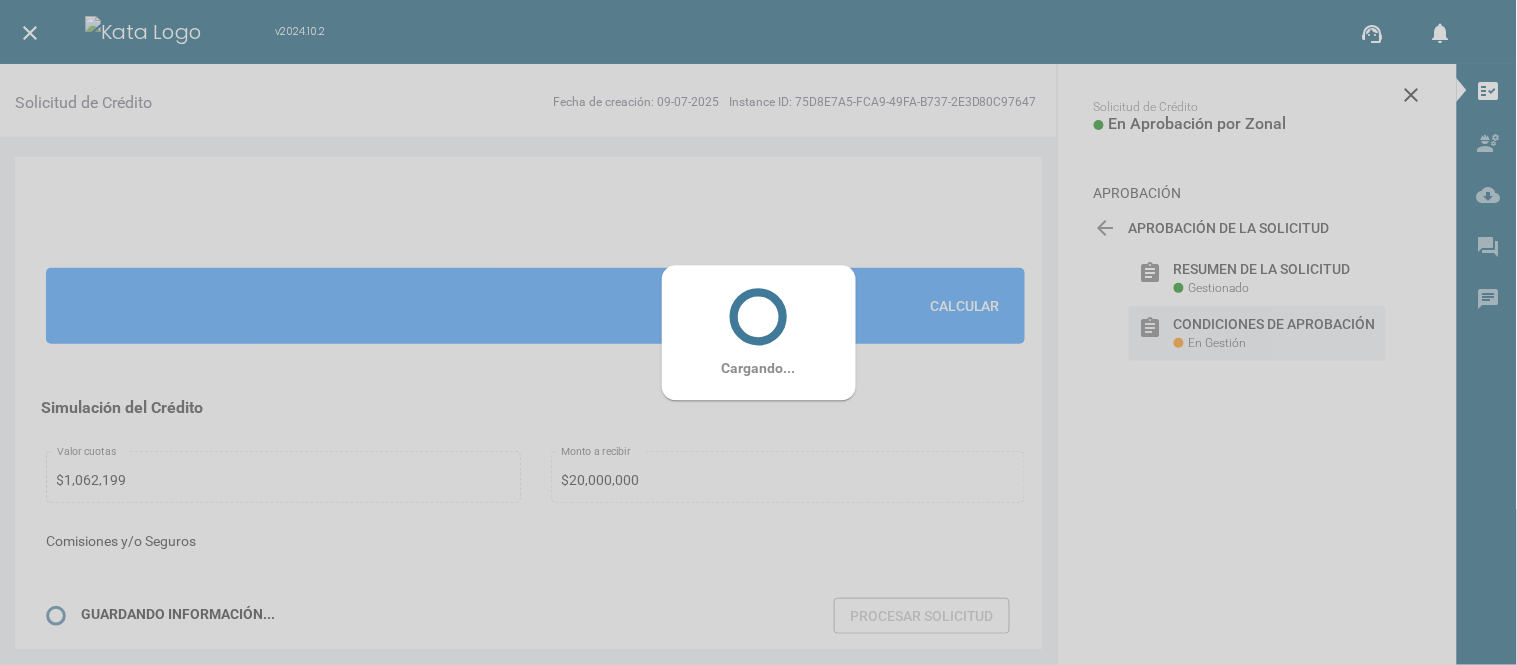 click at bounding box center (758, 316) 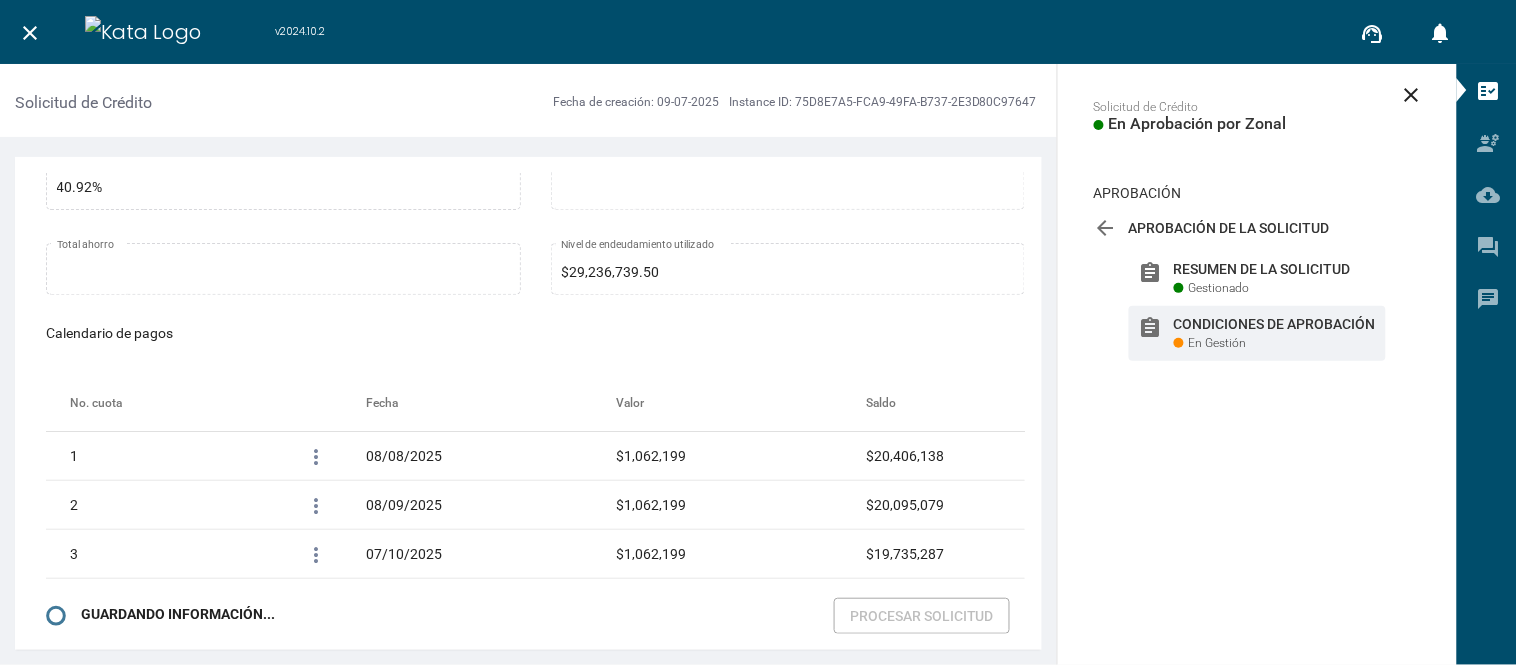 scroll, scrollTop: 3495, scrollLeft: 0, axis: vertical 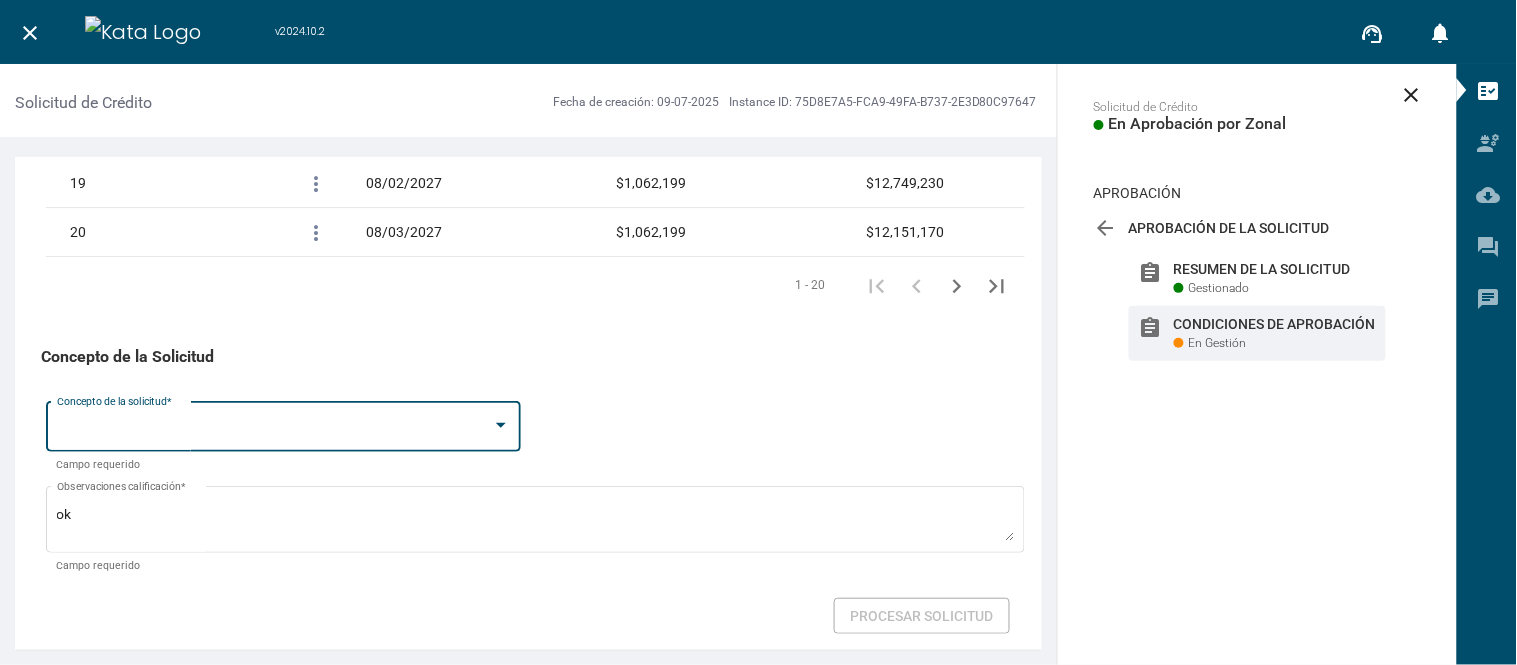 click at bounding box center (275, 430) 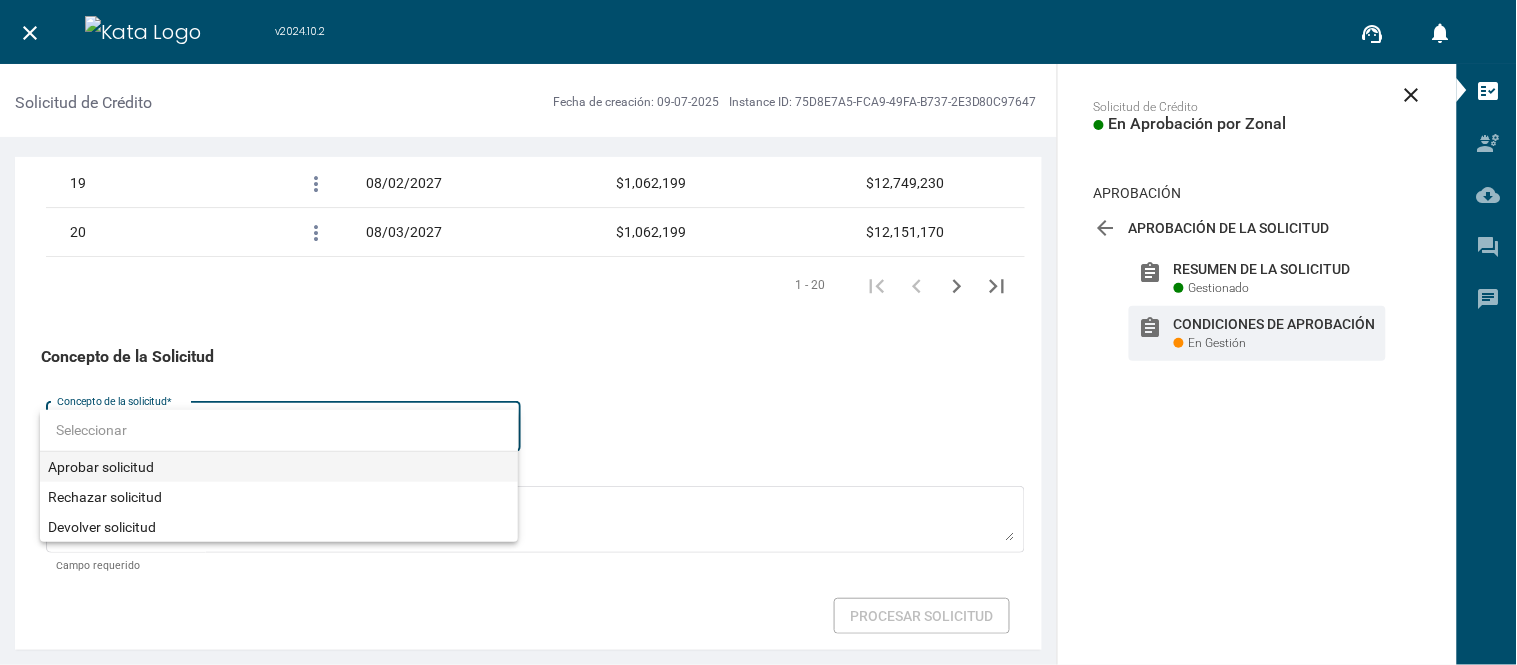 click on "Aprobar solicitud" at bounding box center [279, 467] 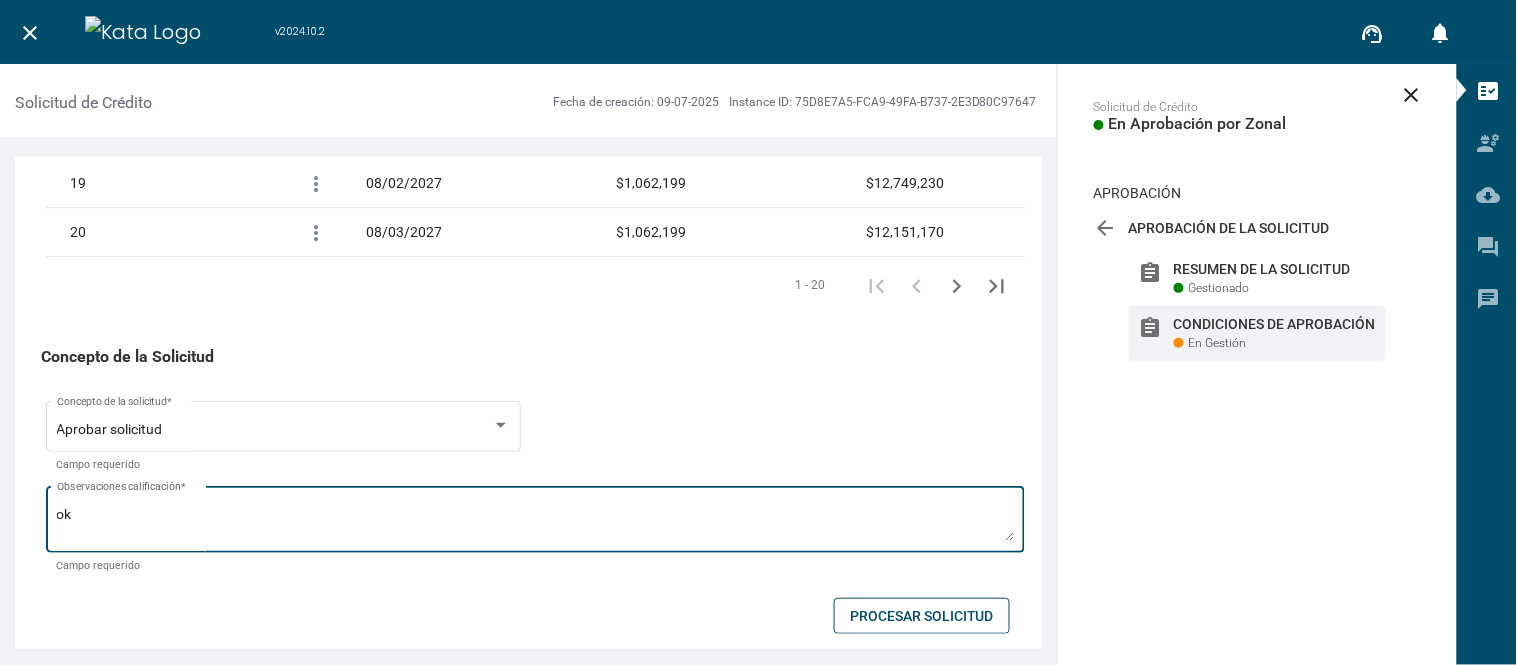 click on "ok  Observaciones calificación   *" at bounding box center (536, 517) 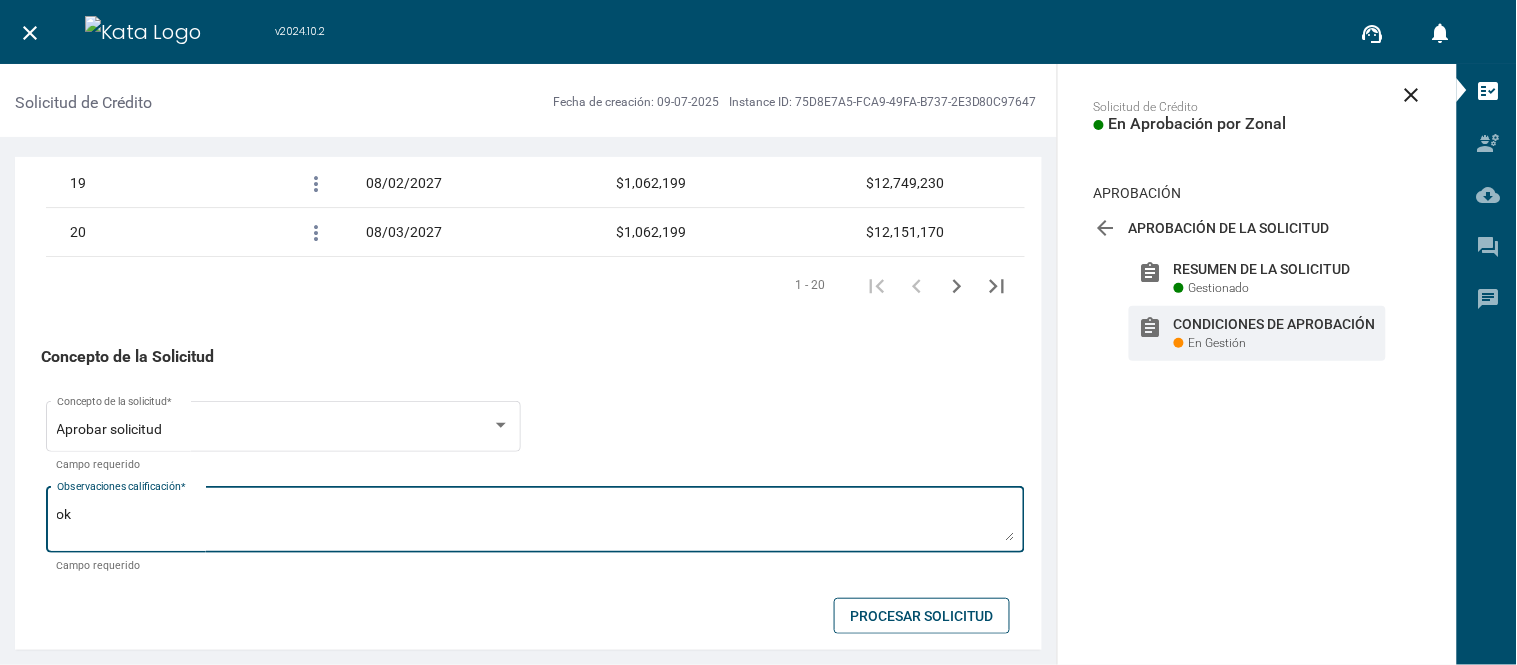 click on "Procesar Solicitud" at bounding box center (922, 616) 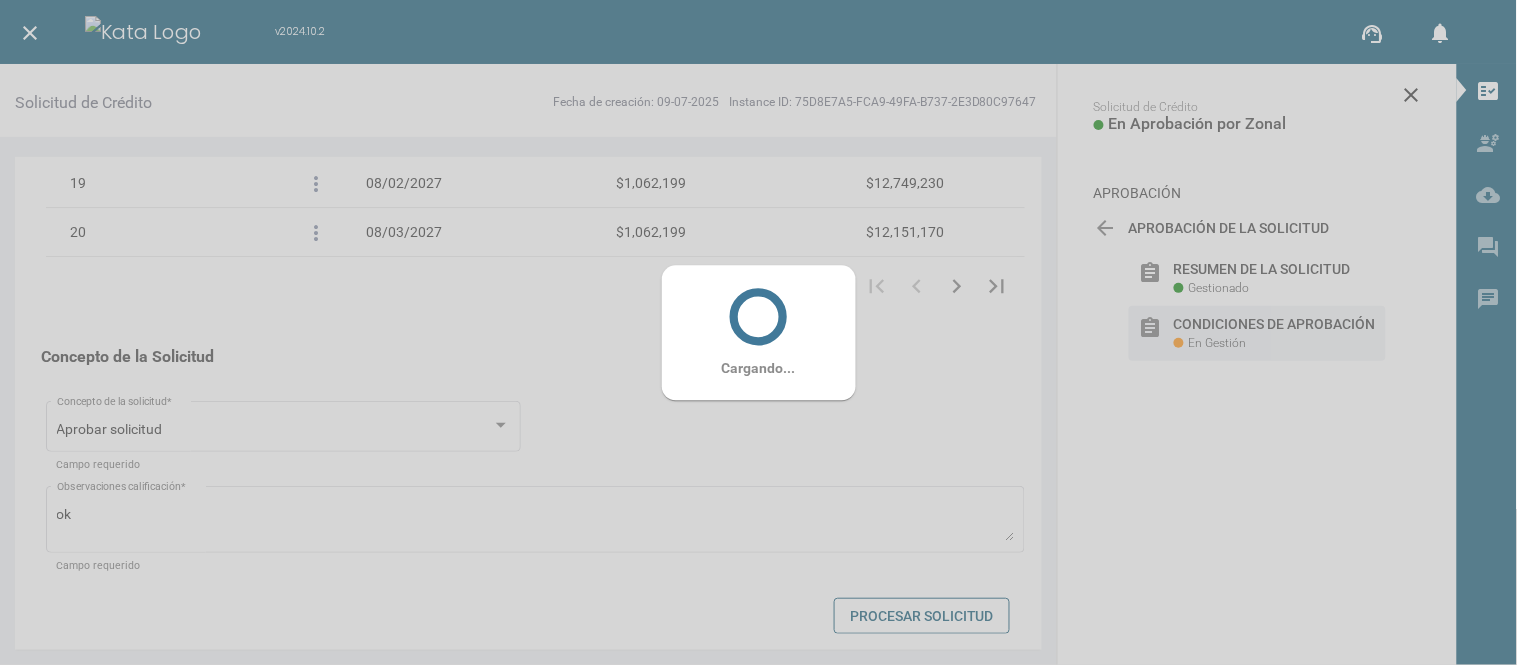 click on "Cargando..." at bounding box center (759, 368) 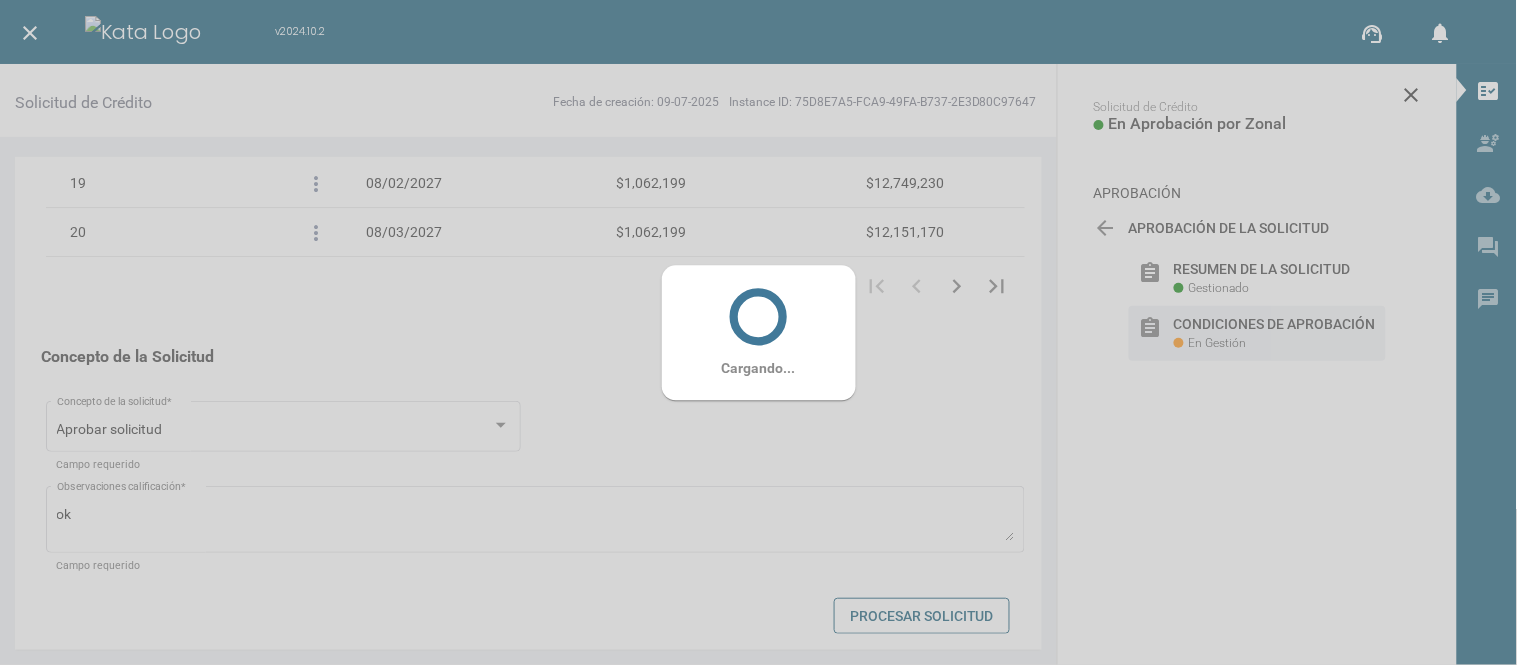click at bounding box center (758, 316) 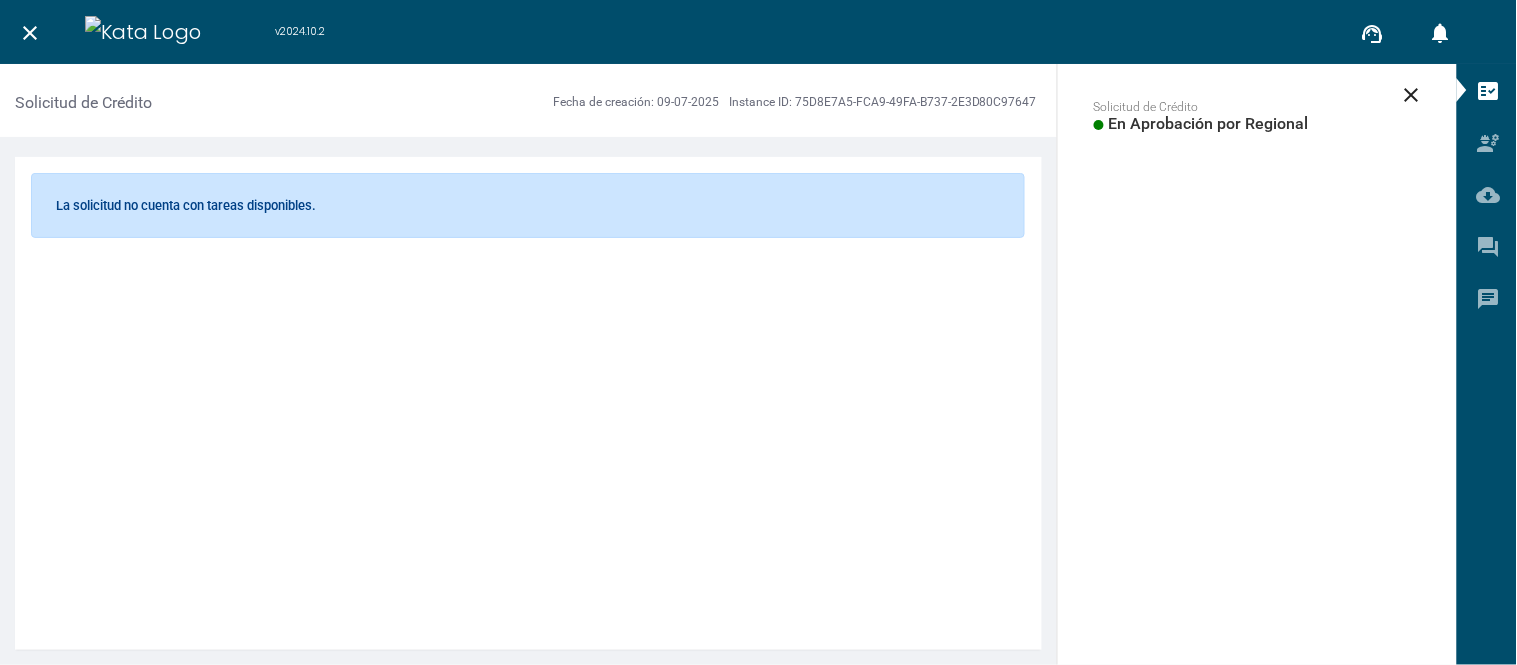 click on "close" at bounding box center [30, 33] 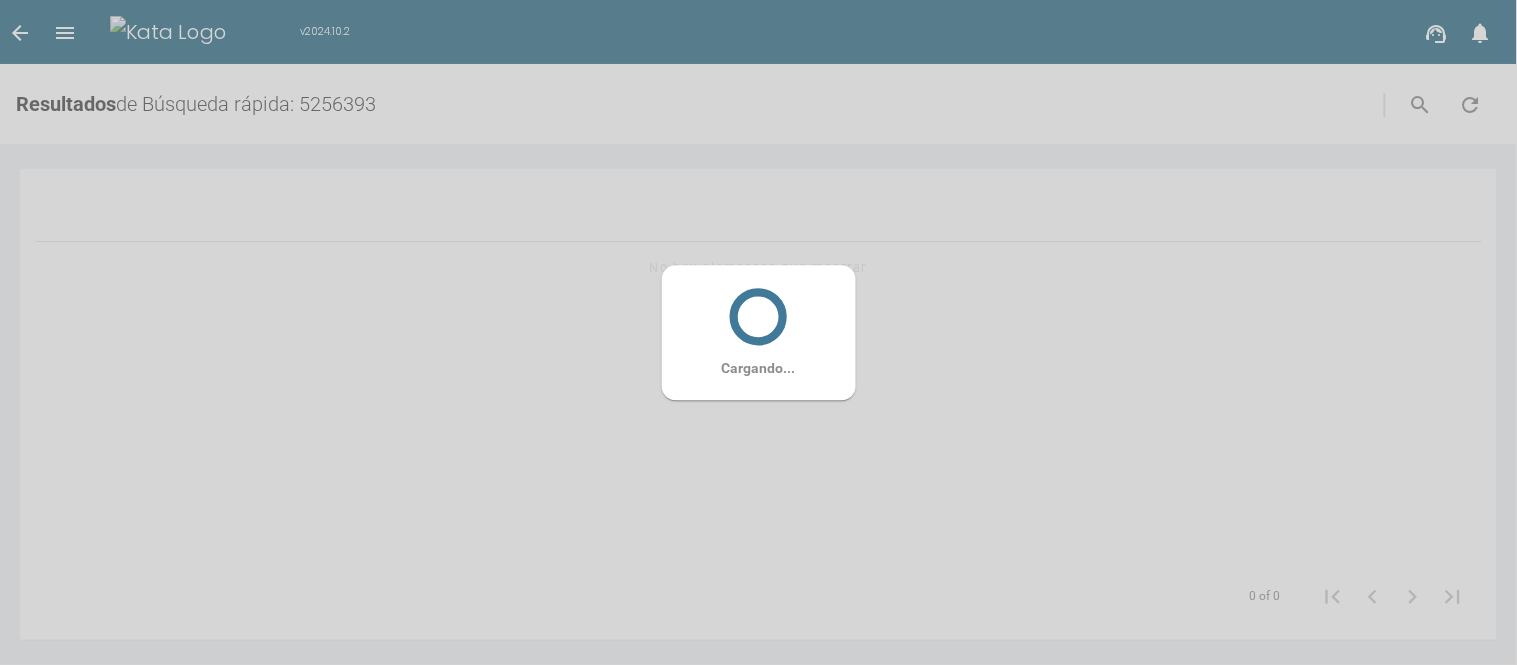 click on "Cargando..." at bounding box center (758, 332) 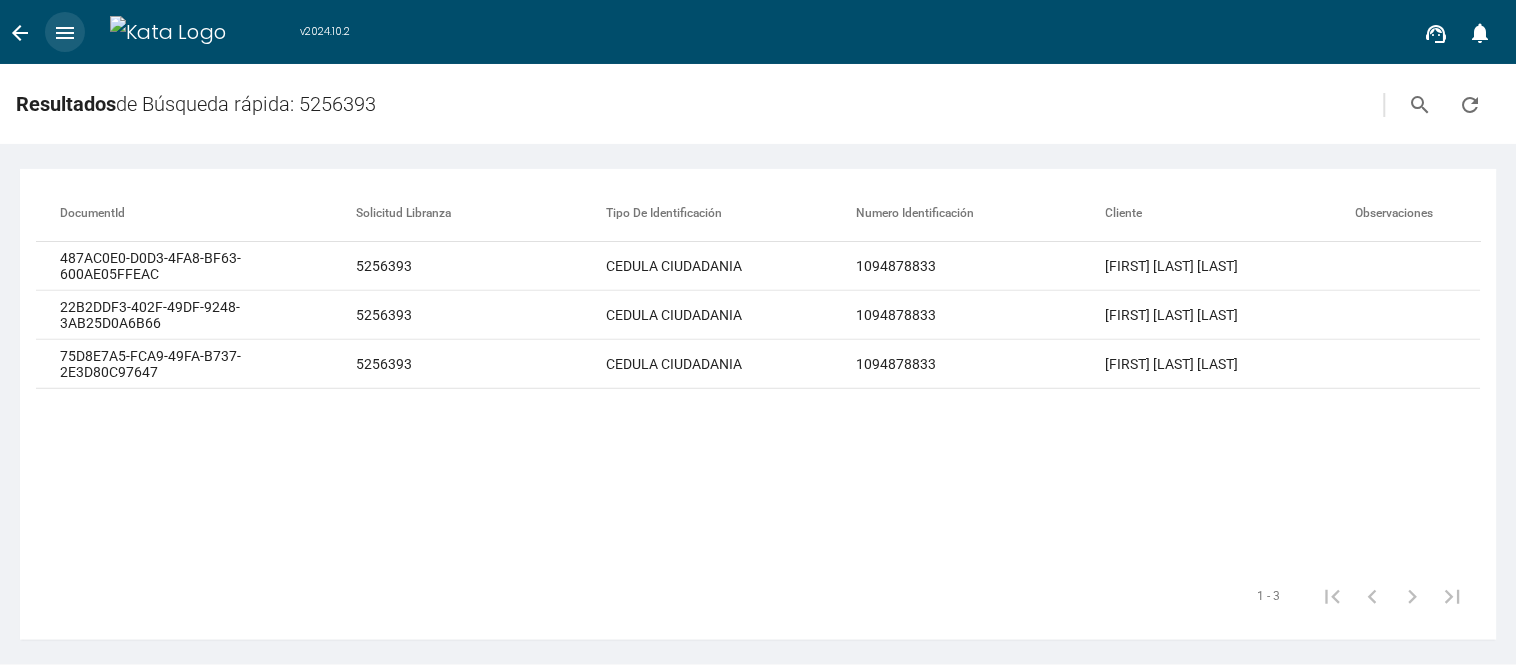 click on "menu" at bounding box center (65, 33) 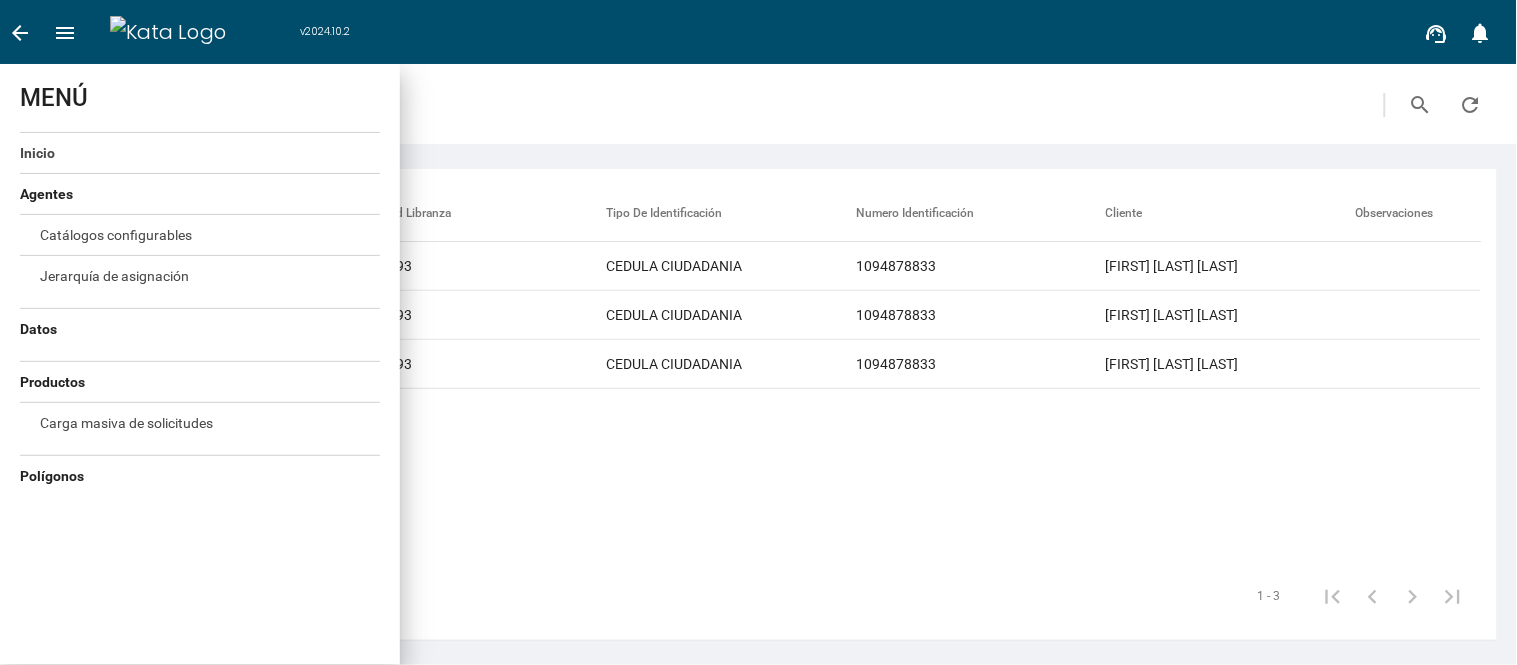 click on "Inicio" at bounding box center (37, 153) 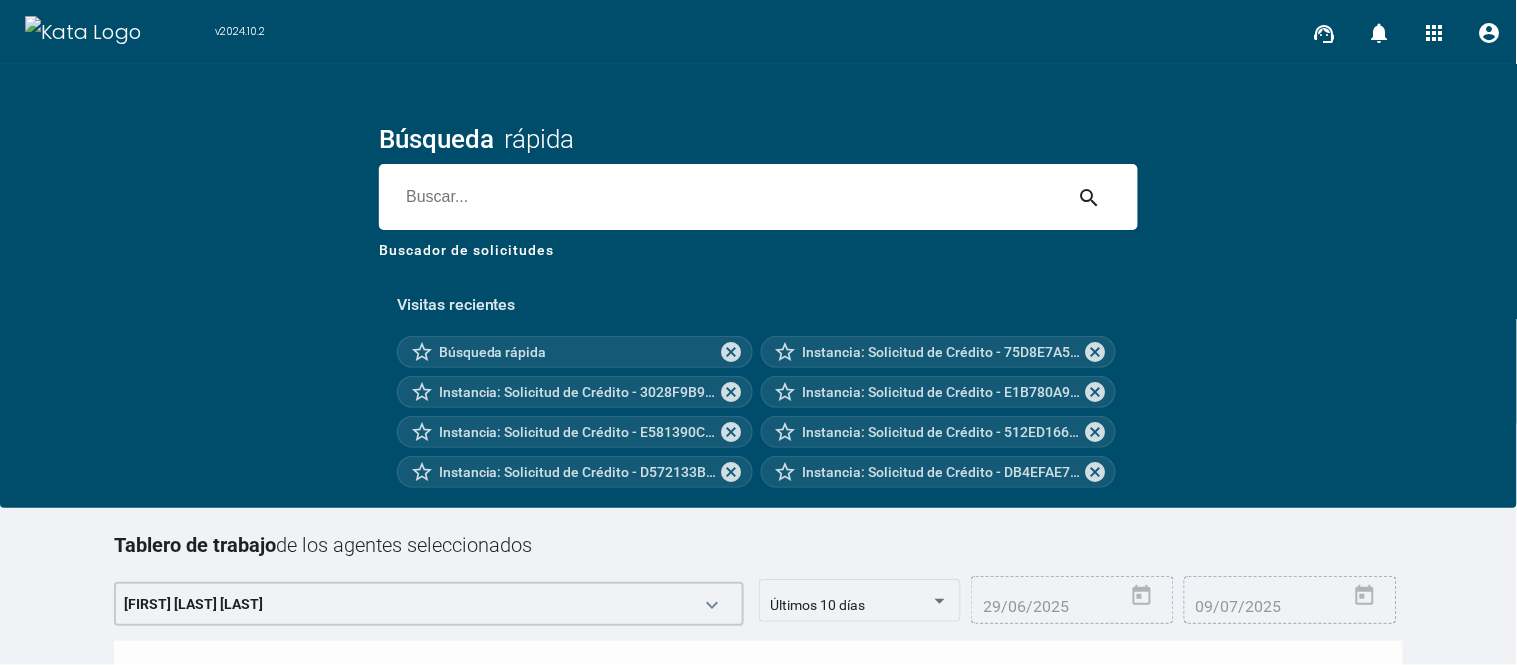 click at bounding box center (720, 197) 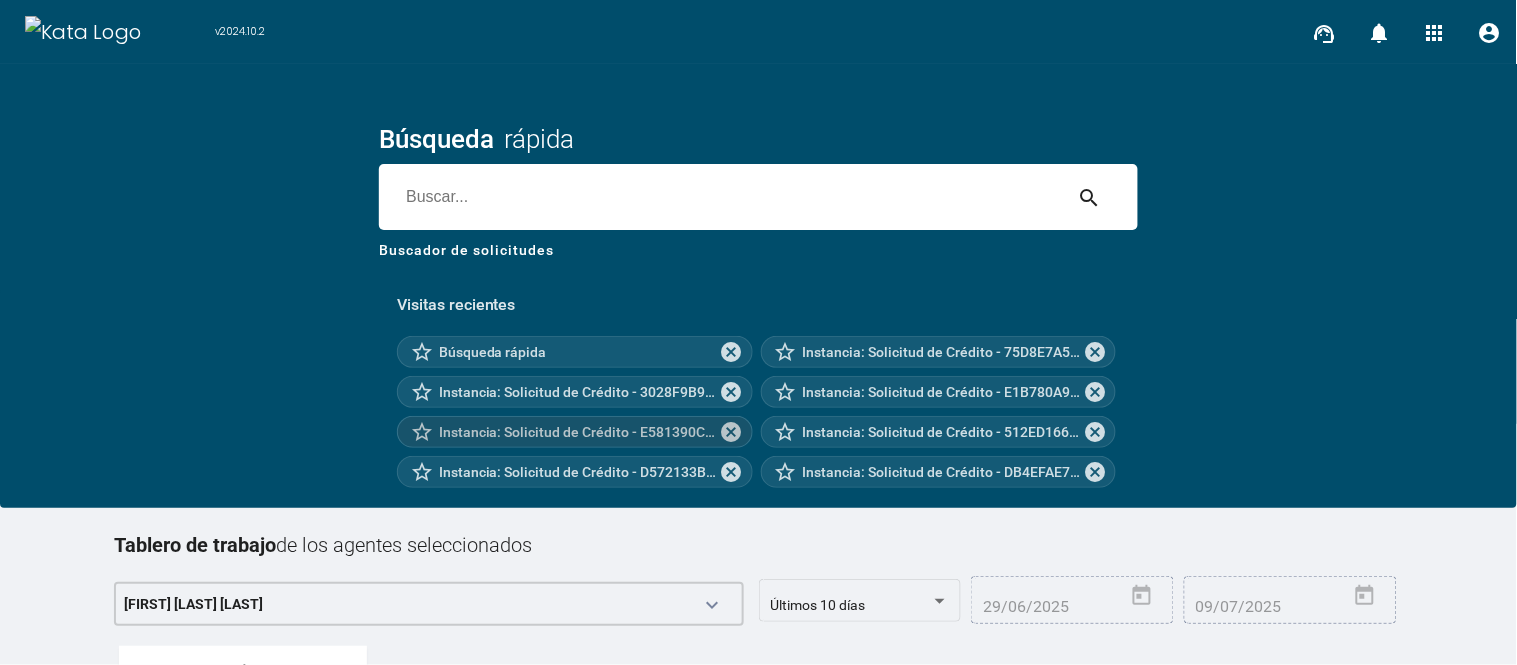 scroll, scrollTop: 195, scrollLeft: 0, axis: vertical 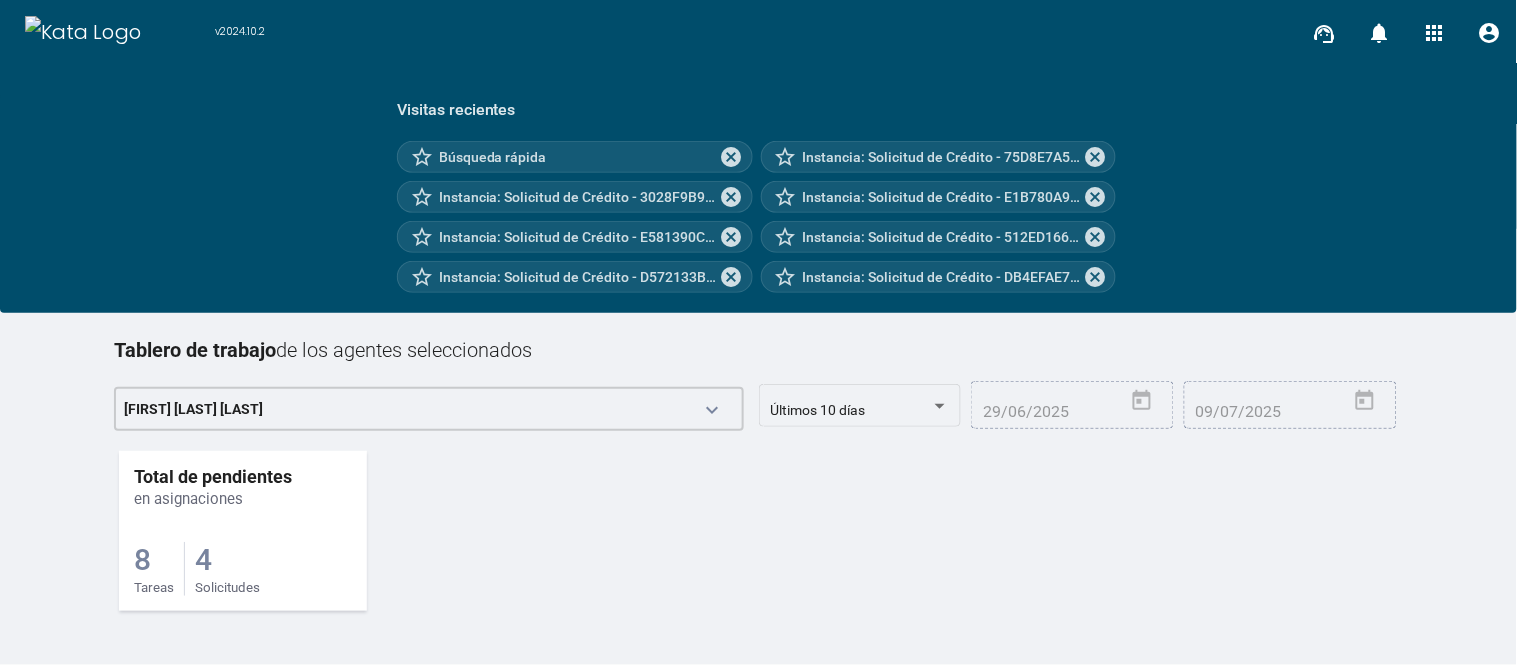 click on "4 Solicitudes" at bounding box center (227, 569) 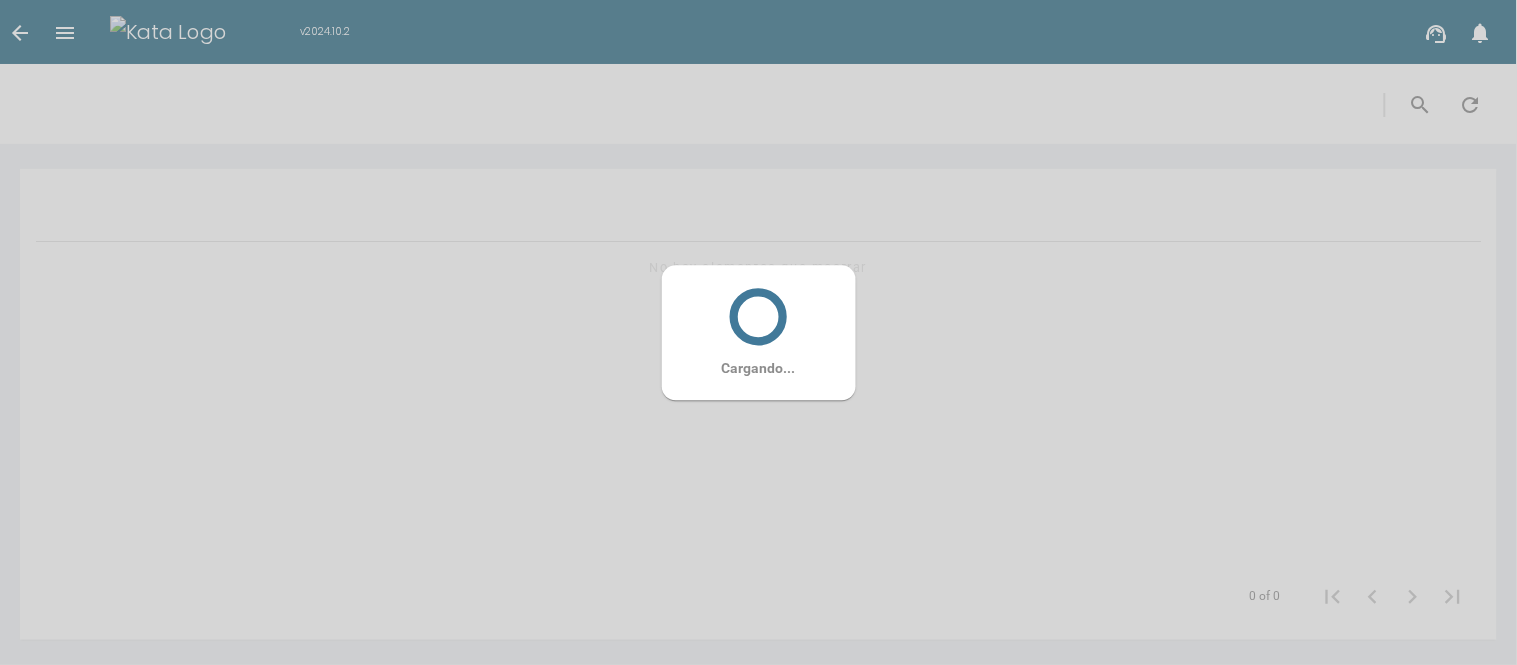 scroll, scrollTop: 0, scrollLeft: 0, axis: both 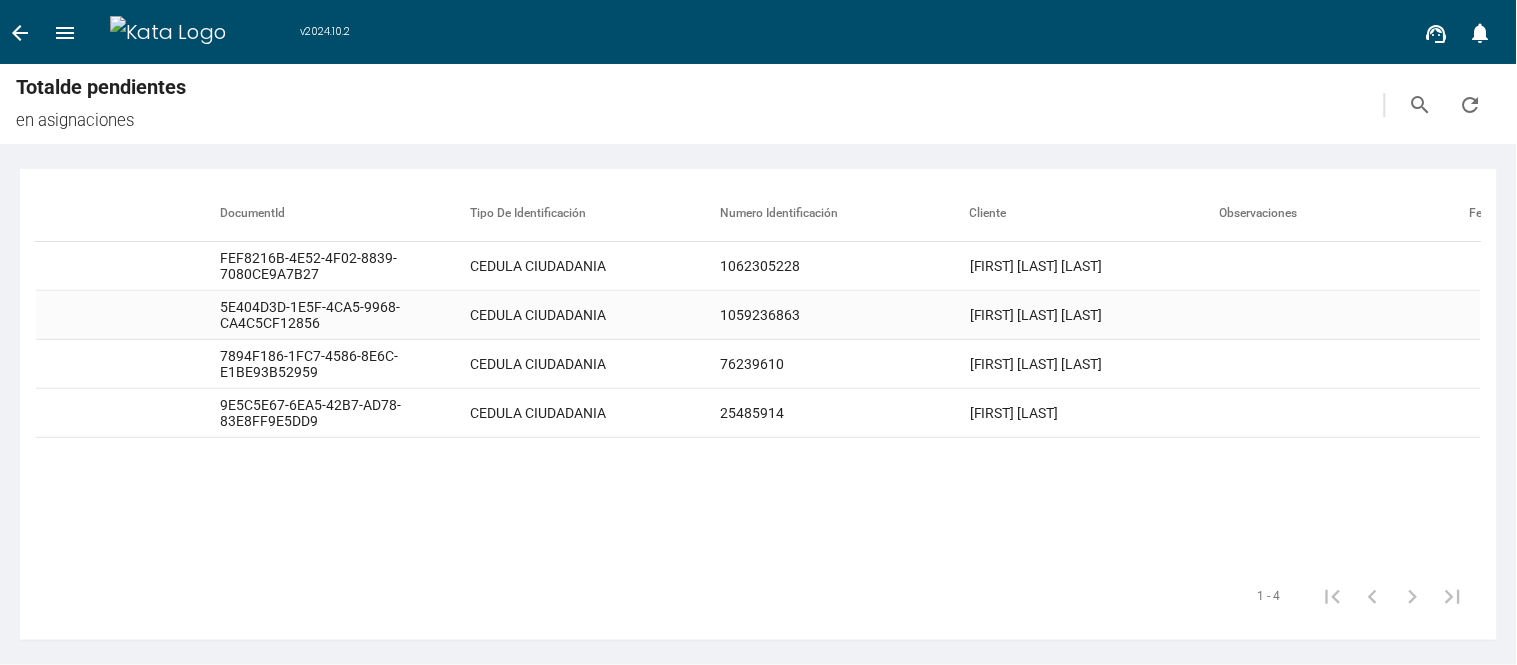 click on "[FIRST] [LAST] [LAST]" at bounding box center (1095, 266) 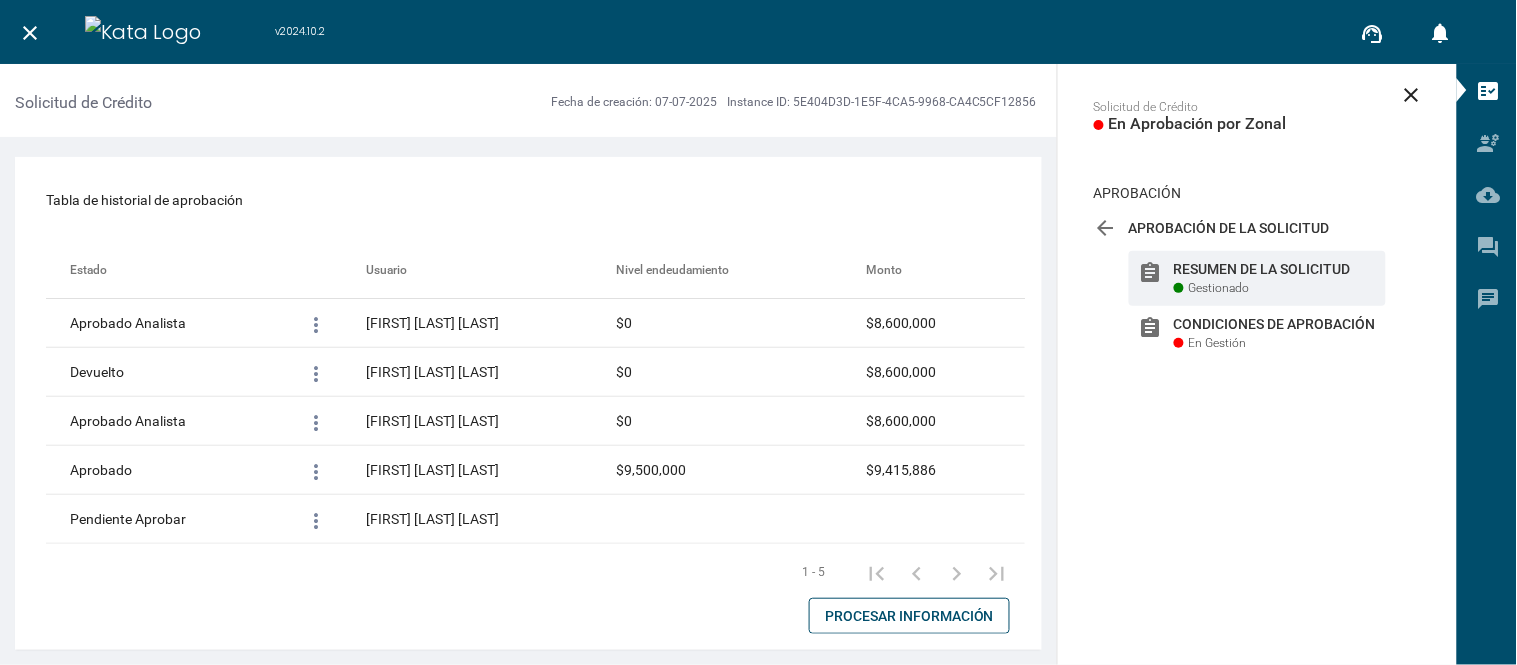scroll, scrollTop: 1712, scrollLeft: 0, axis: vertical 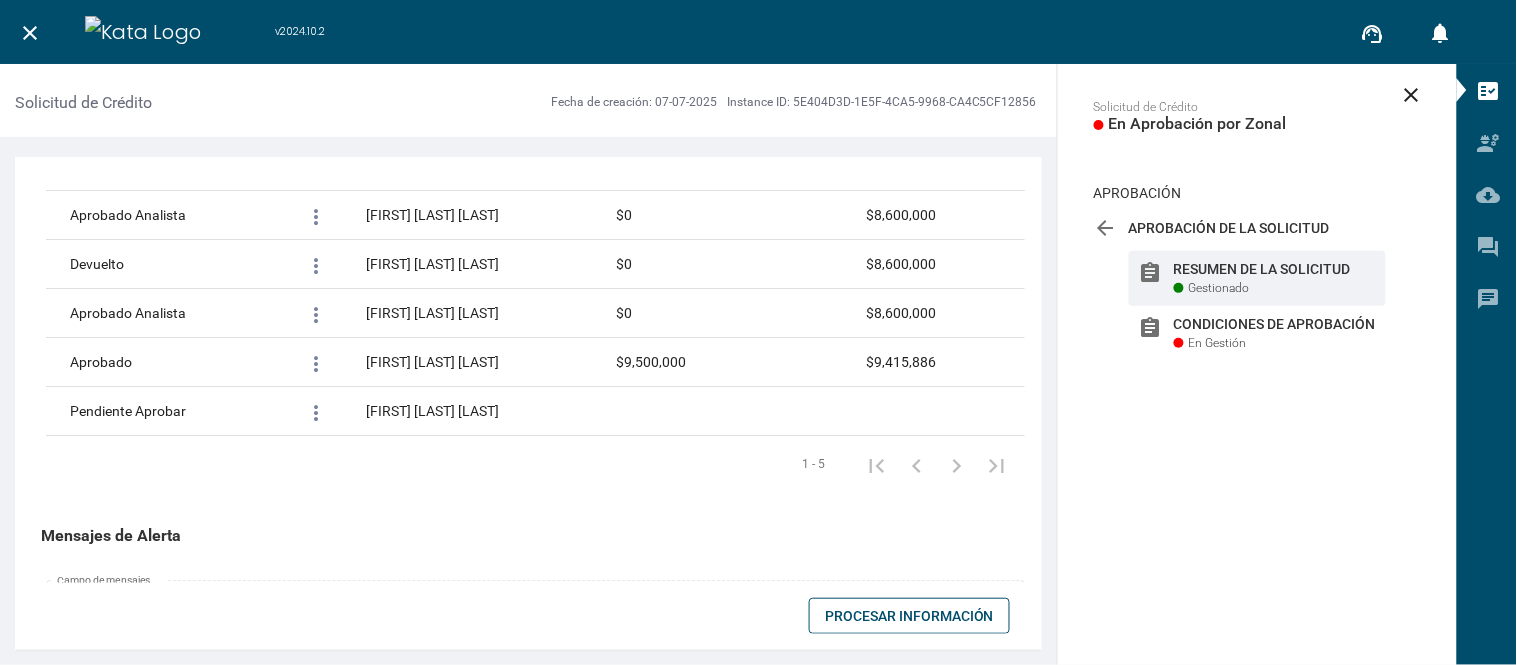 click on "Procesar Información" at bounding box center [909, 616] 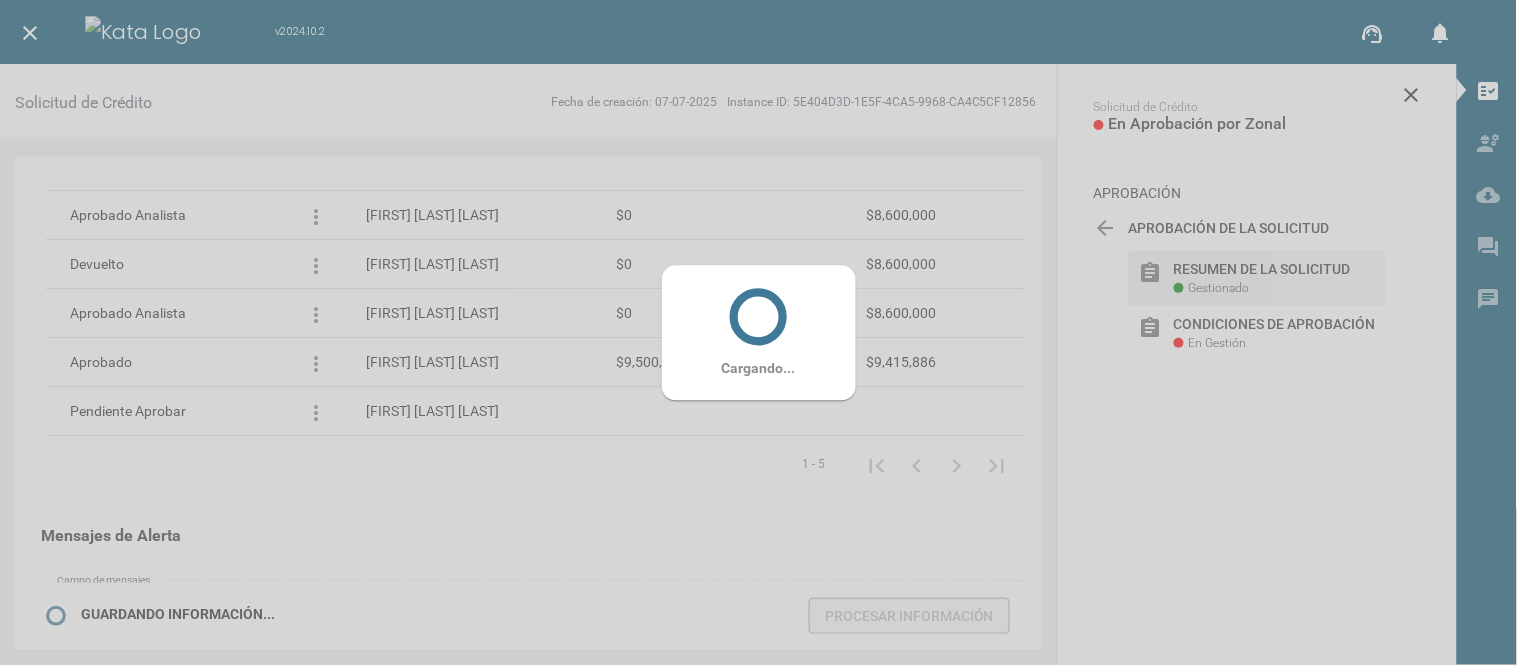 click on "Cargando..." at bounding box center [759, 332] 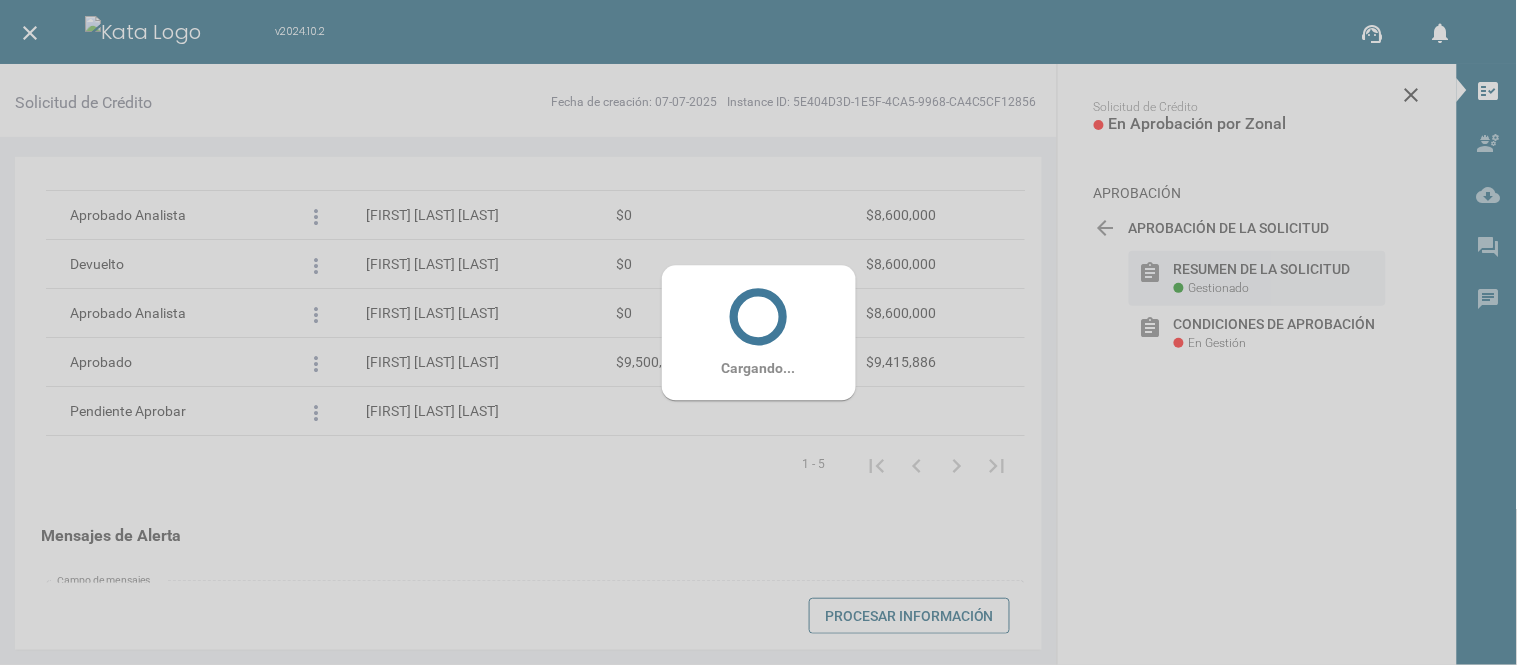 click on "Cargando..." at bounding box center [759, 368] 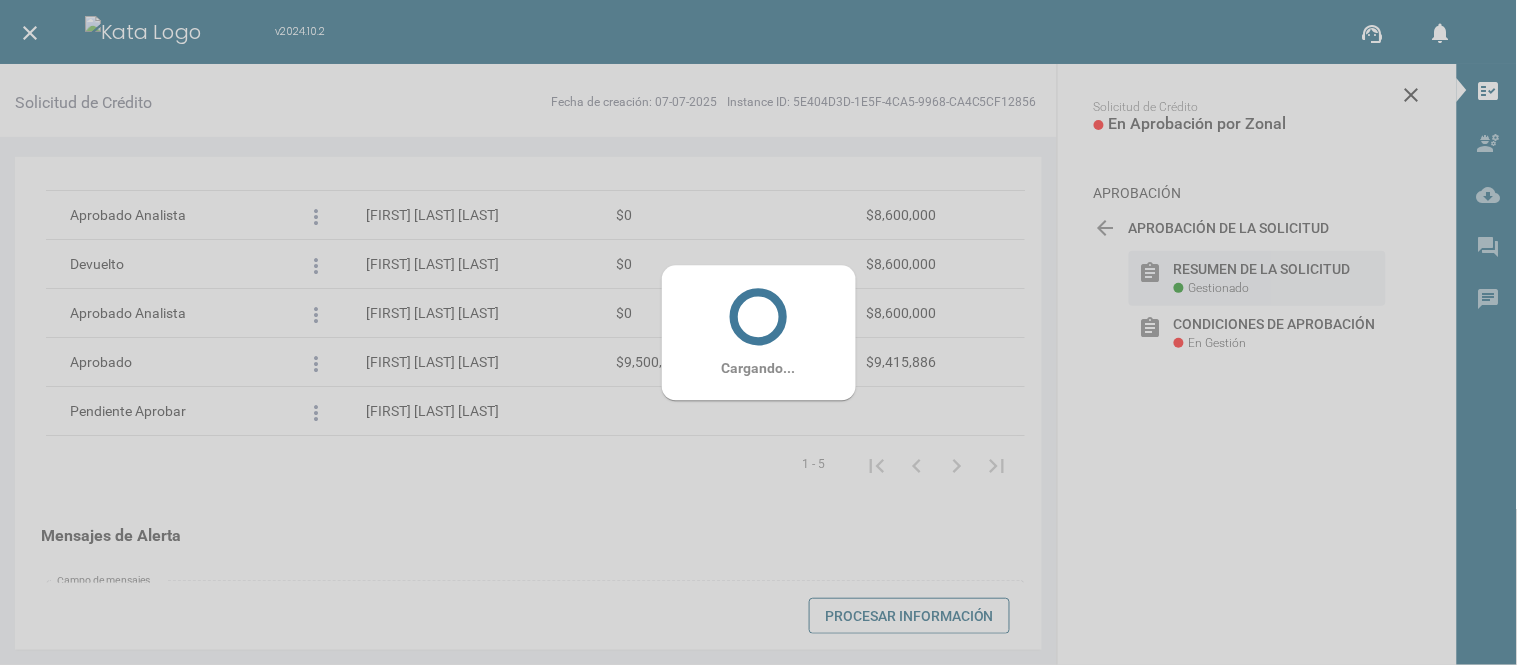 scroll, scrollTop: 1832, scrollLeft: 0, axis: vertical 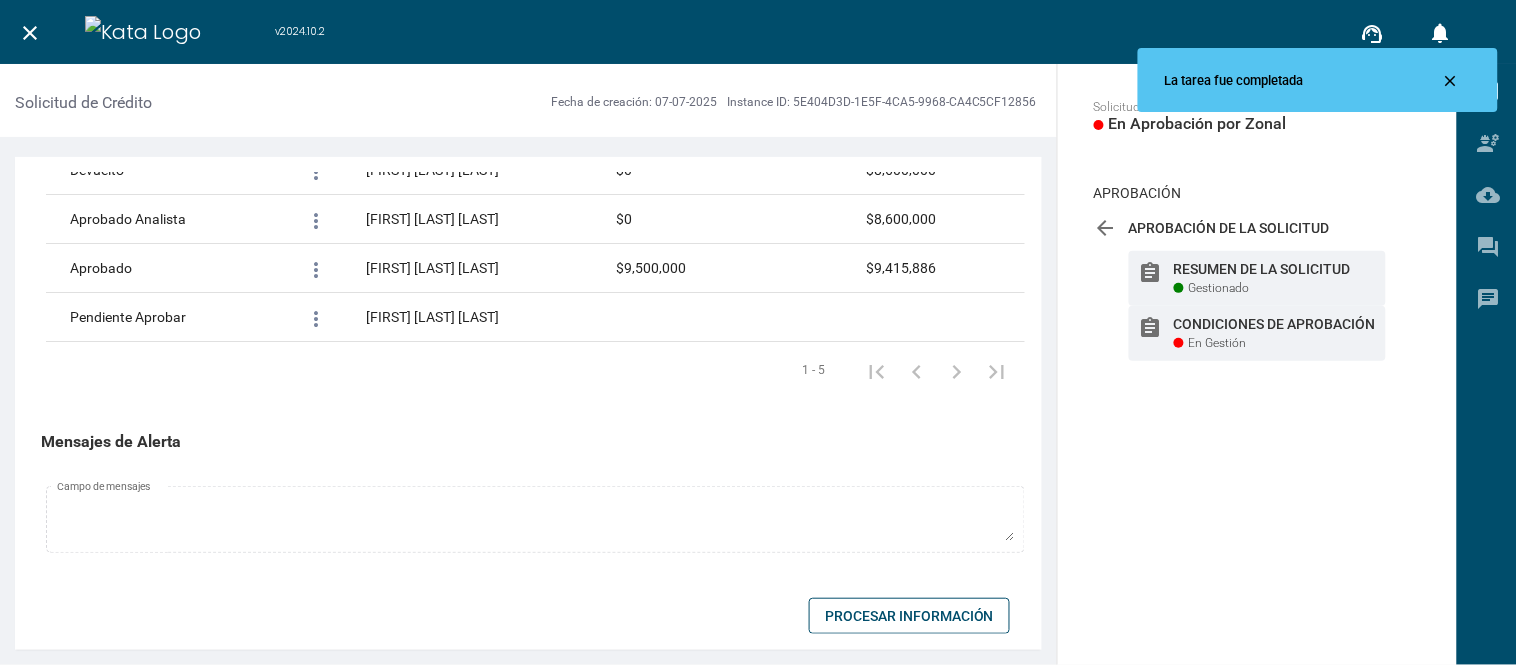 click on "Condiciones de Aprobación" at bounding box center (1275, 269) 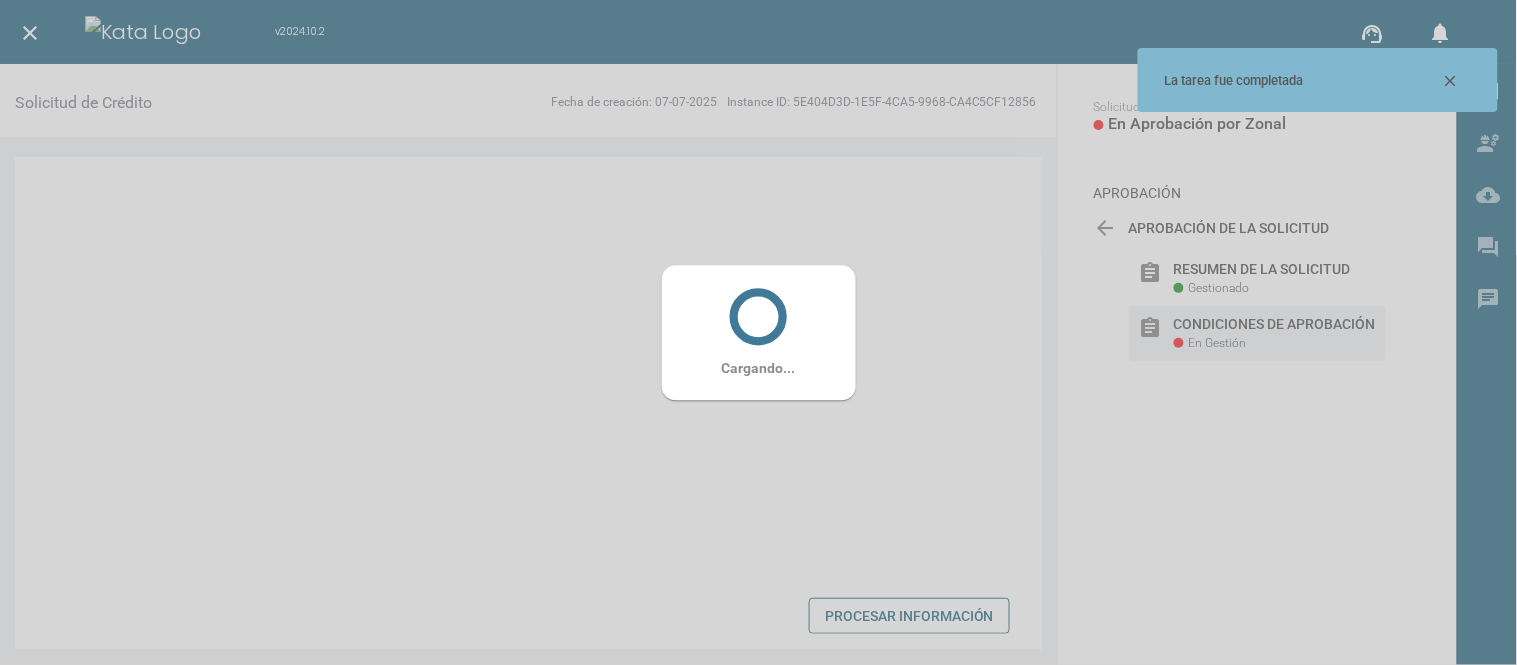 click on "Cargando..." at bounding box center (759, 332) 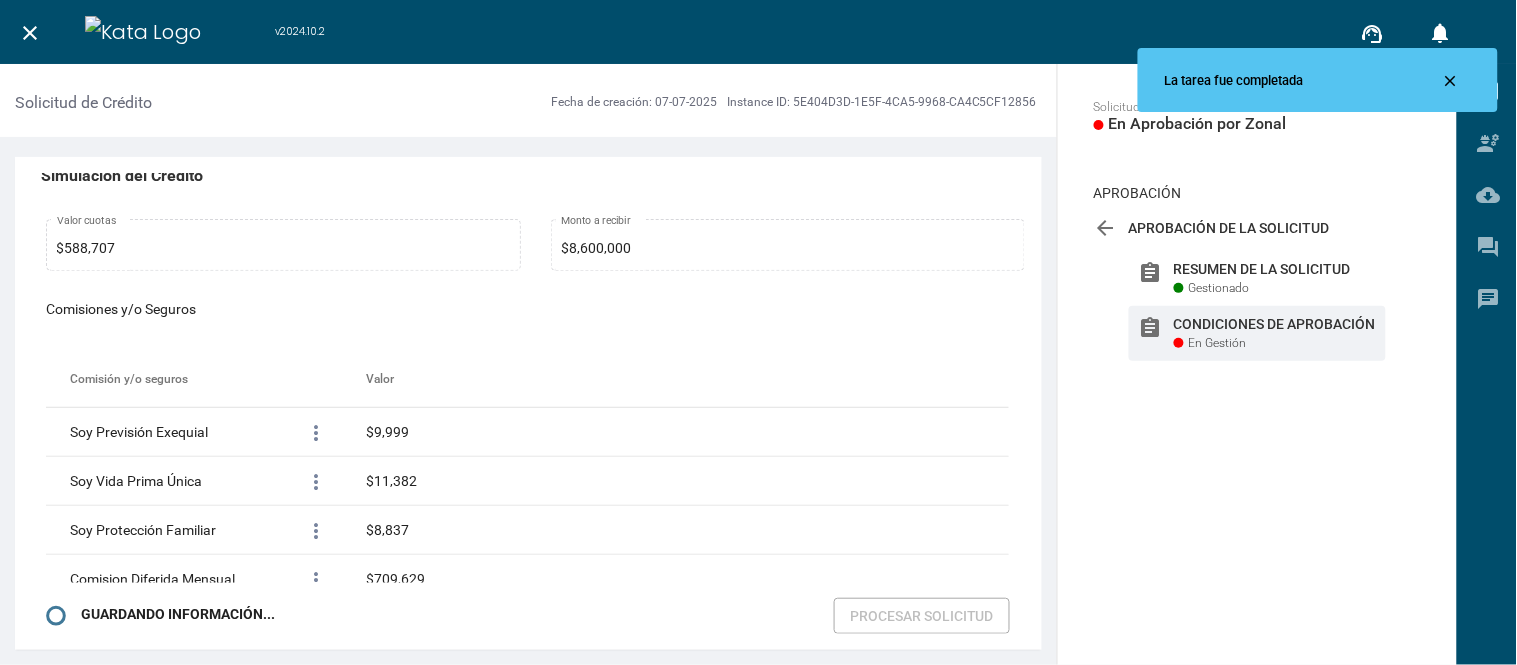scroll, scrollTop: 1393, scrollLeft: 0, axis: vertical 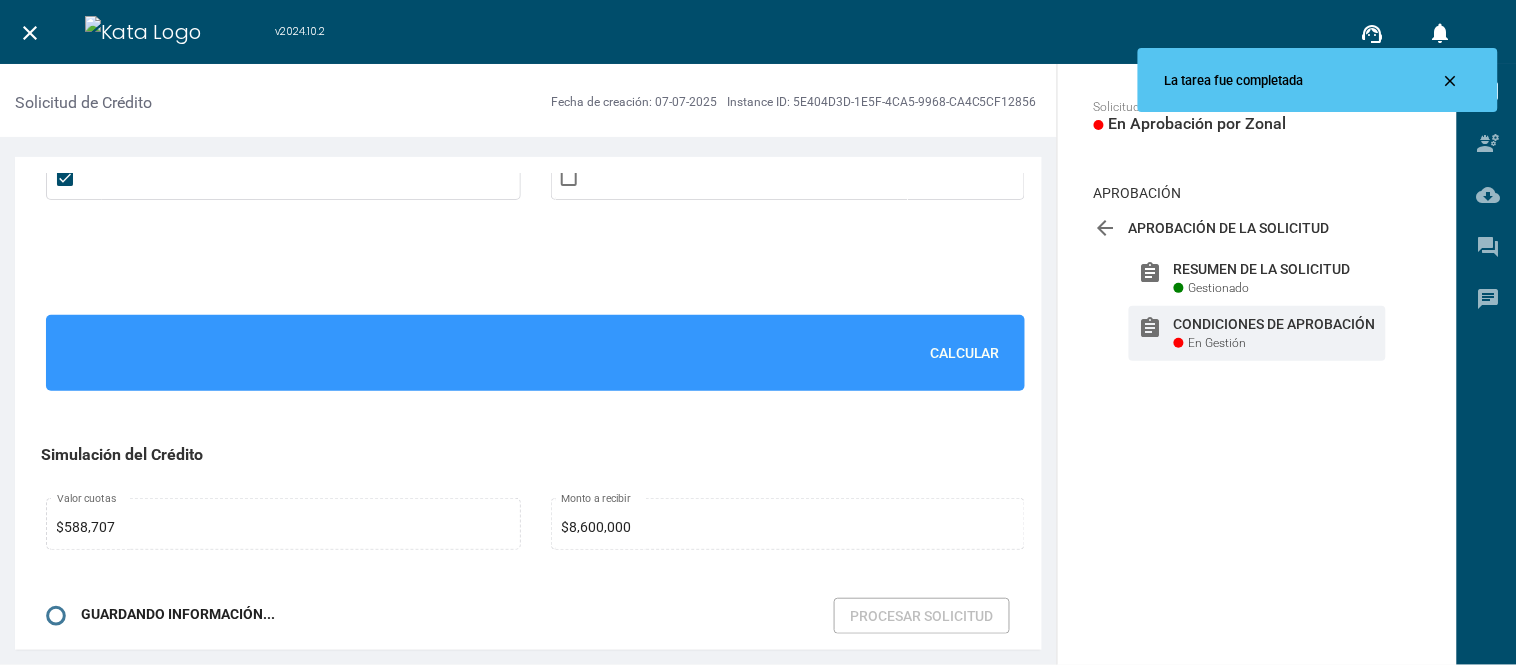 click on "Calcular" at bounding box center [965, 353] 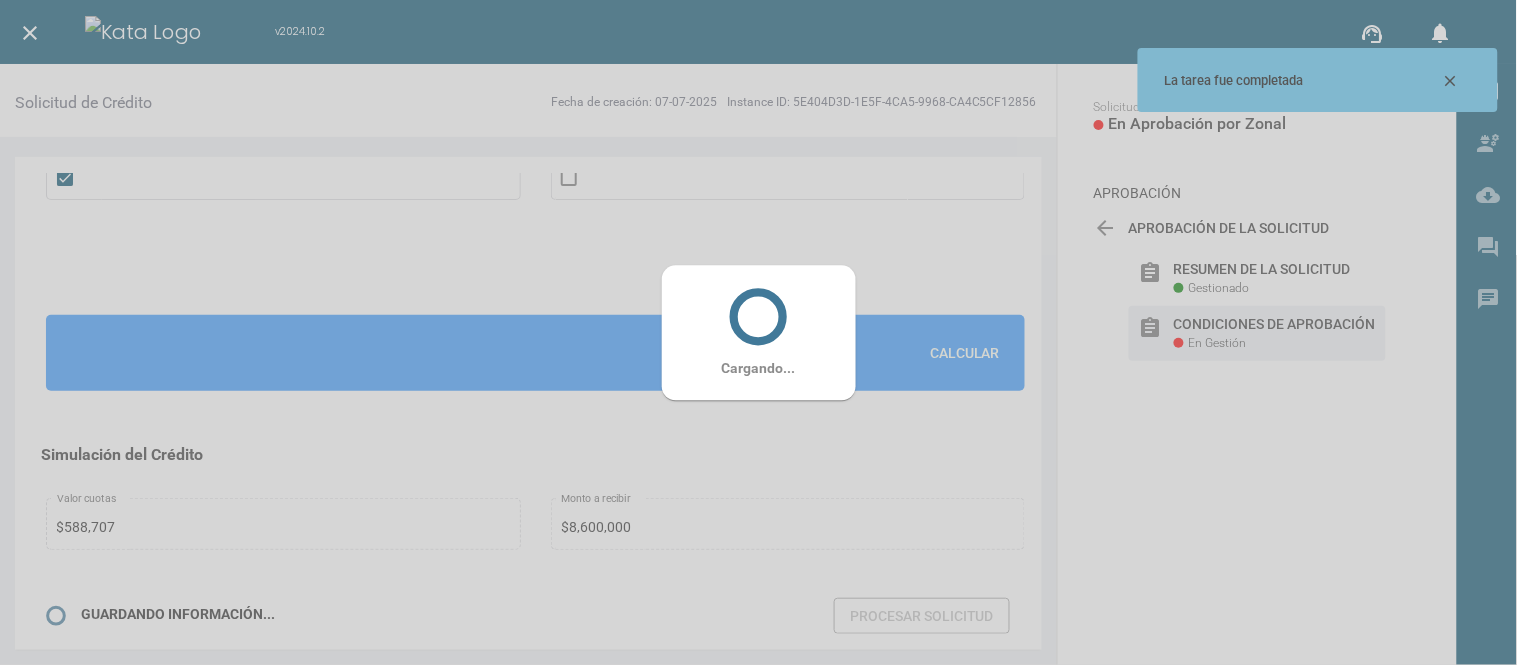 click at bounding box center (759, 317) 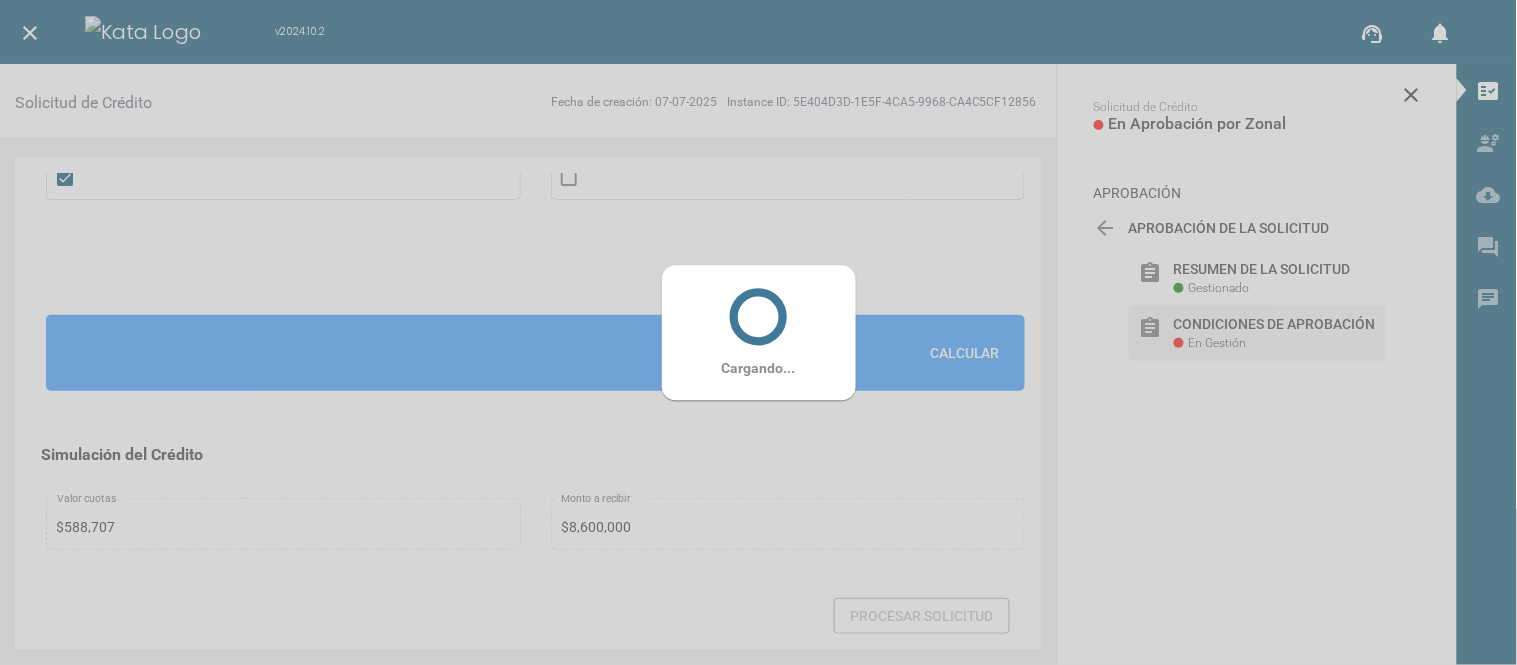 click at bounding box center [759, 317] 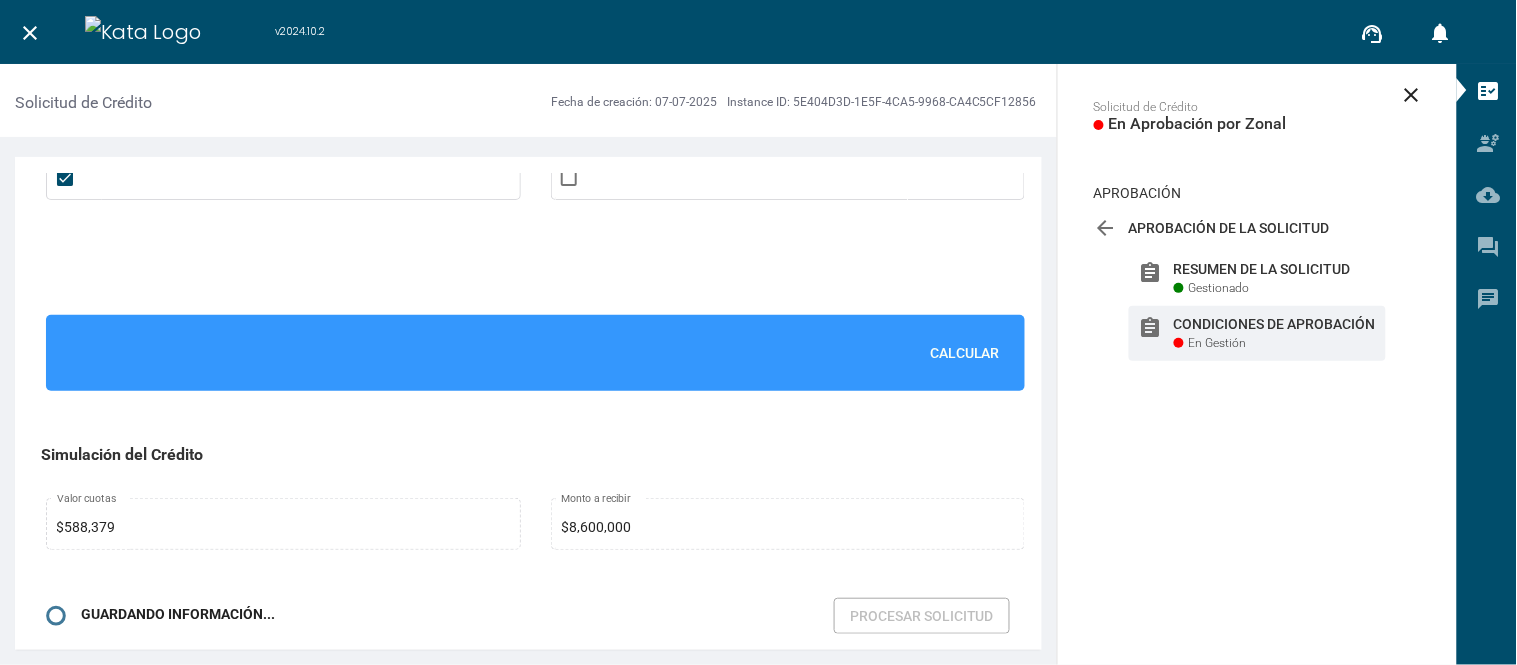 scroll, scrollTop: 3460, scrollLeft: 0, axis: vertical 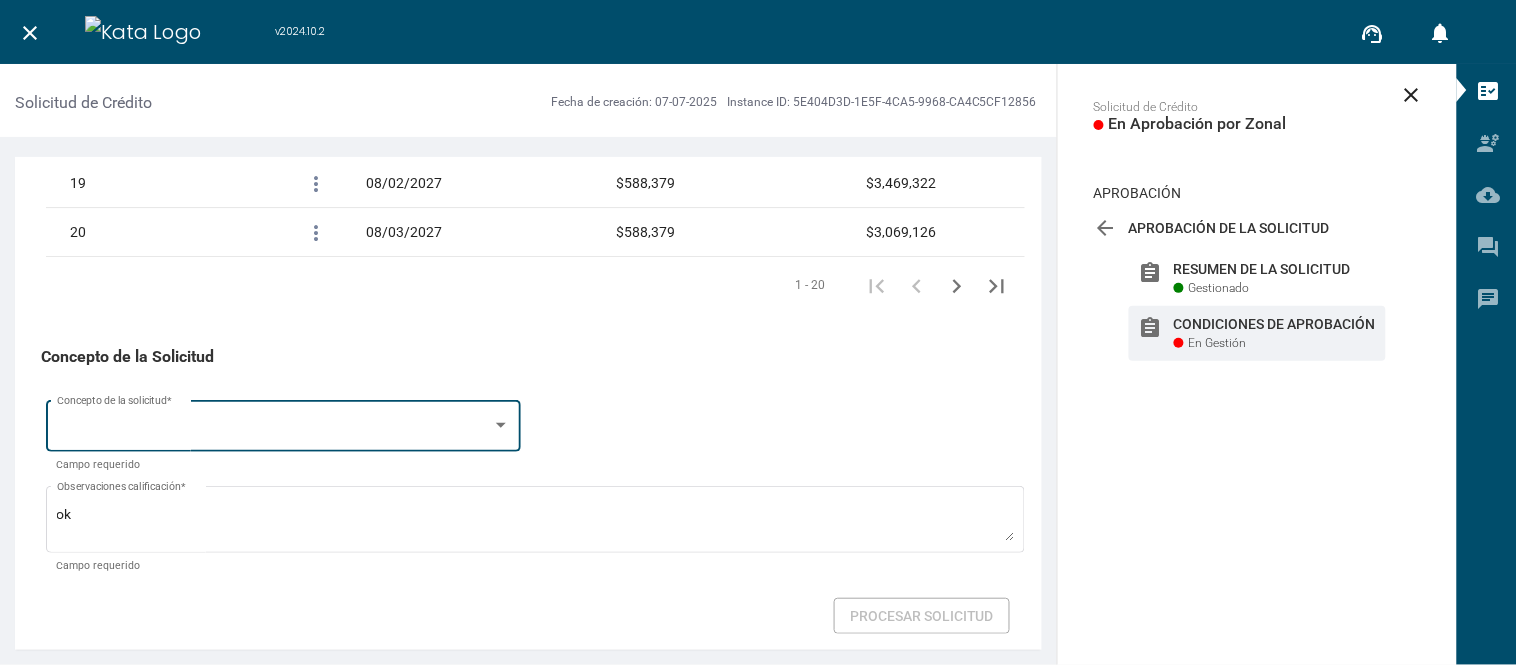 click on "Concepto de la solicitud   *" at bounding box center (284, 424) 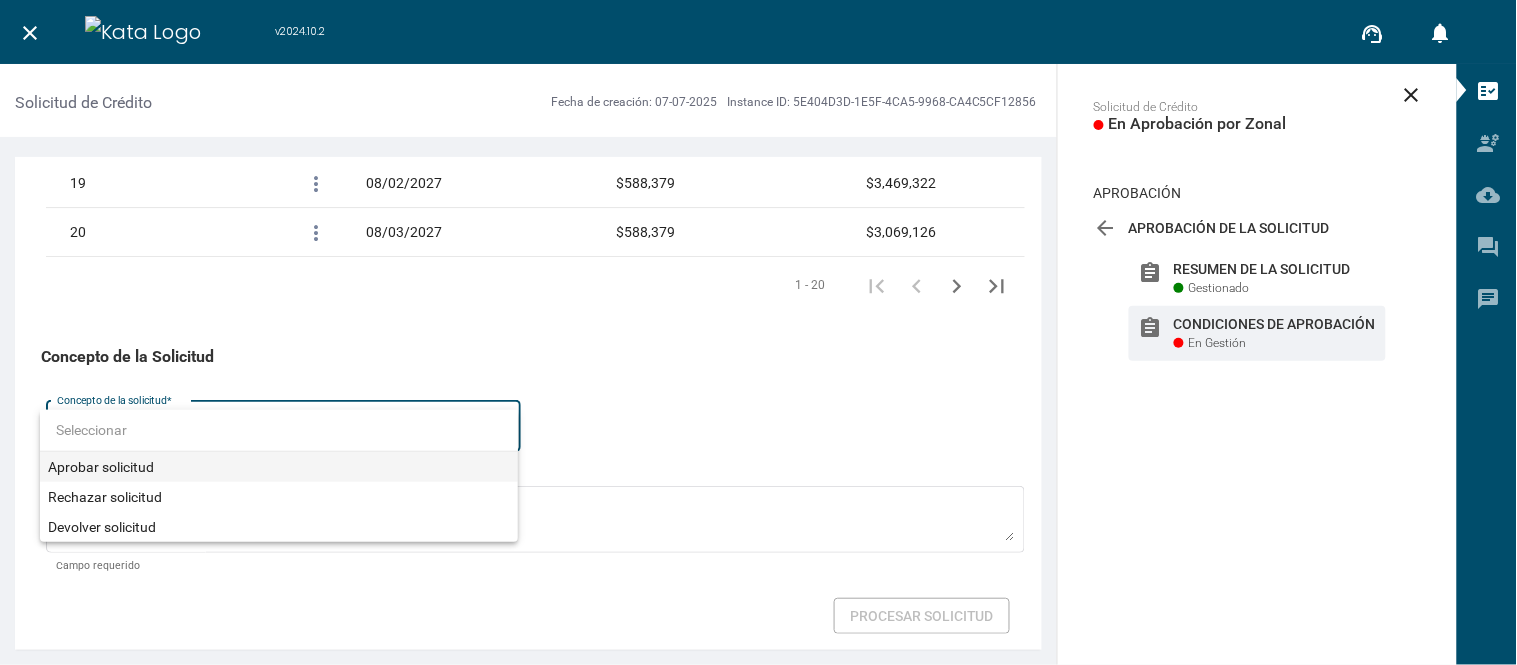 click on "Aprobar solicitud" at bounding box center [279, 467] 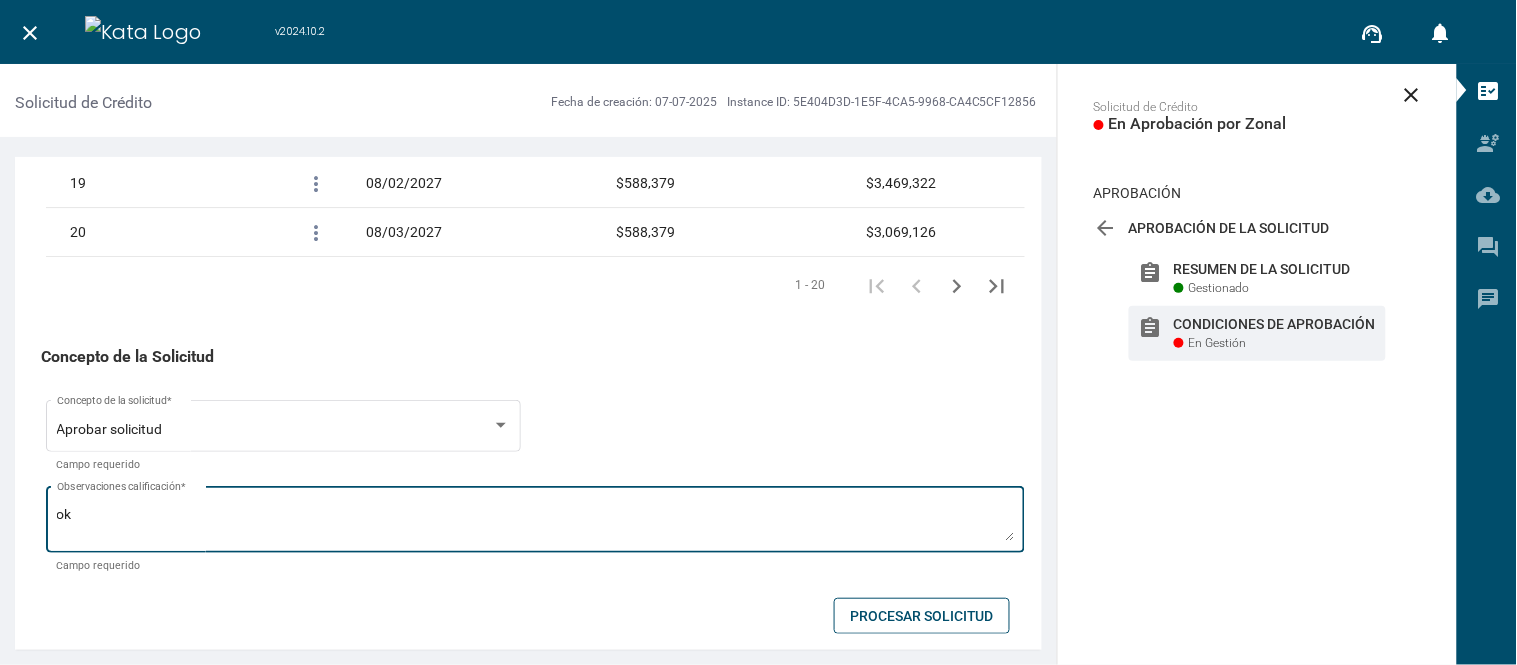 click on "ok  Observaciones calificación   *" at bounding box center [536, 517] 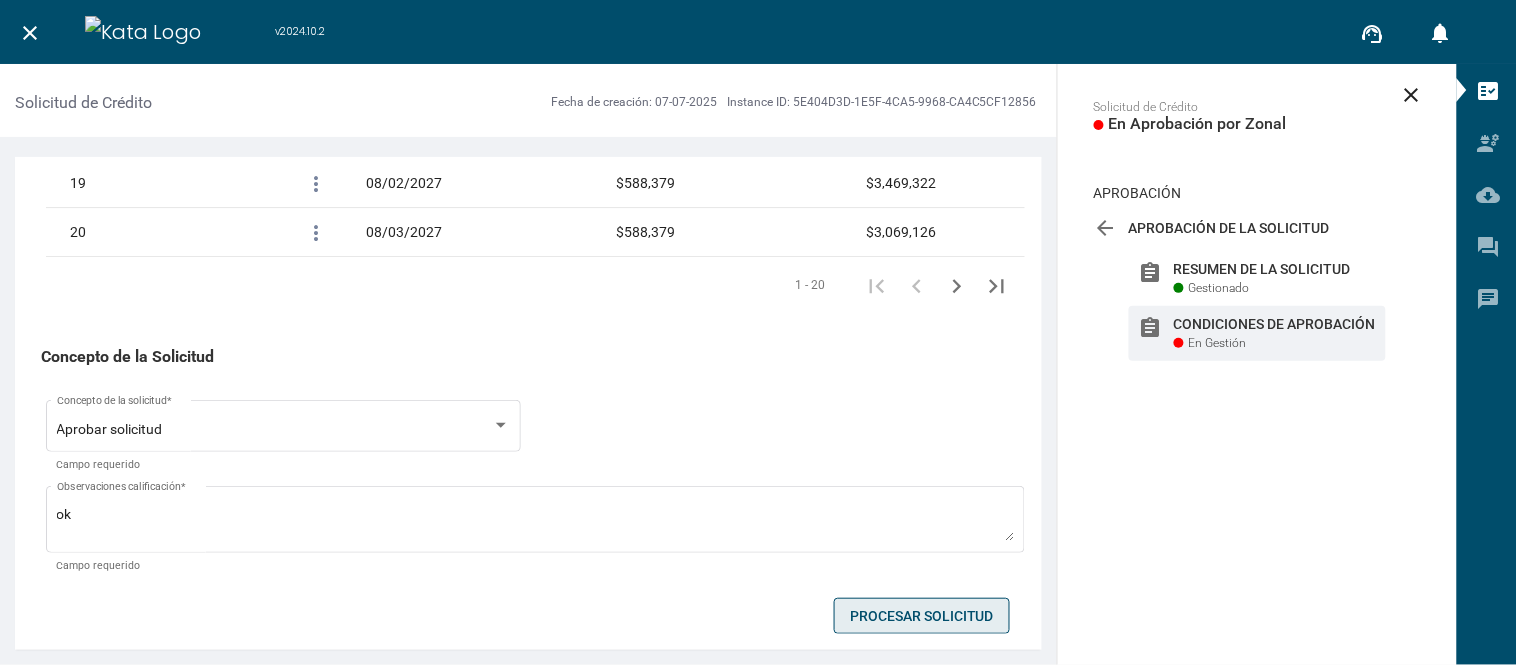 click on "Procesar Solicitud" at bounding box center [922, 616] 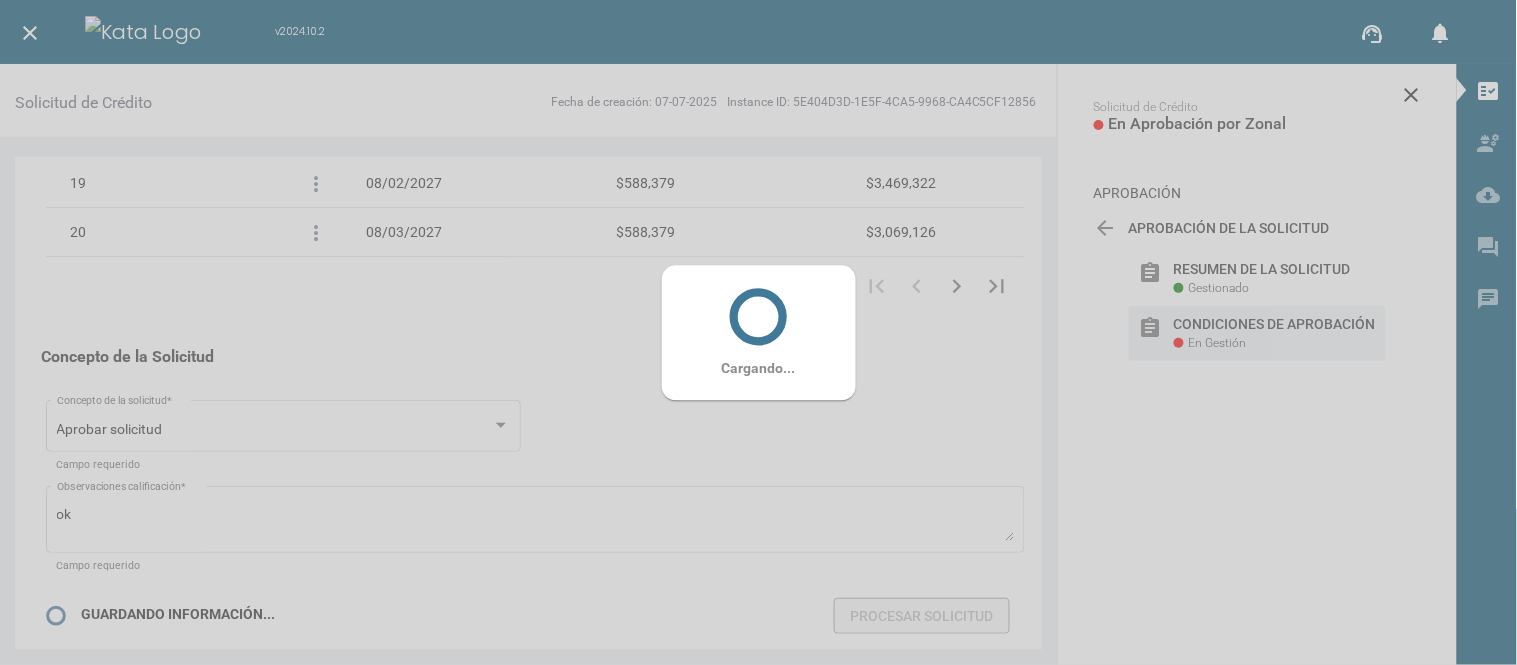 click on "Cargando..." at bounding box center [759, 332] 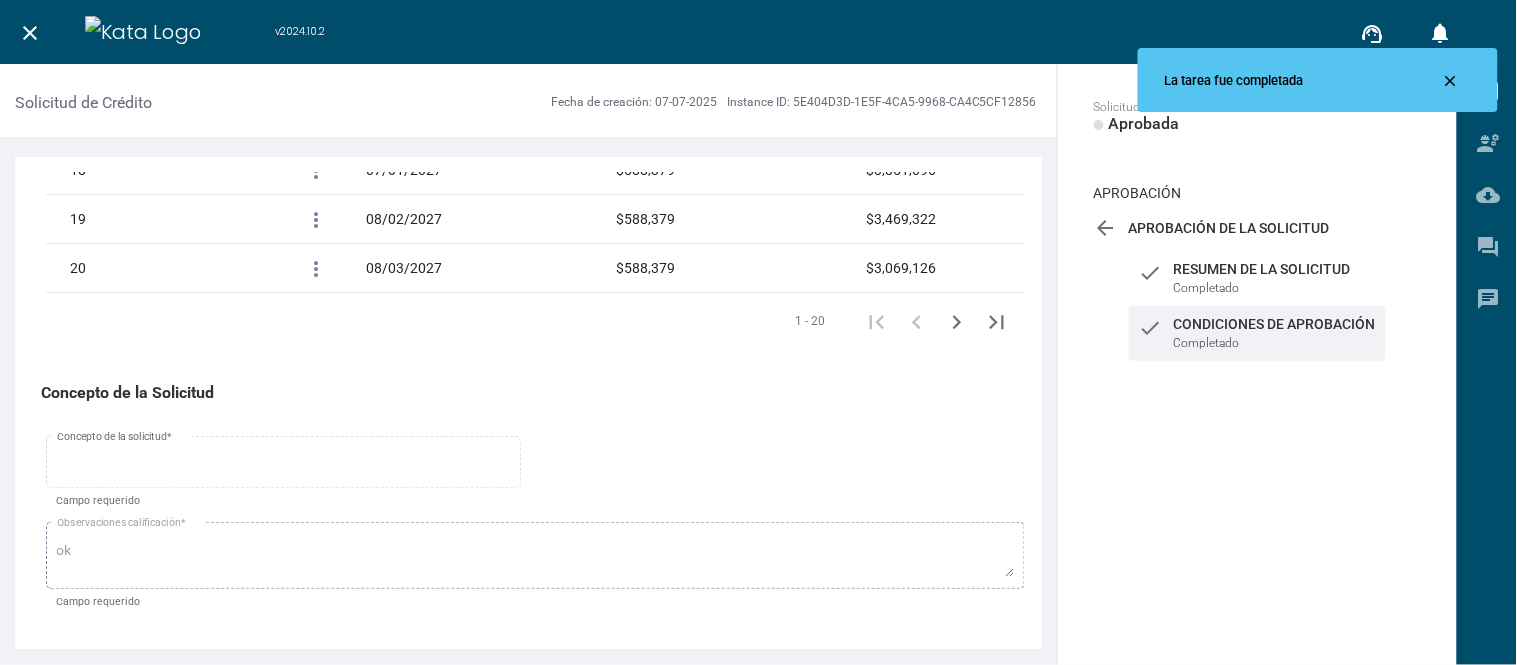 scroll, scrollTop: 3424, scrollLeft: 0, axis: vertical 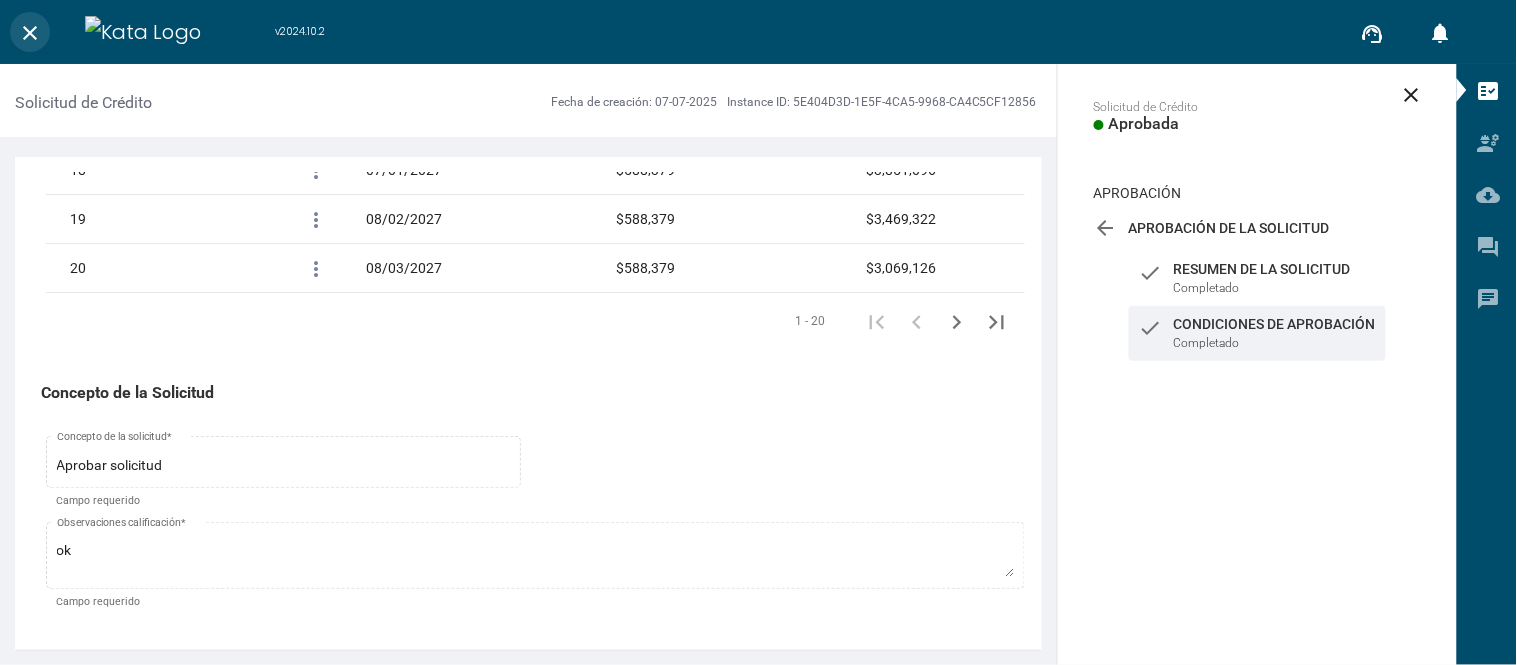 click on "close" at bounding box center [30, 33] 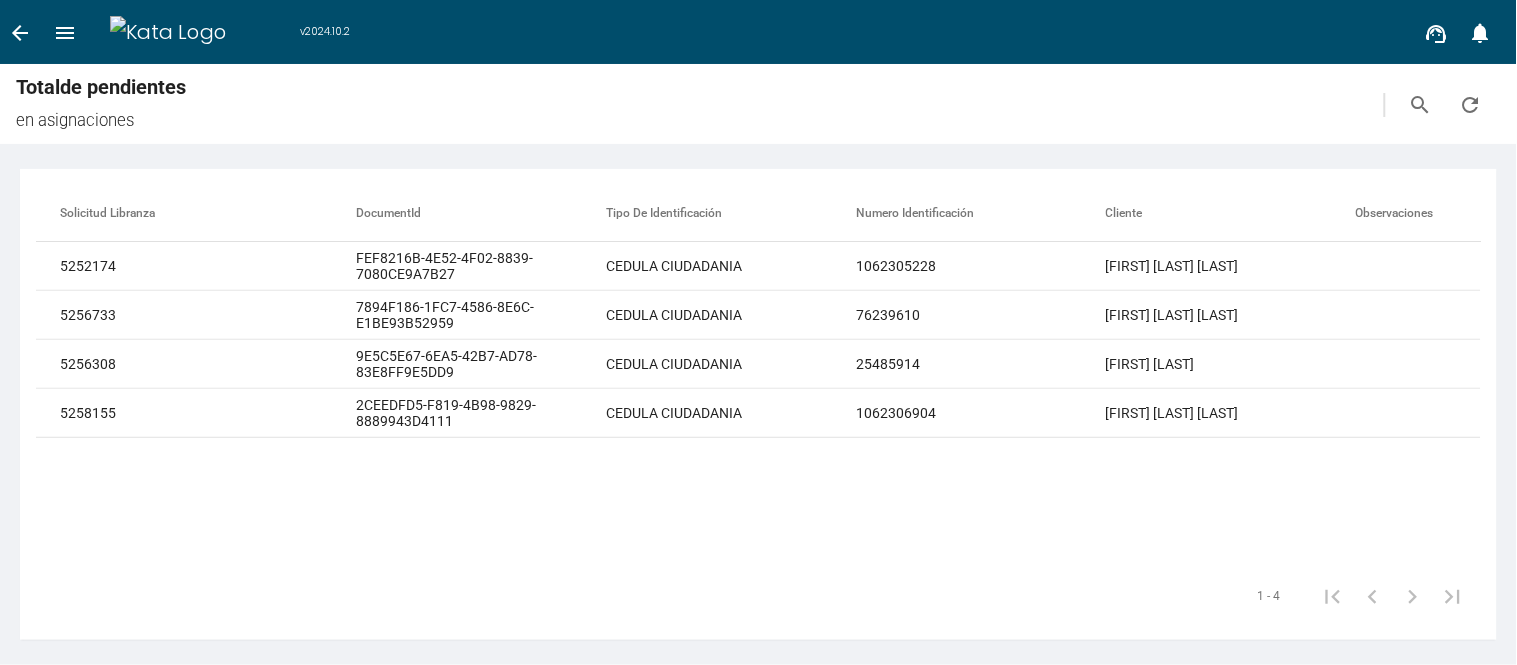 click on "menu" at bounding box center [20, 33] 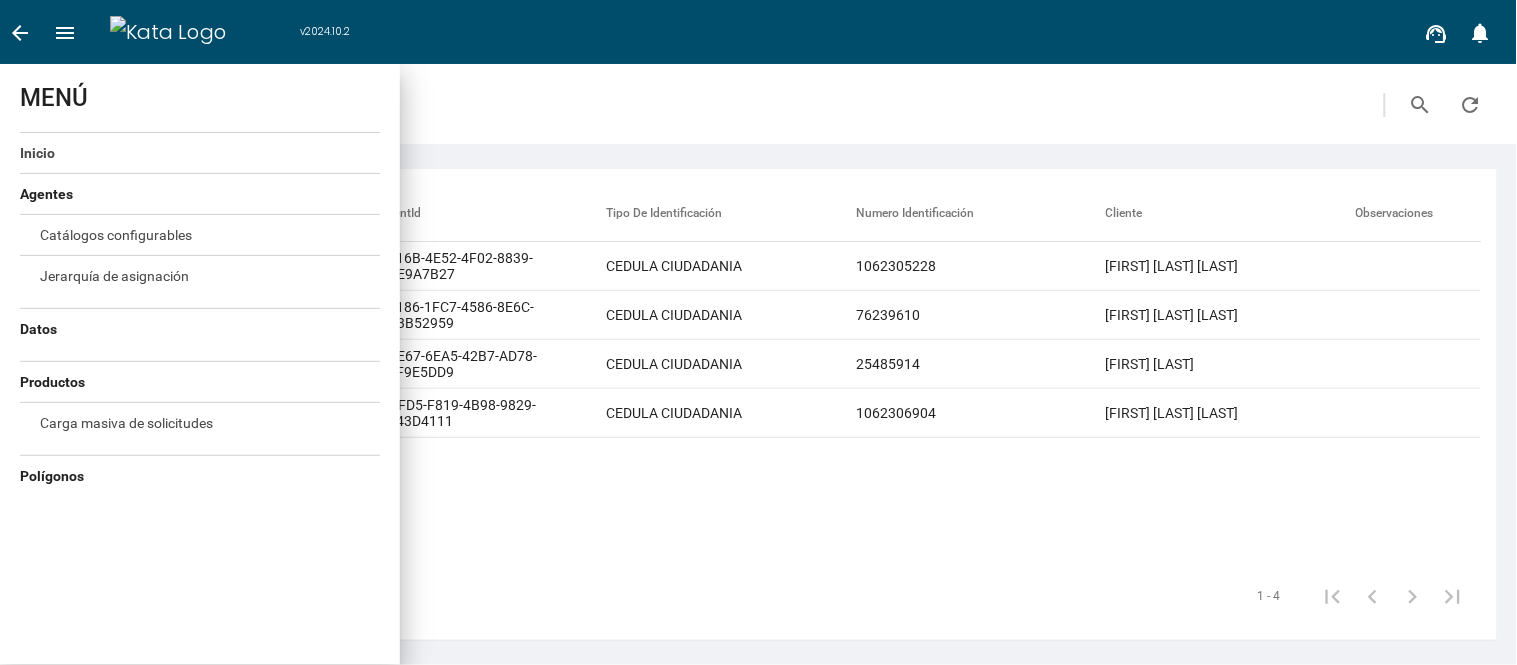 click on "Inicio" at bounding box center (37, 153) 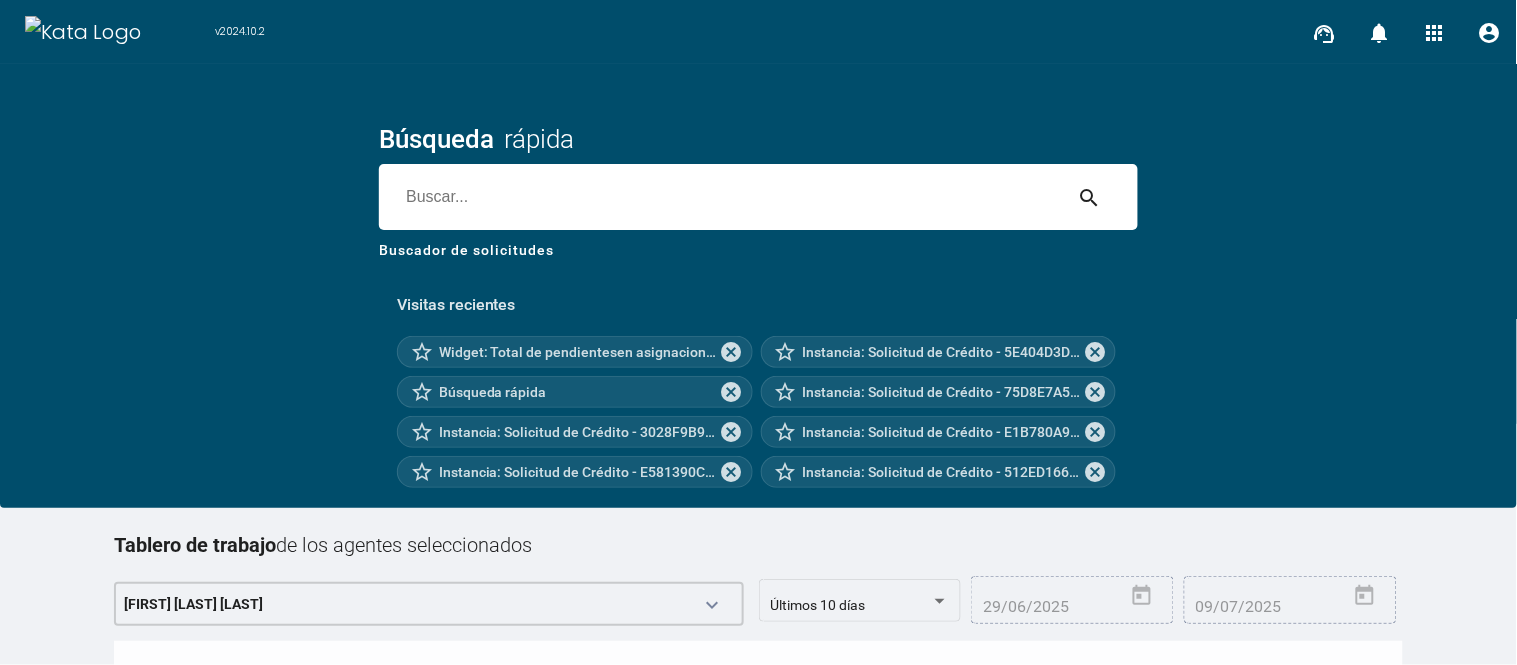 click at bounding box center [720, 197] 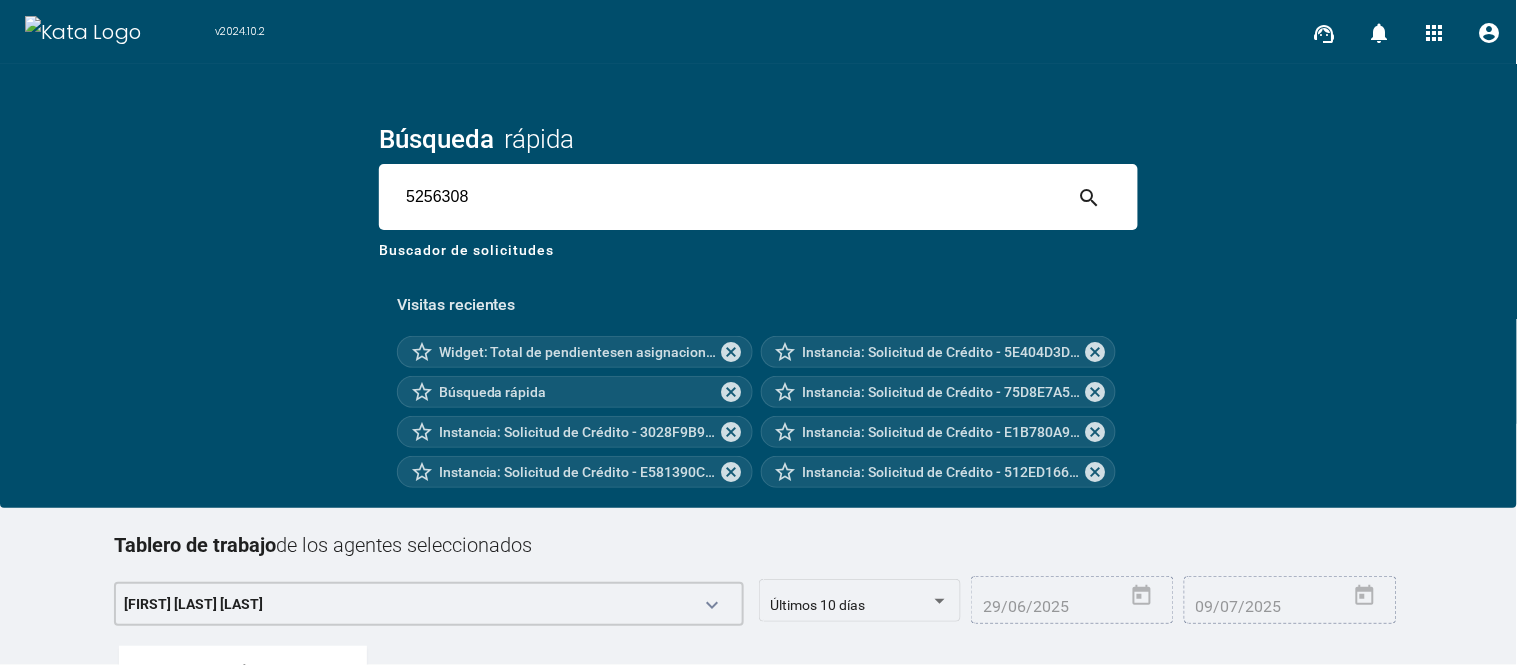 type on "5256308" 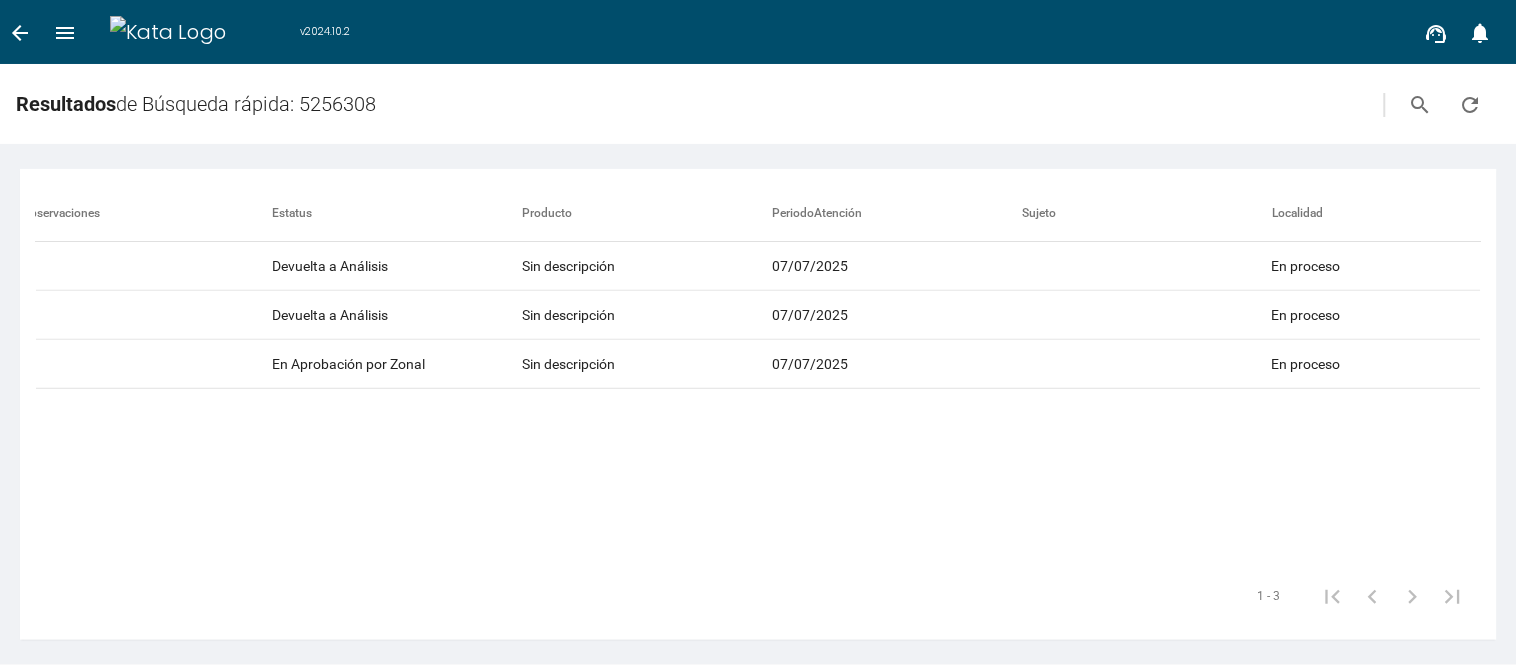 scroll, scrollTop: 0, scrollLeft: 1313, axis: horizontal 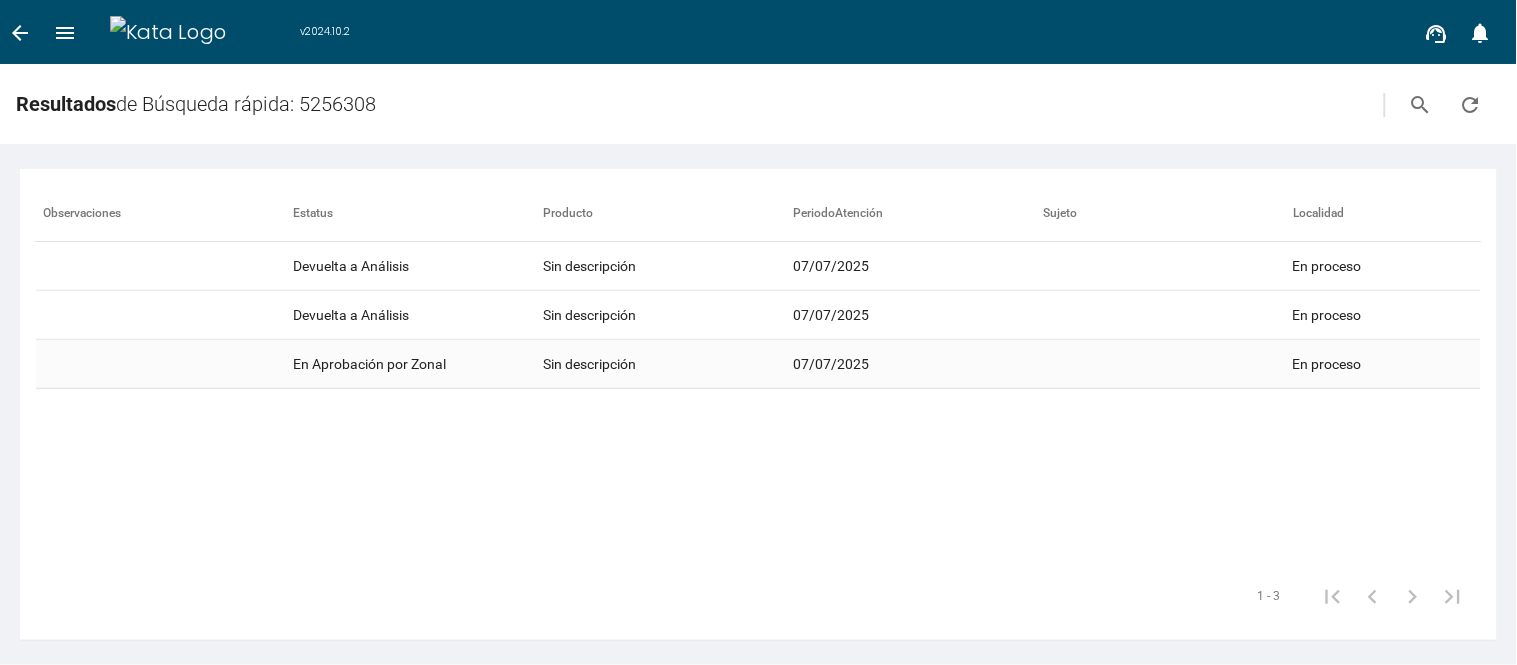 click on "En Aprobación por Zonal" at bounding box center (418, 266) 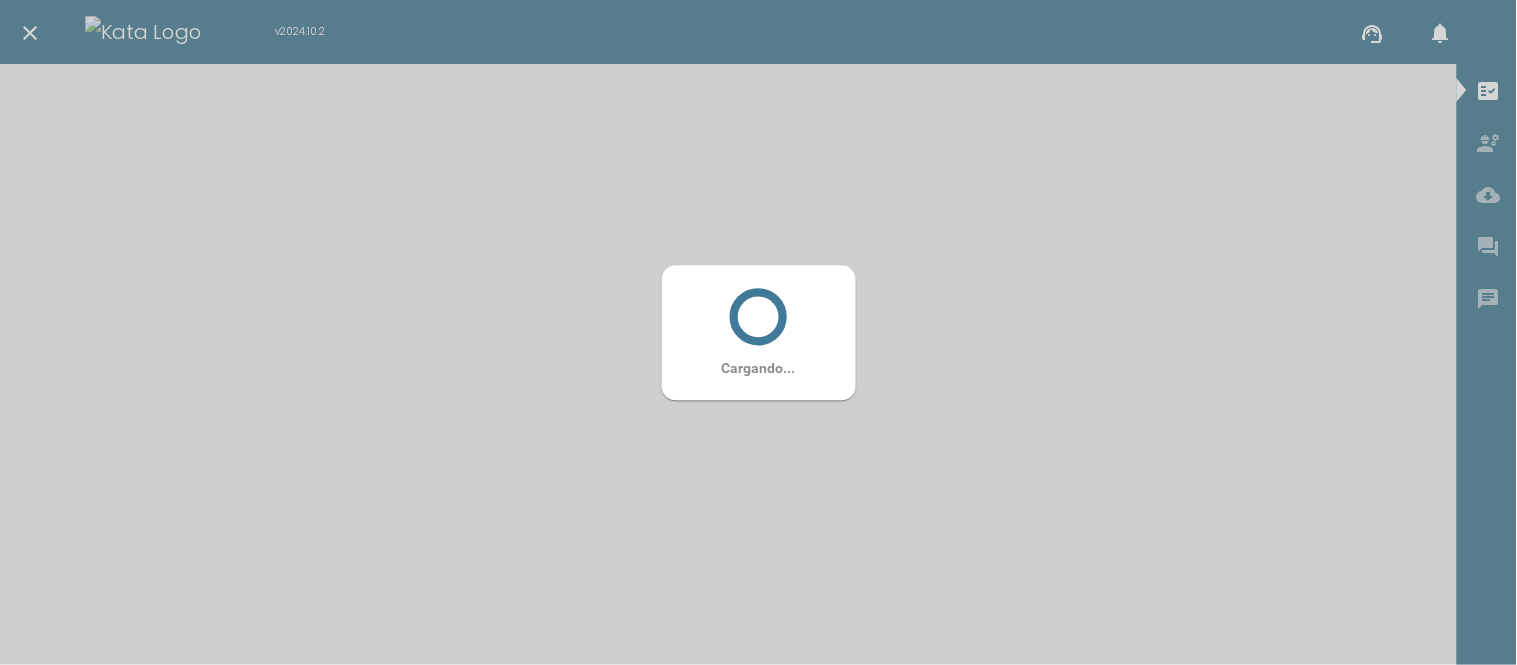 click on "Cargando..." at bounding box center [759, 332] 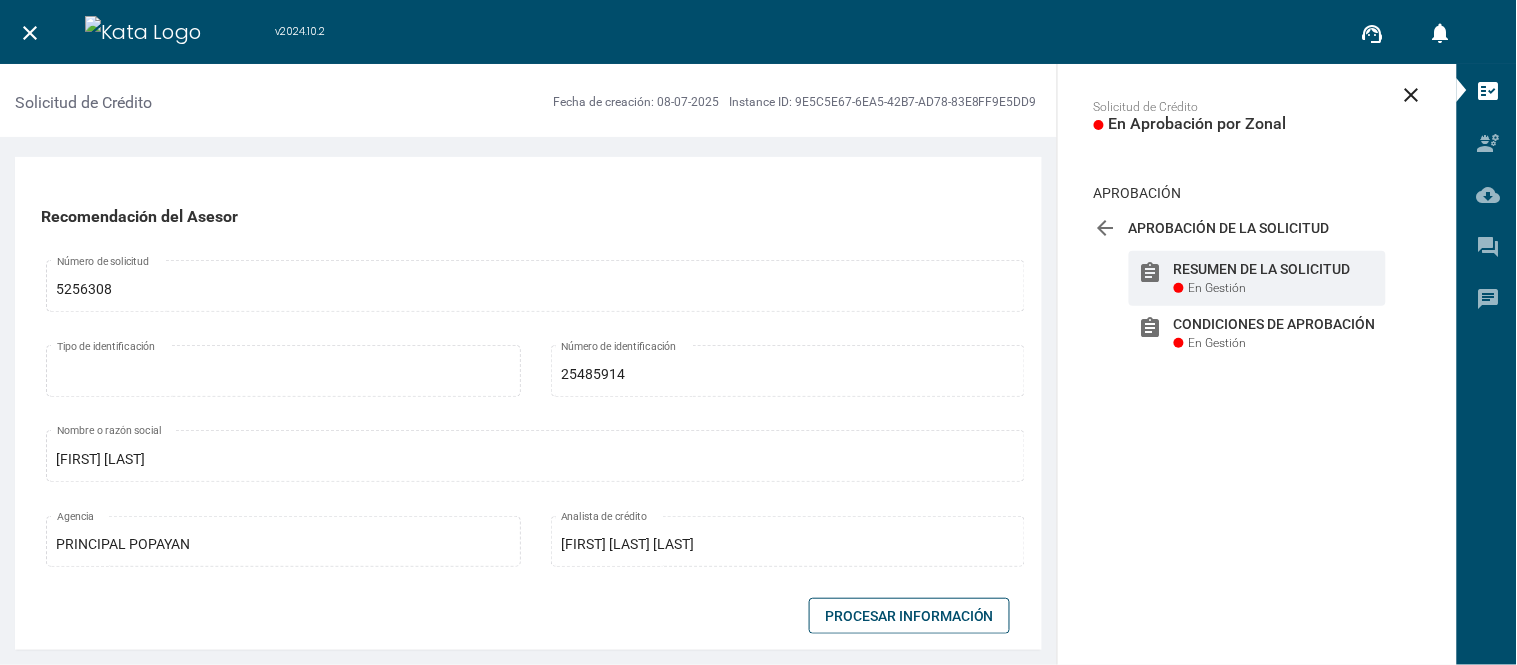 scroll, scrollTop: 1930, scrollLeft: 0, axis: vertical 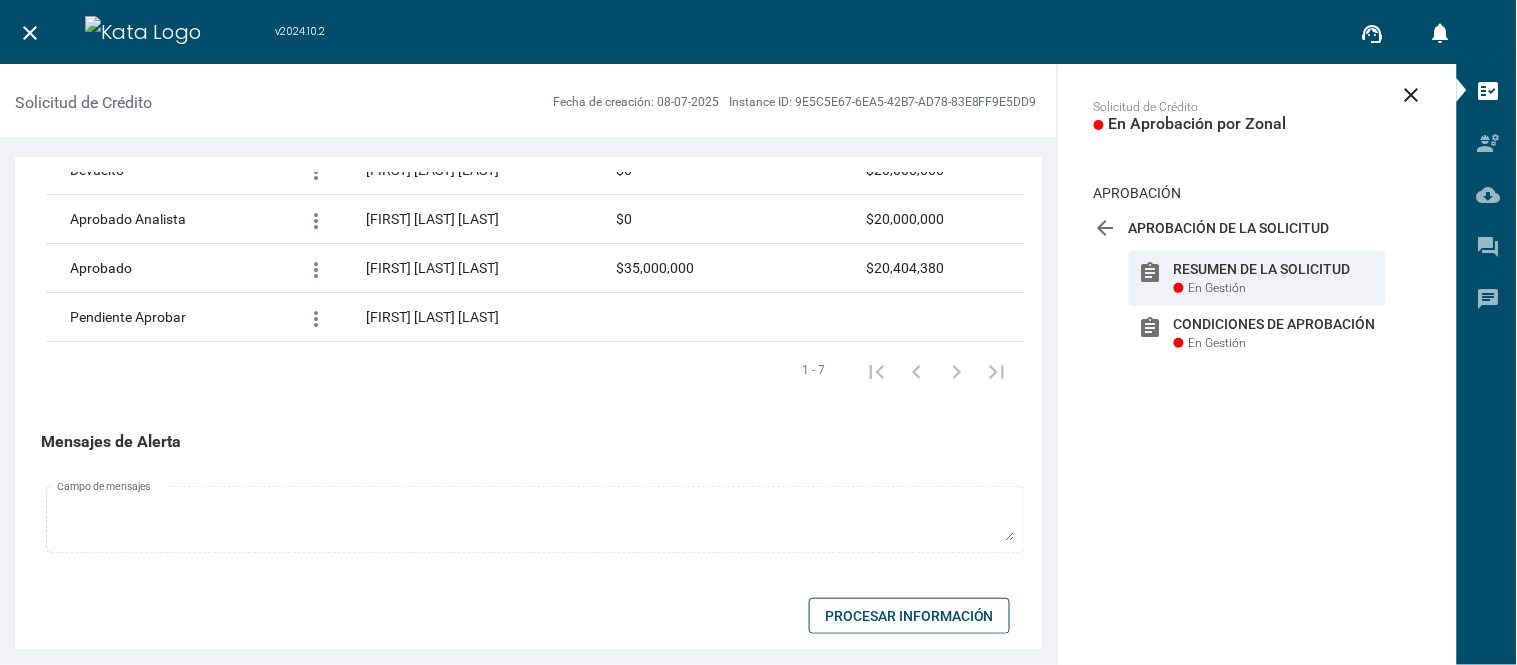 click on "Procesar Información" at bounding box center [909, 616] 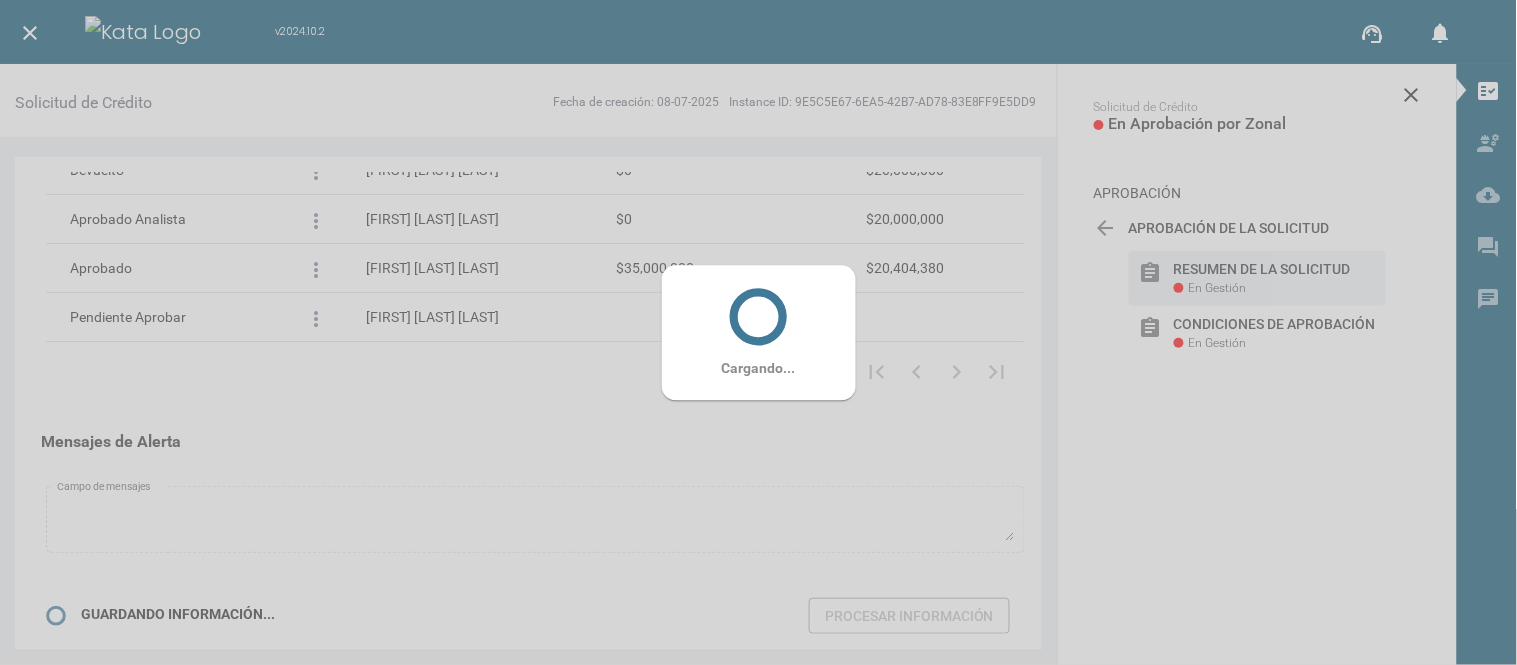 click on "Cargando..." at bounding box center [759, 332] 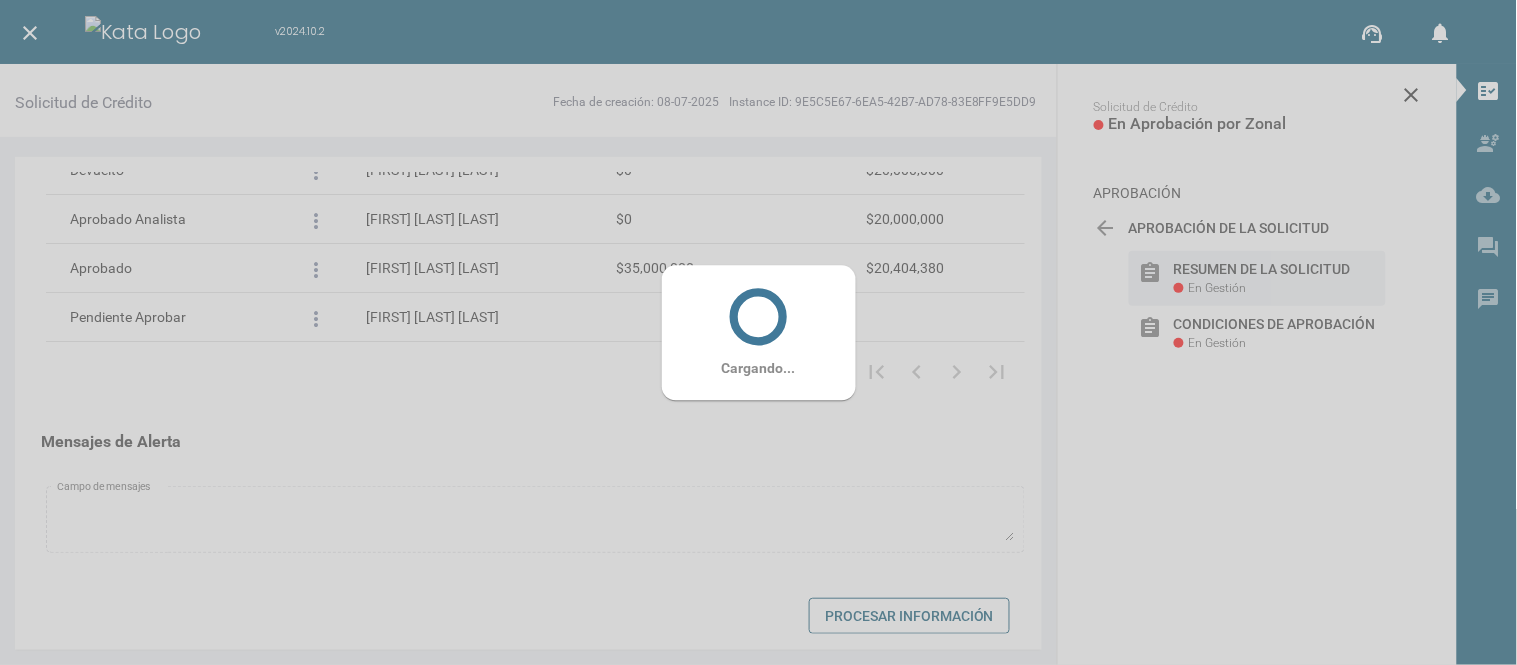 click on "Cargando..." at bounding box center (759, 332) 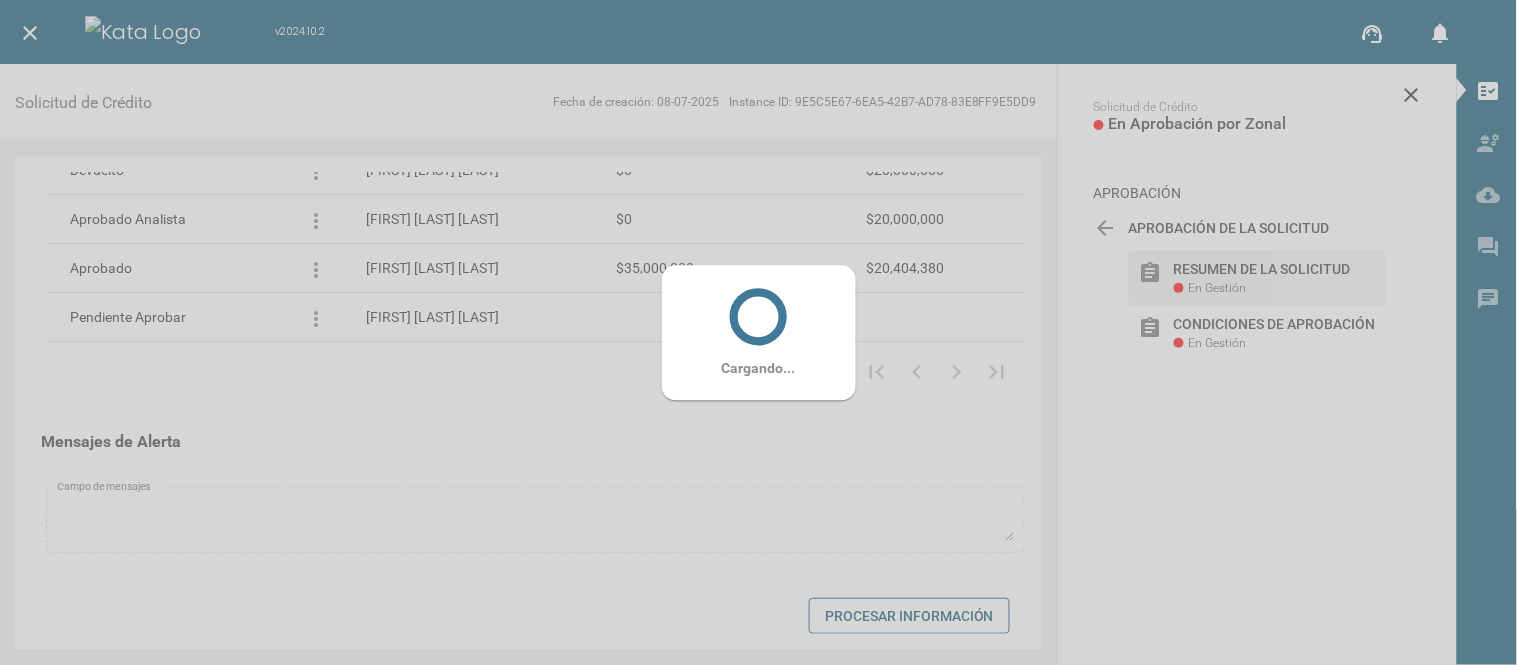click at bounding box center (759, 317) 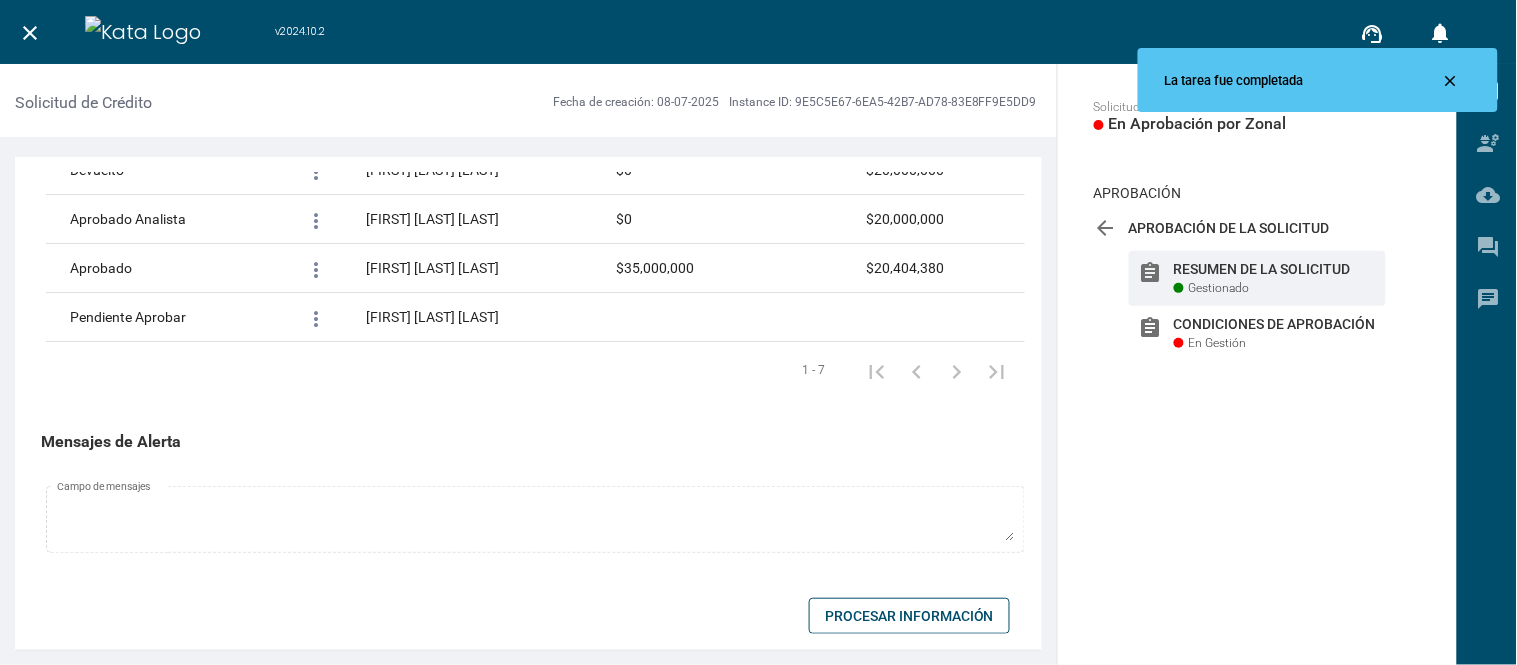 click on "arrow_back Aprobación de la Solicitud  En Proceso  assignment Resumen de la Solicitud Gestionado assignment Condiciones de Aprobación En Gestión" at bounding box center [1257, 296] 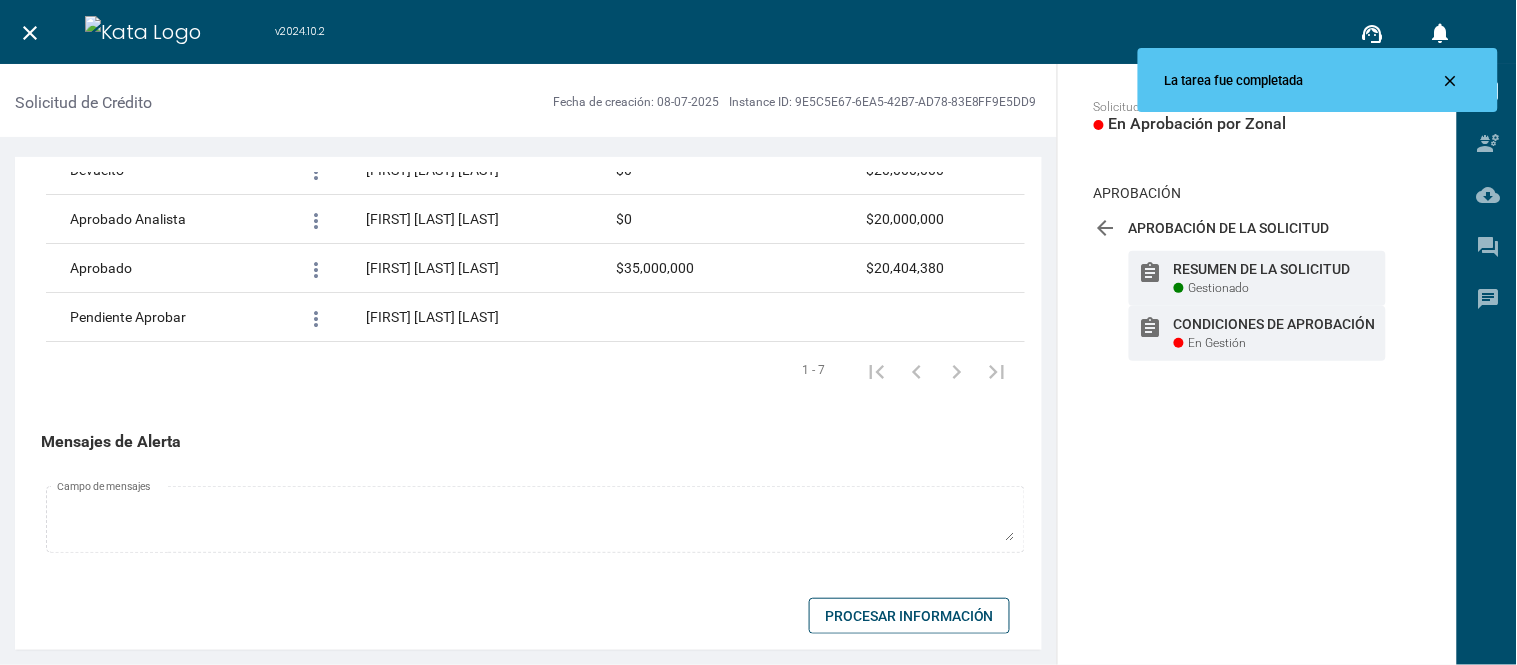 click on "assignment Condiciones de Aprobación En Gestión" at bounding box center [1257, 278] 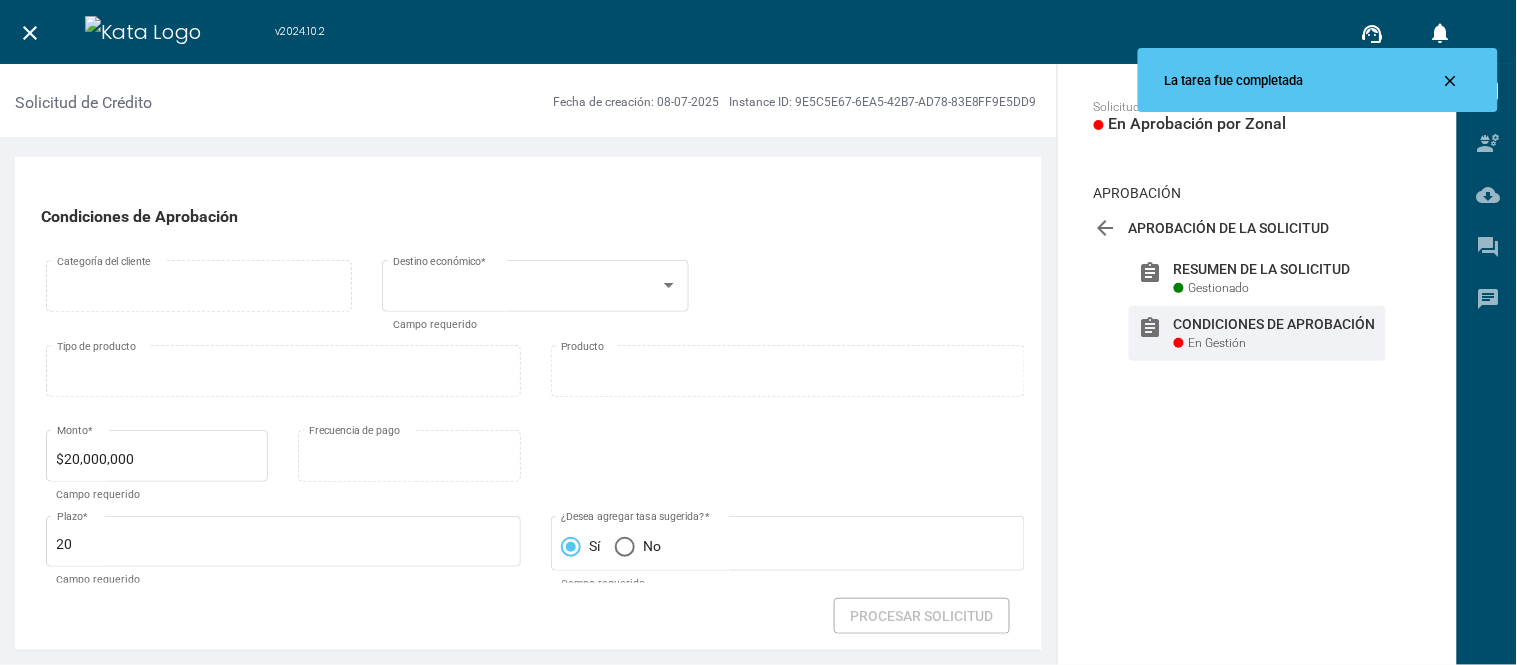 click on "Categoría del cliente   Tipo de producto para destino     Destino económico   *  Campo requerido" at bounding box center (535, 299) 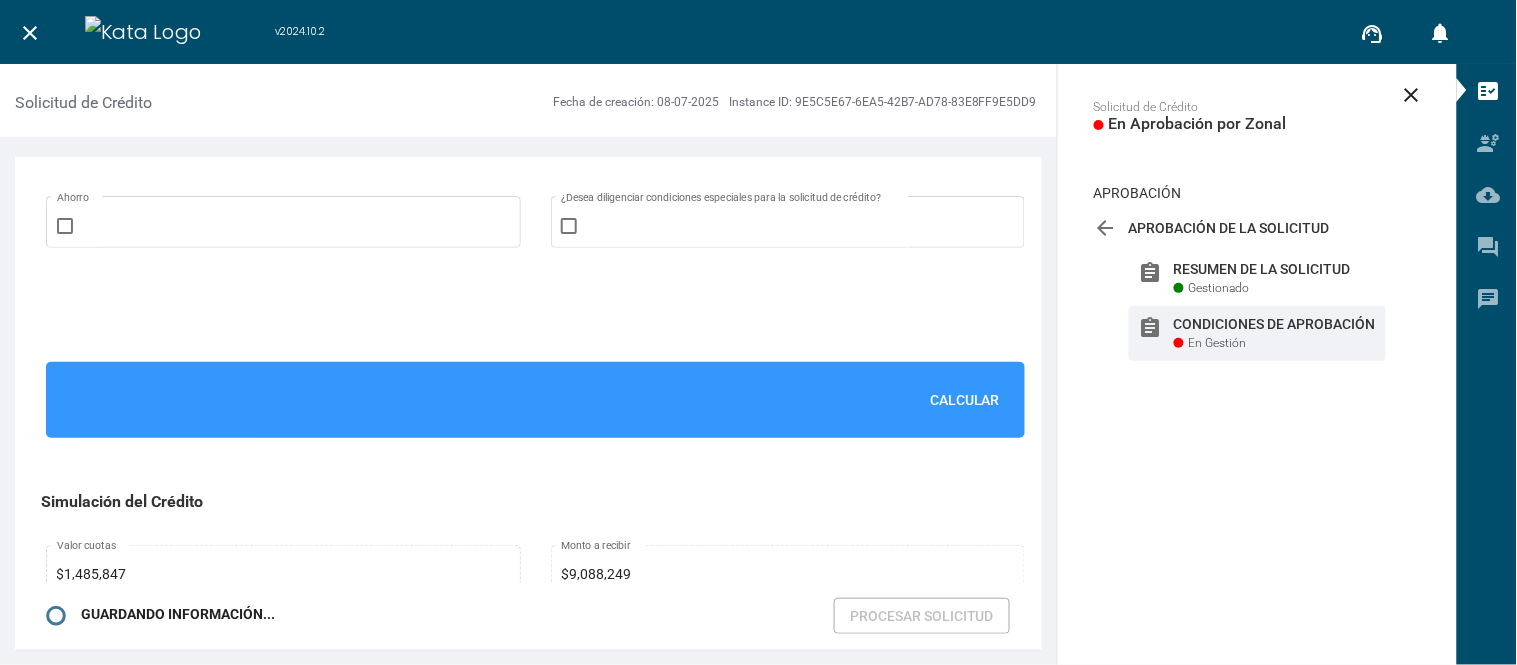 scroll, scrollTop: 1513, scrollLeft: 0, axis: vertical 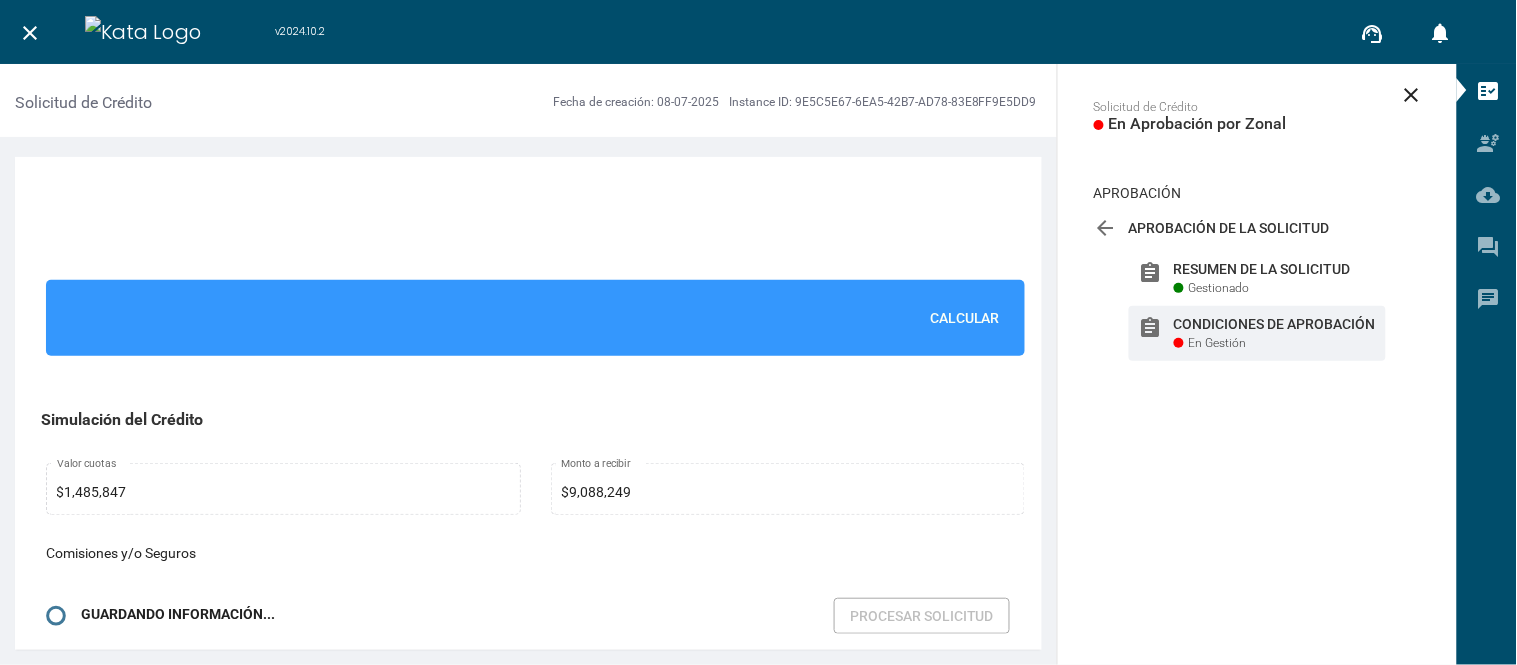 click on "Calcular" at bounding box center (965, 318) 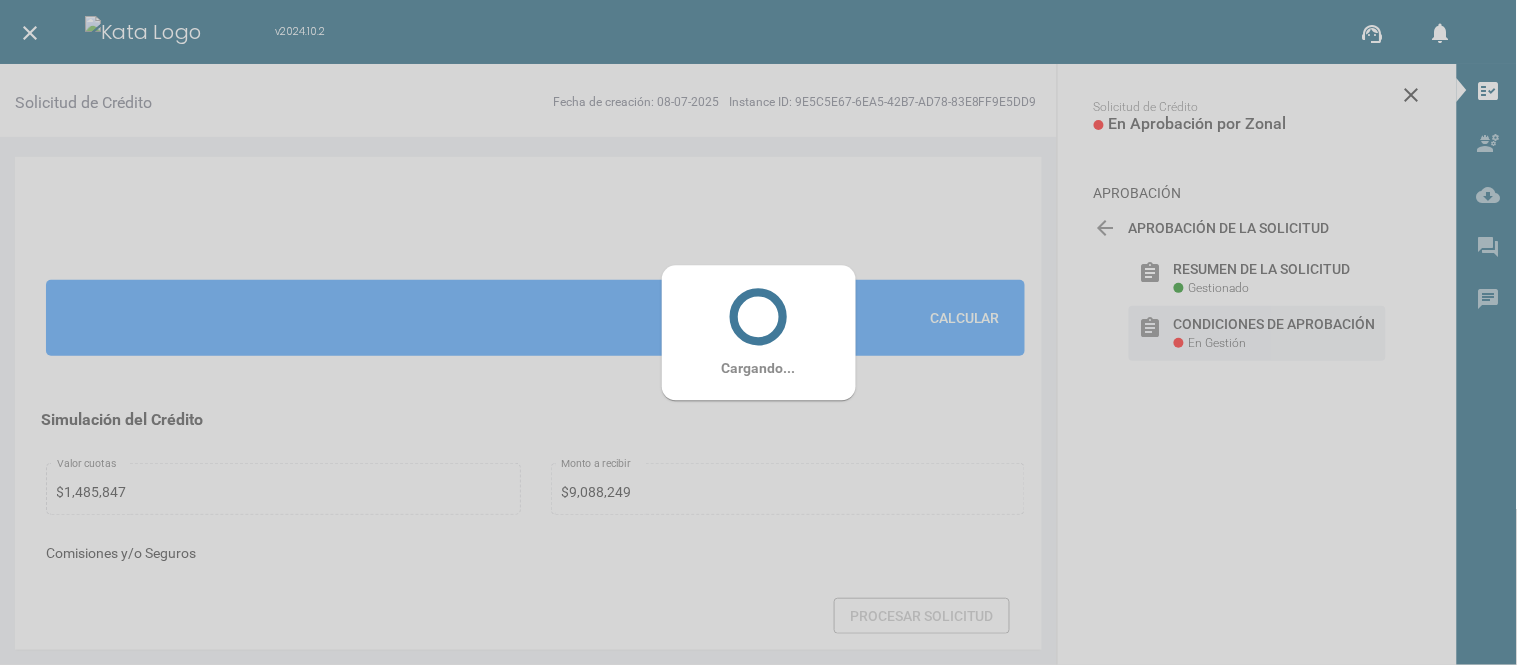 click on "Cargando..." at bounding box center (759, 332) 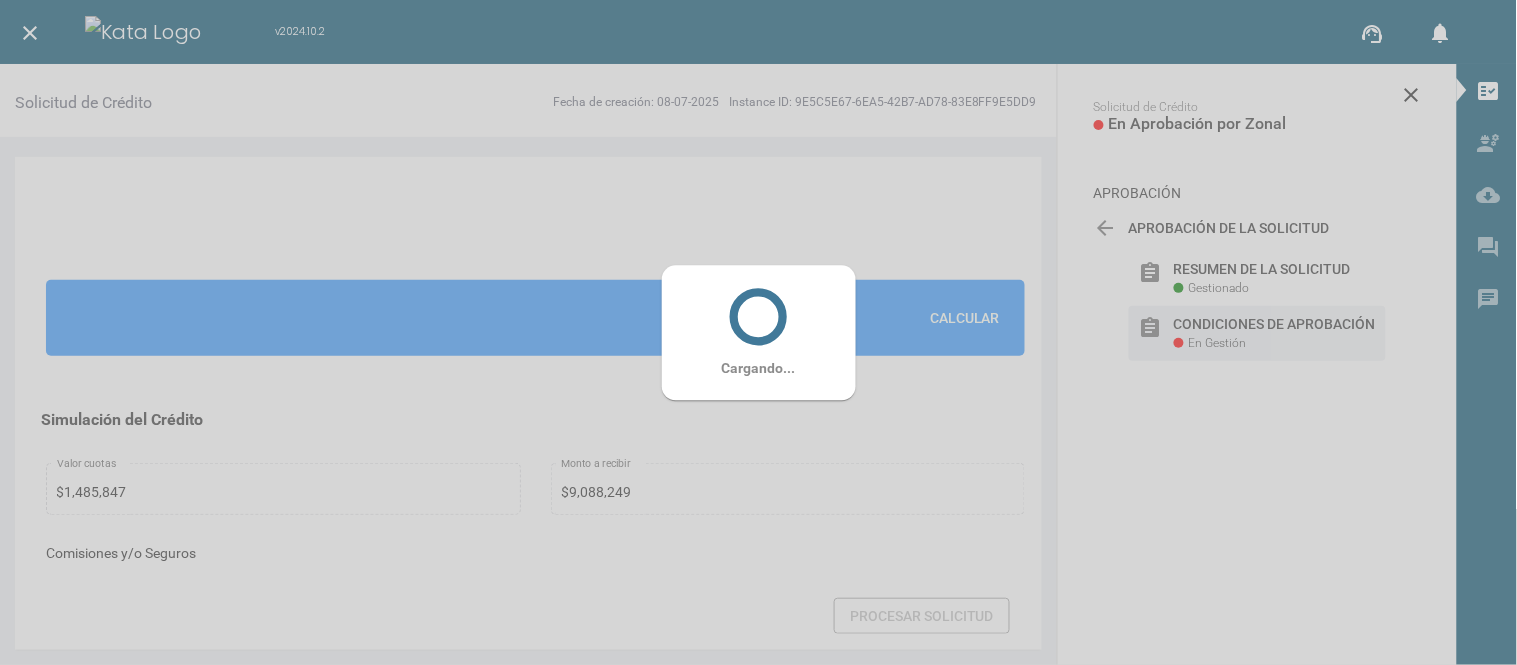 click at bounding box center (758, 316) 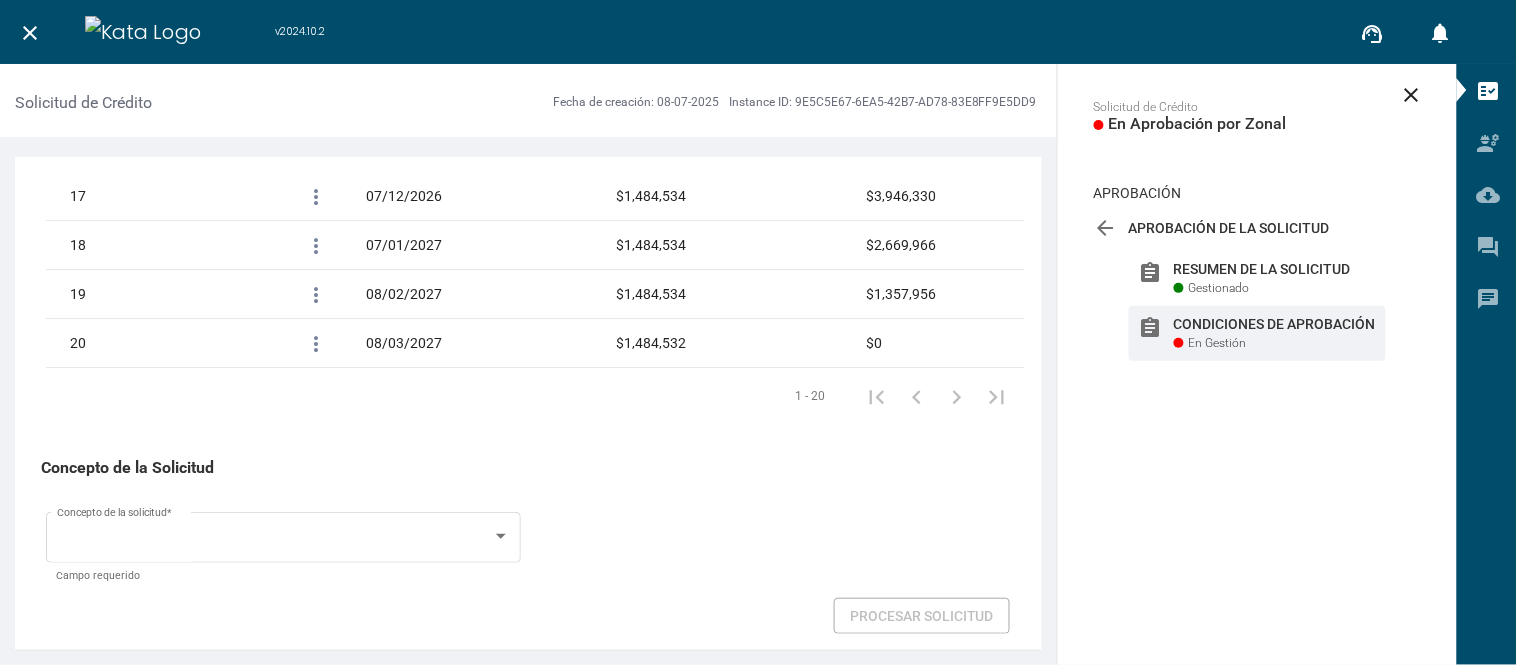 scroll, scrollTop: 3495, scrollLeft: 0, axis: vertical 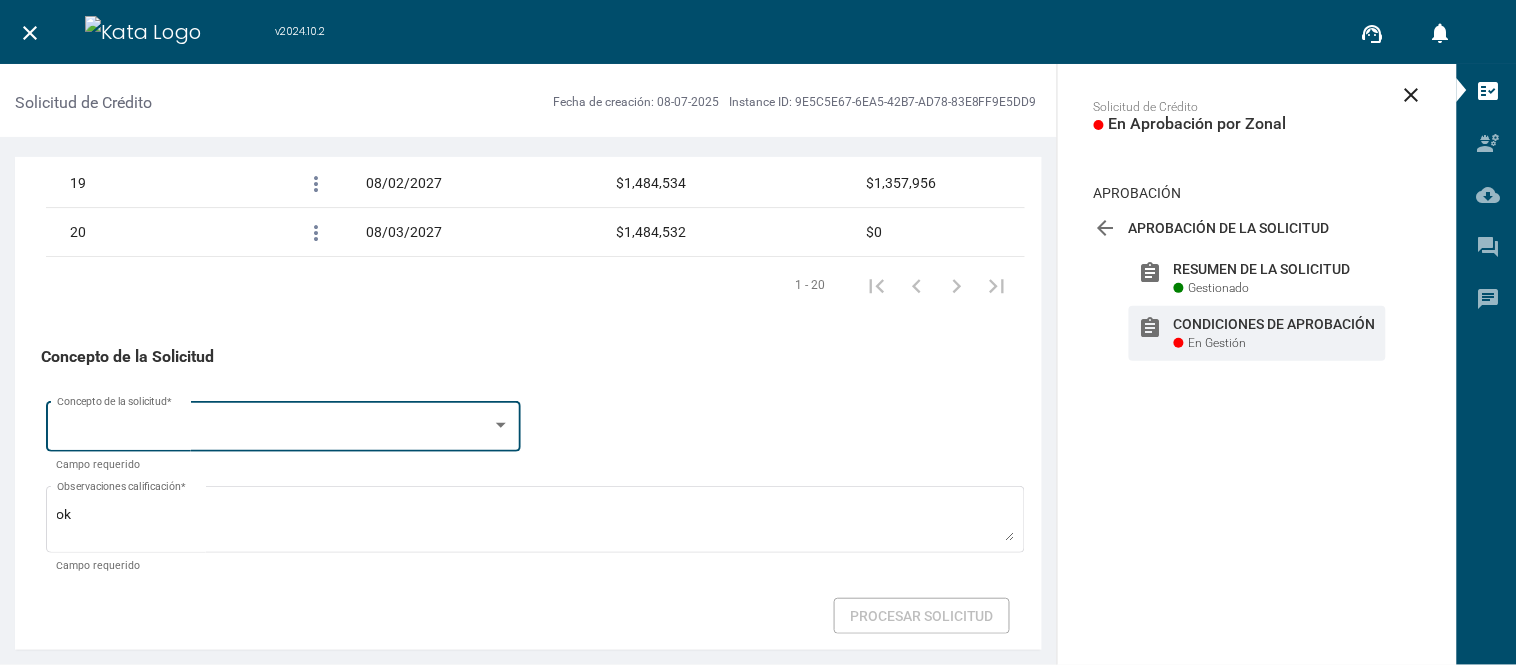 click on "Concepto de la solicitud   *" at bounding box center (284, 424) 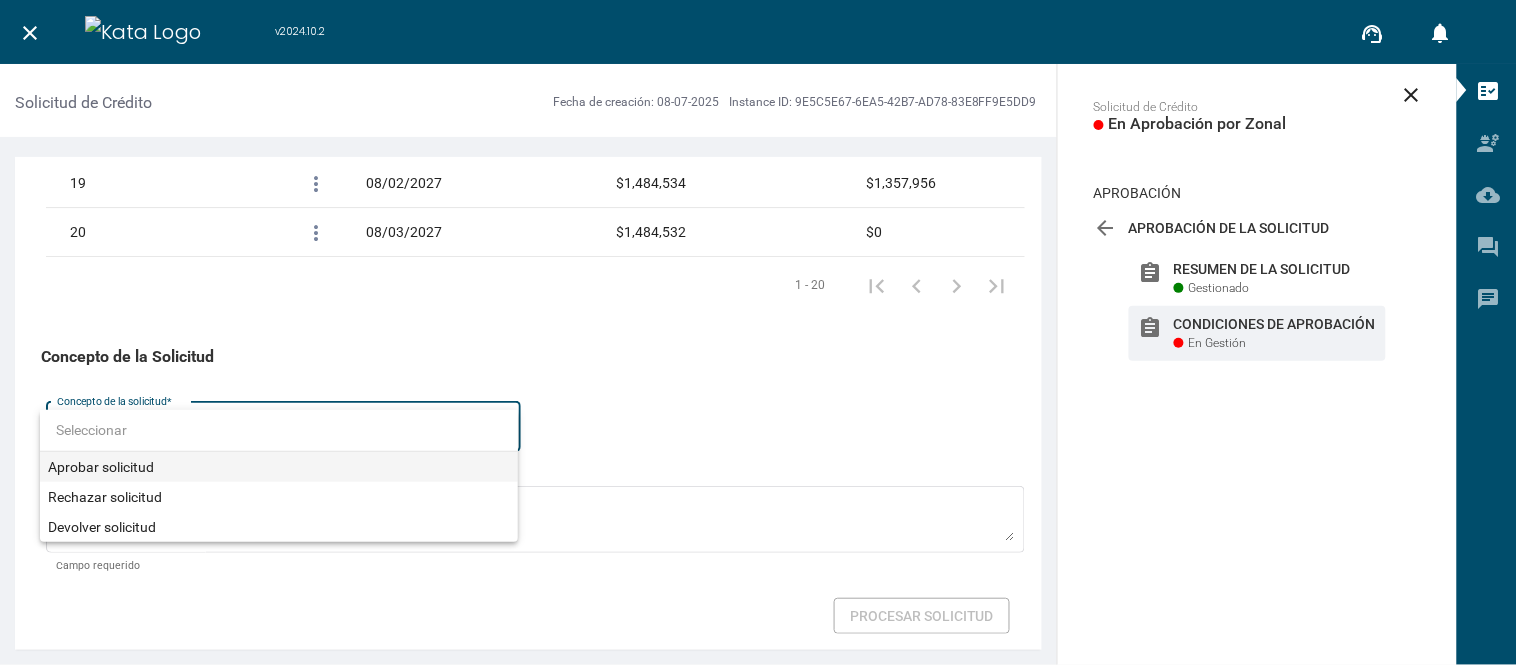 click on "Aprobar solicitud" at bounding box center [279, 467] 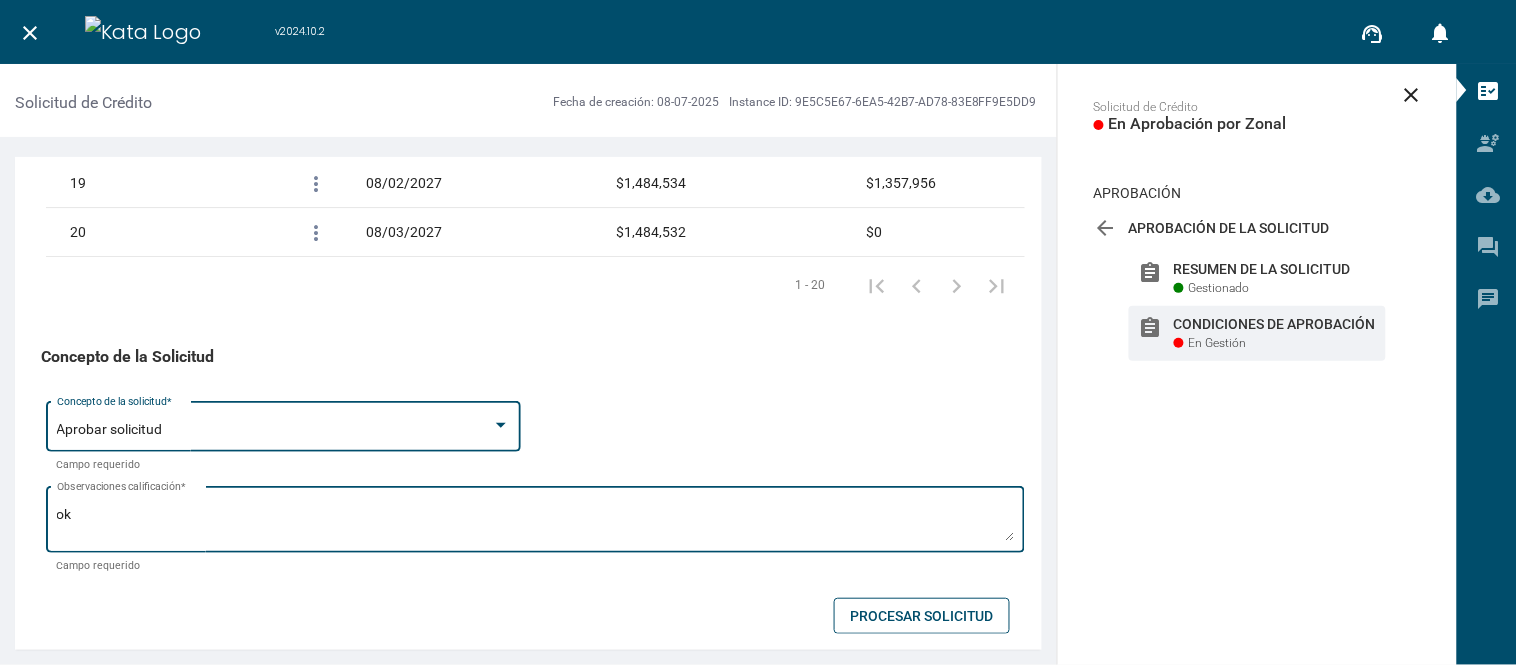 click on "ok" at bounding box center [536, 523] 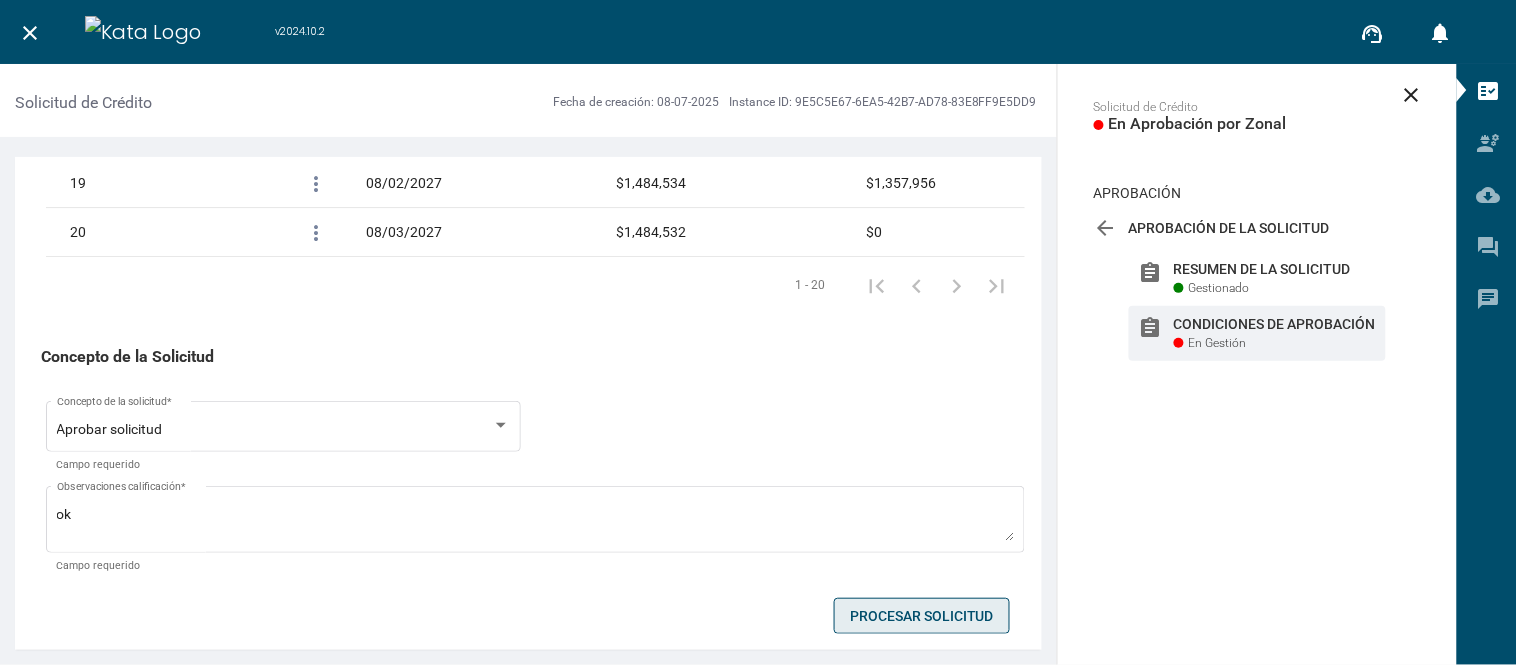 click on "Procesar Solicitud" at bounding box center [922, 616] 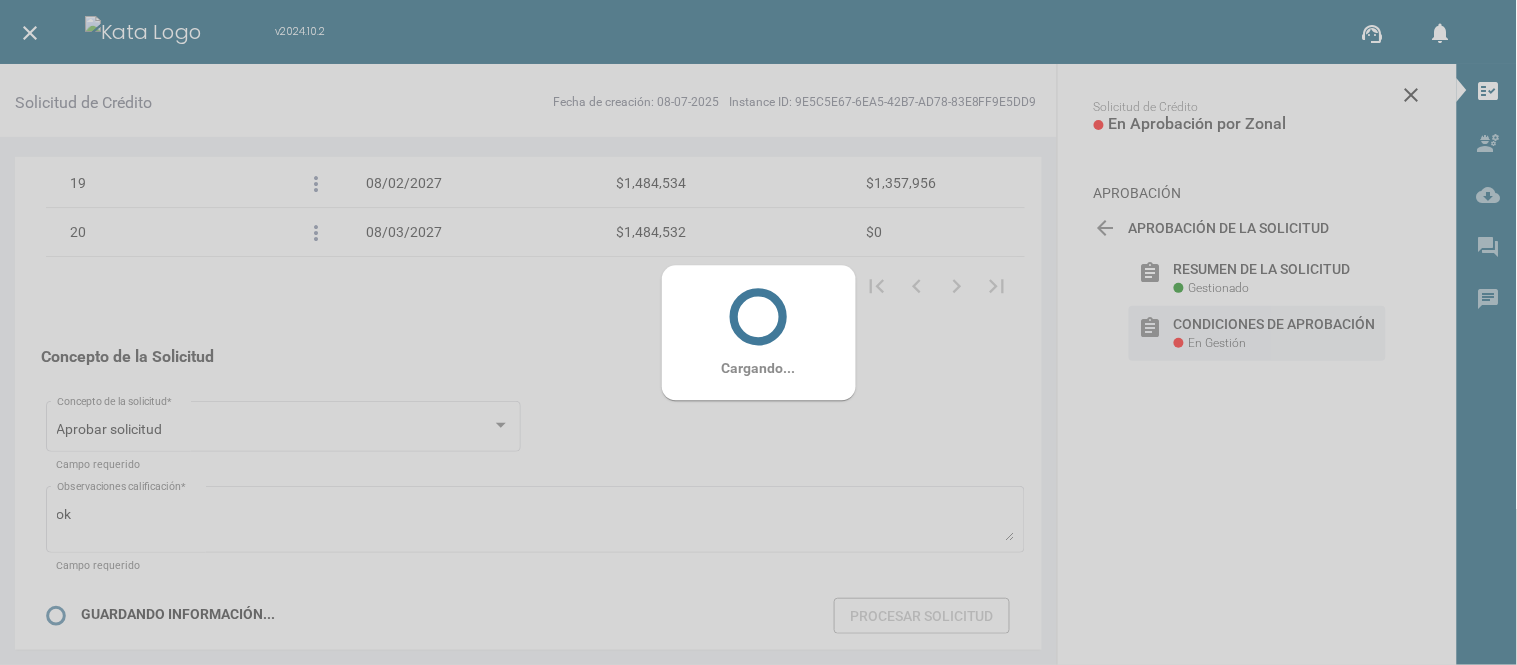 click on "Cargando..." at bounding box center (759, 332) 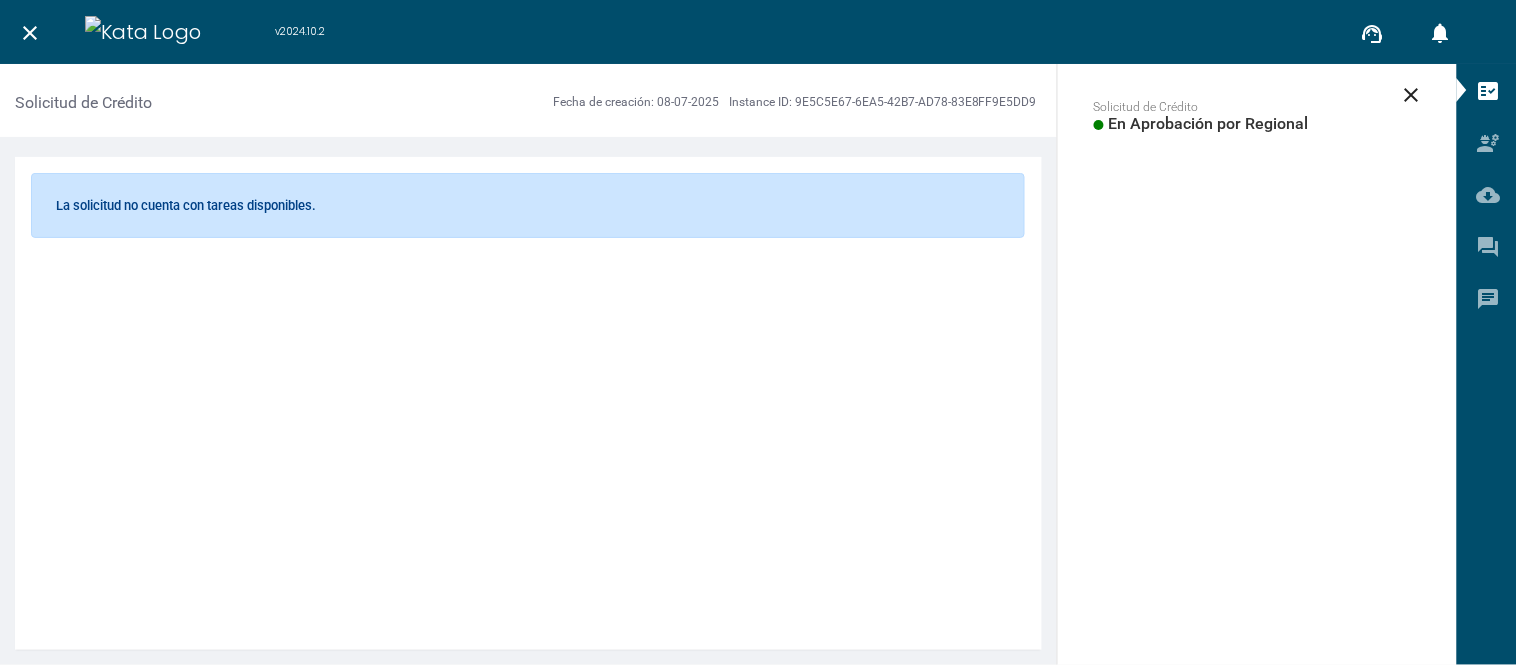 click on "close" at bounding box center [30, 33] 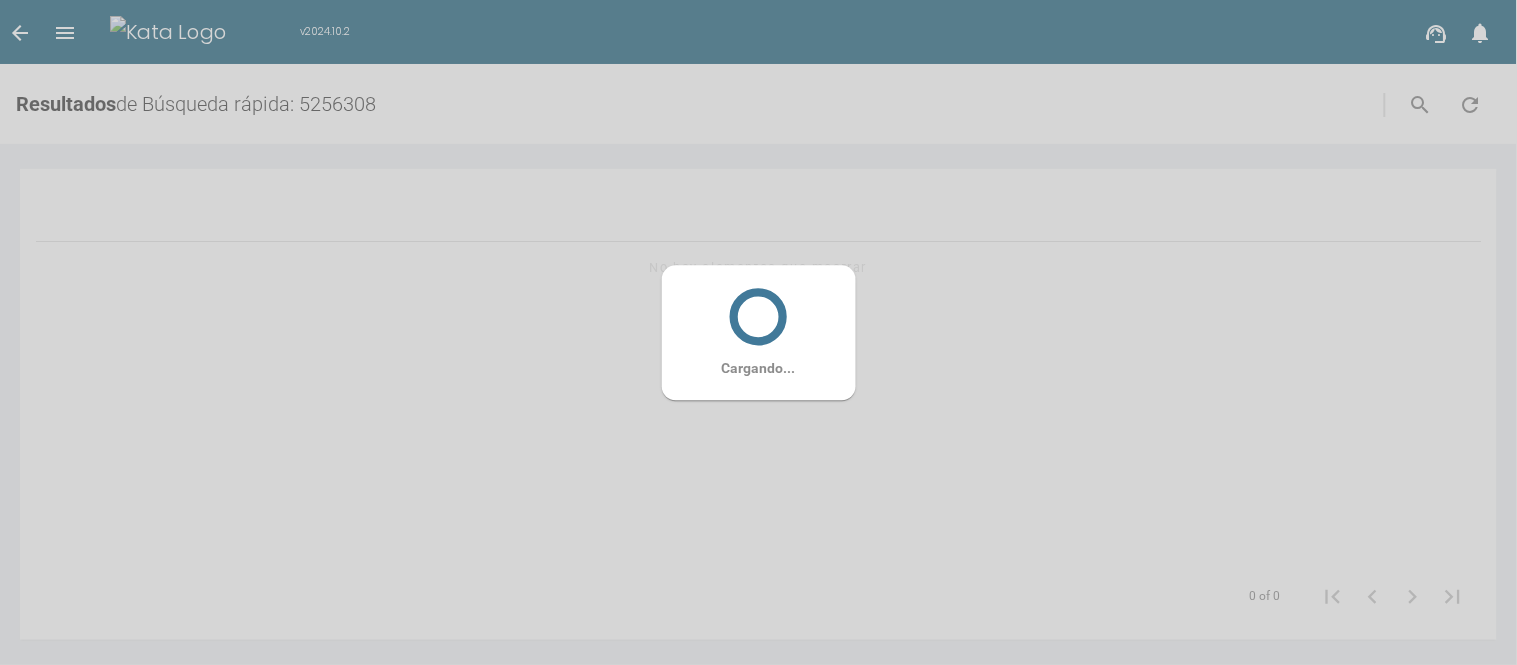 click on "Cargando..." at bounding box center (758, 332) 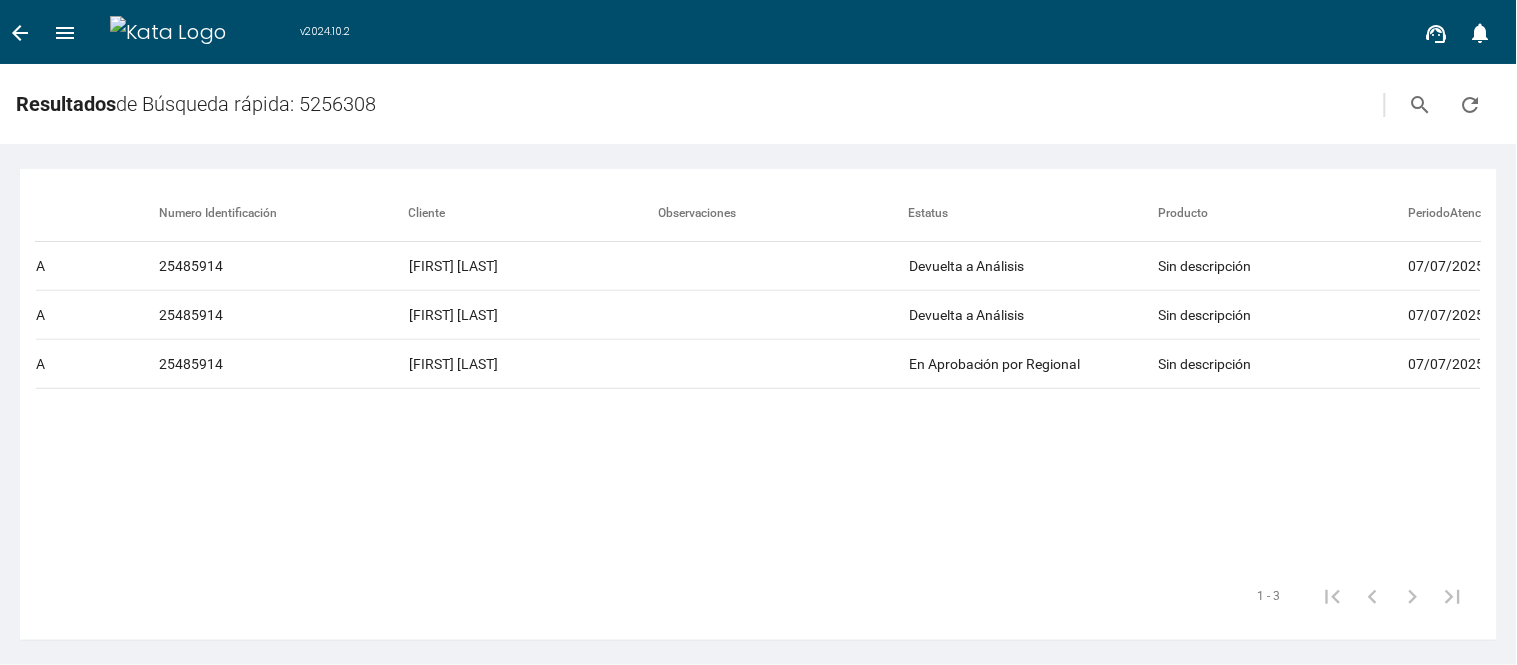 scroll, scrollTop: 0, scrollLeft: 727, axis: horizontal 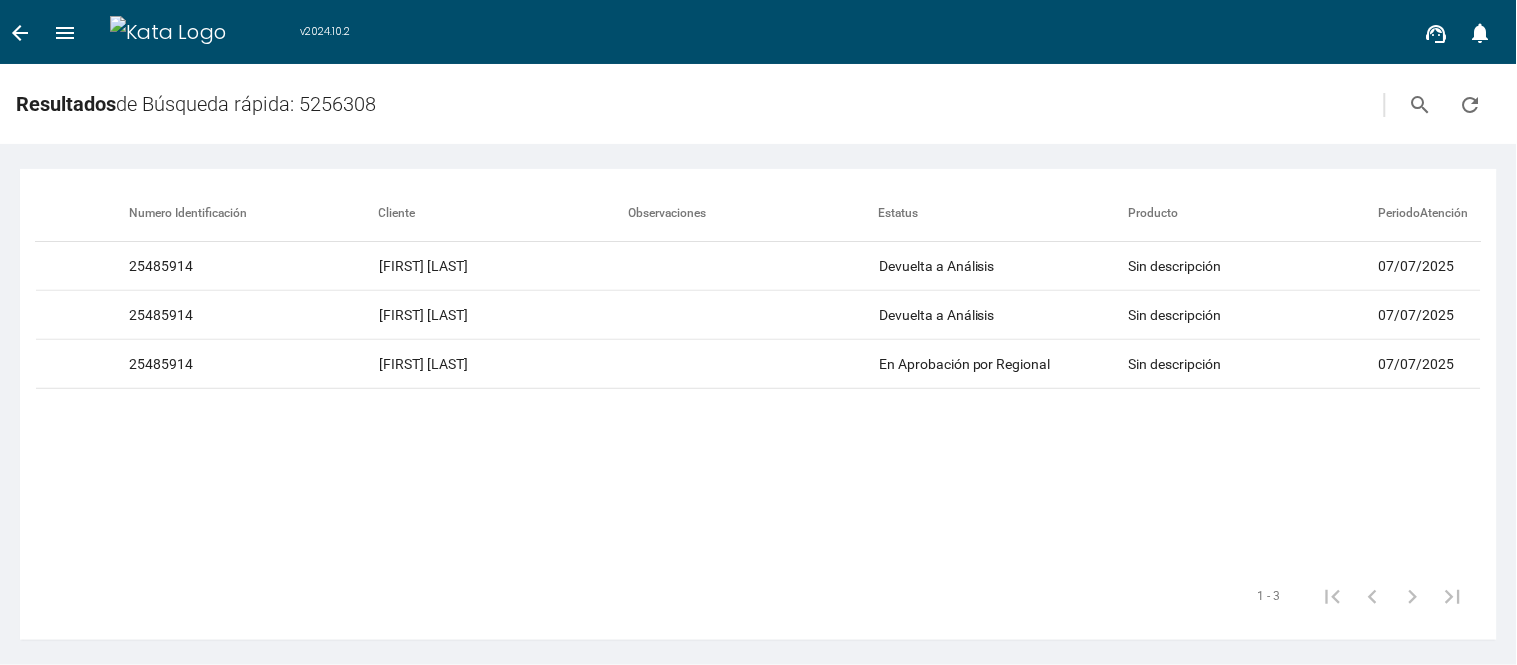 click on "menu" at bounding box center (65, 32) 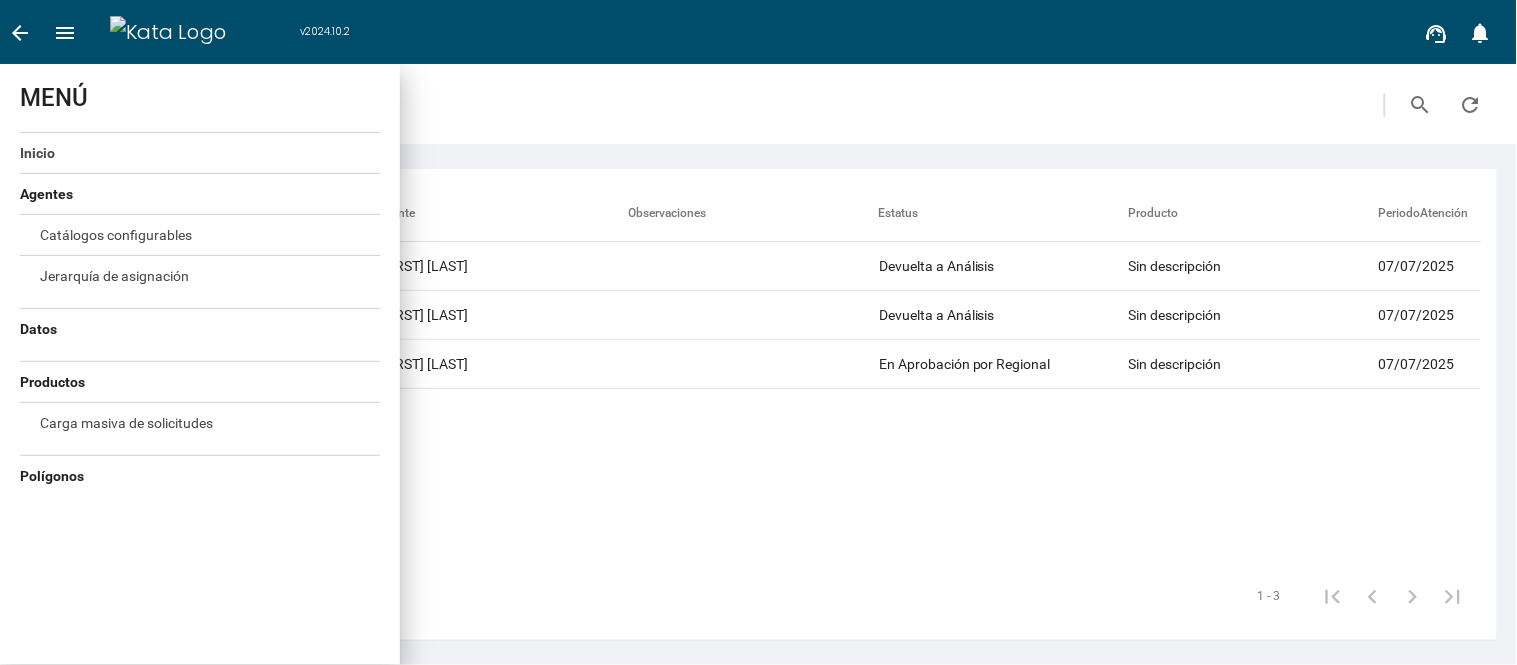 click on "Inicio" at bounding box center [37, 153] 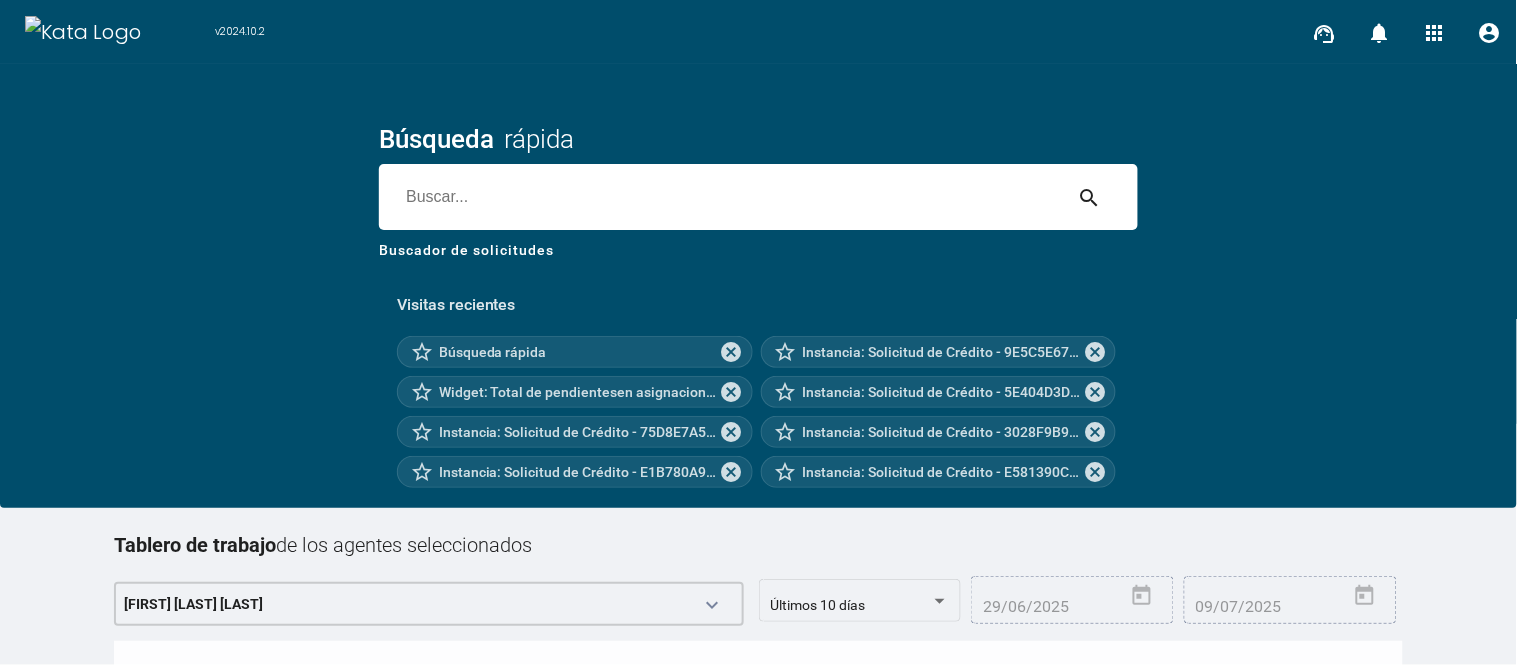 click at bounding box center [720, 197] 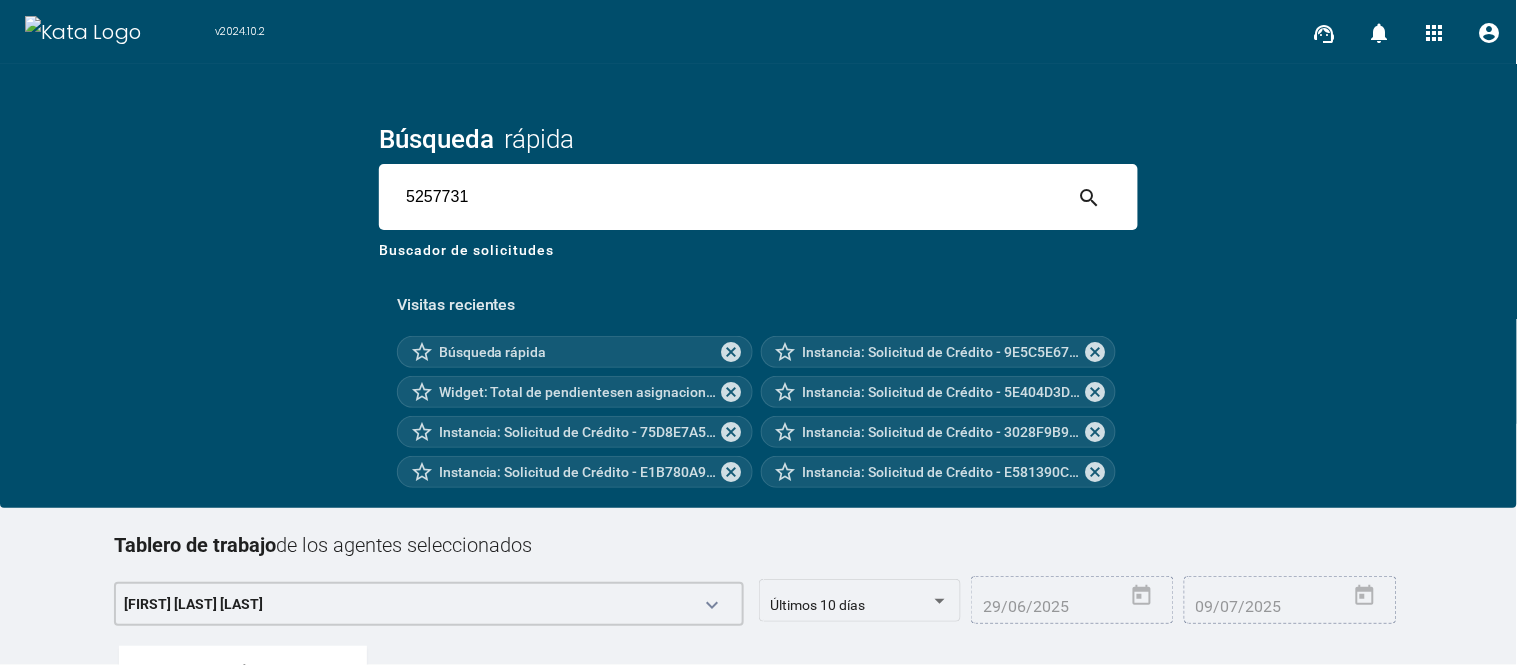 type on "5257731" 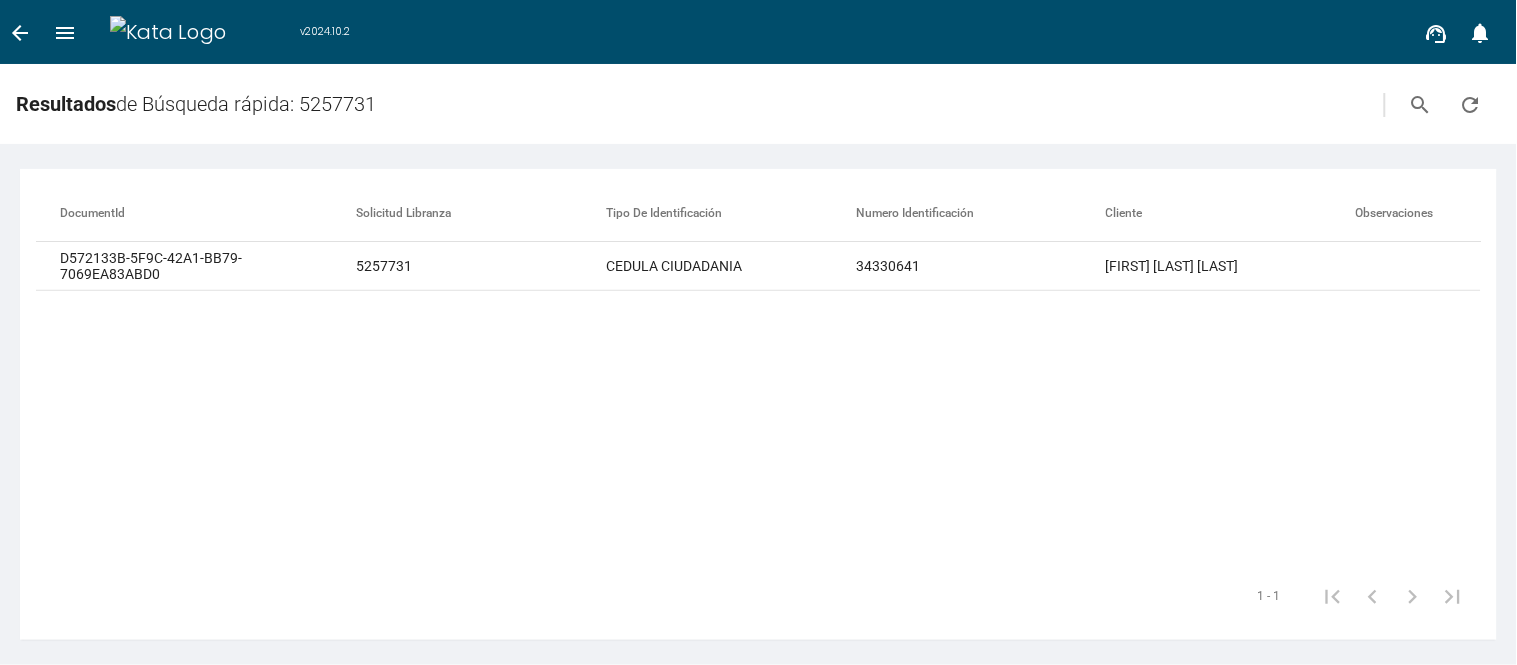 drag, startPoint x: 552, startPoint y: 572, endPoint x: 570, endPoint y: 552, distance: 26.907248 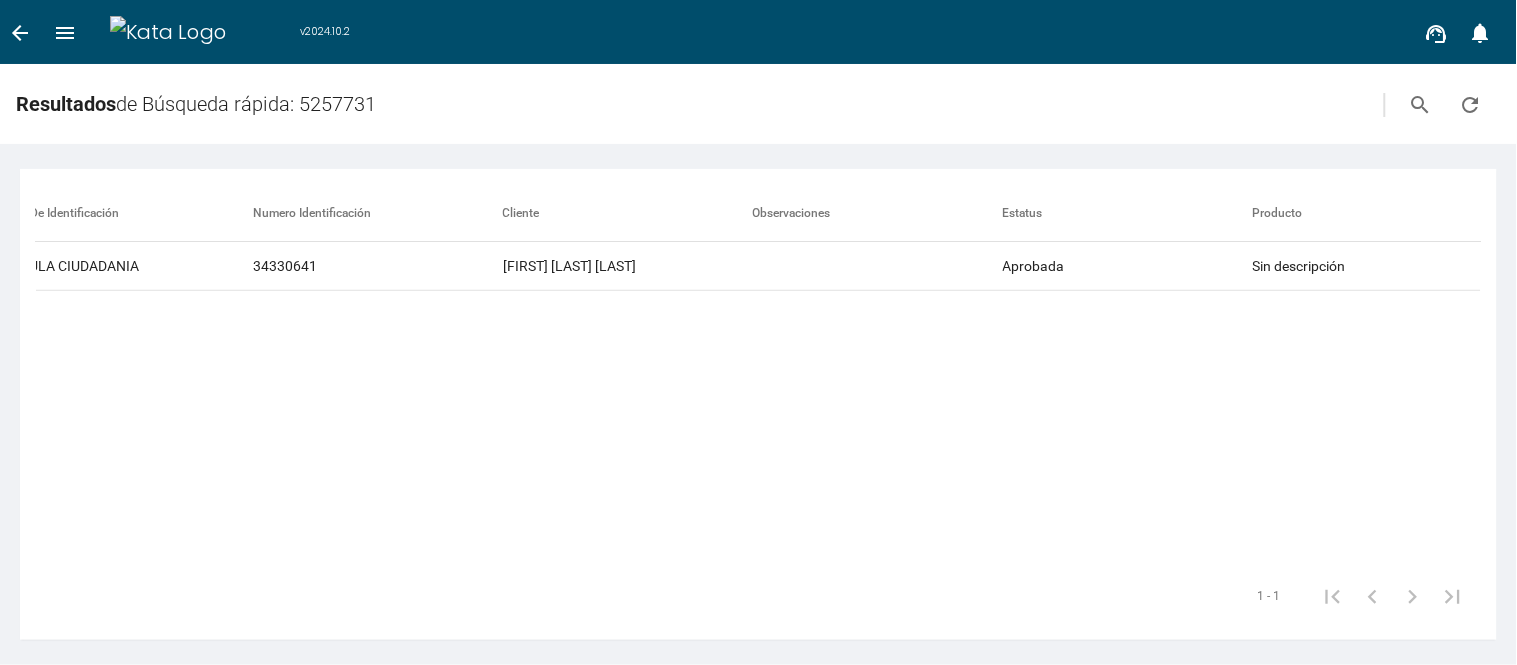 scroll, scrollTop: 0, scrollLeft: 613, axis: horizontal 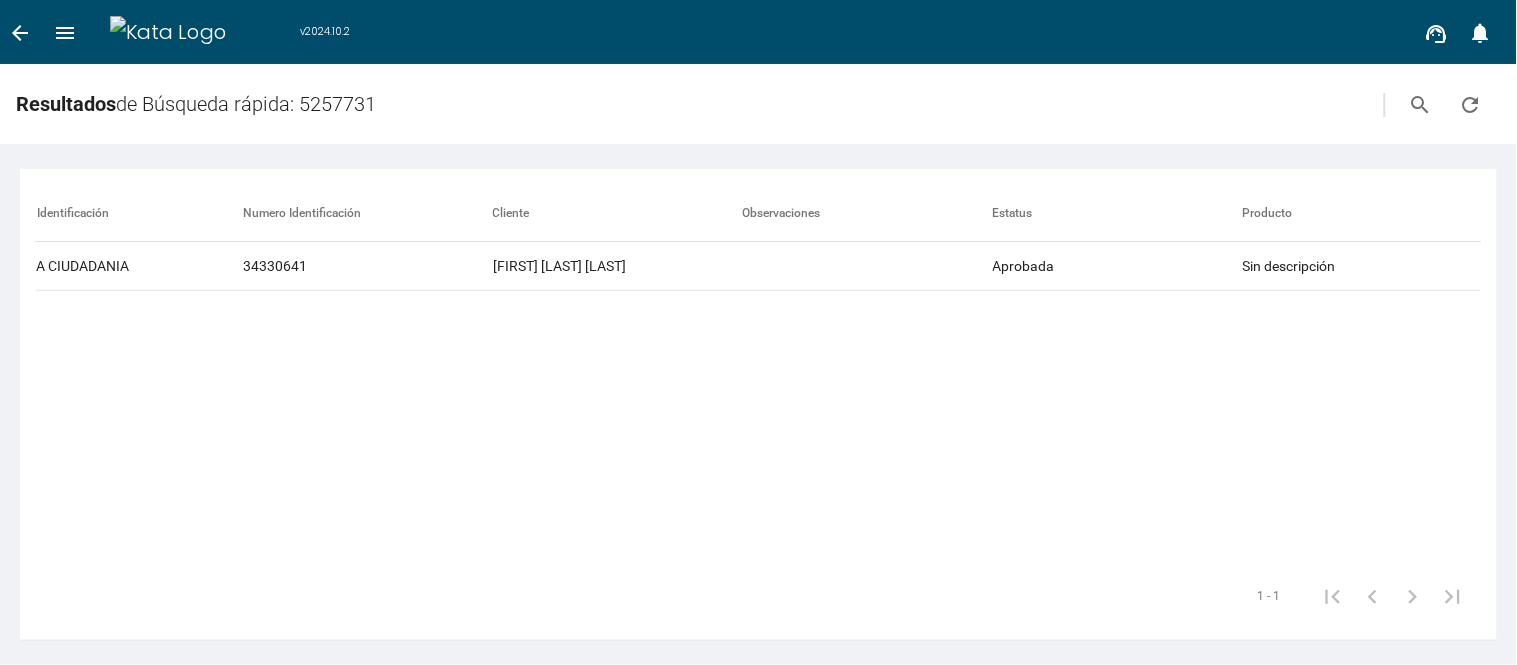 click on "documentId  Solicitud Libranza  Tipo de identificación  Numero Identificación  Cliente  Observaciones  Estatus  Producto  PeriodoAtención  Sujeto  Localidad  Tipo  Convenio  Solicitud Micro  isOwner   D572133B-5F9C-42A1-BB79-7069EA83ABD0   5257731   CEDULA CIUDADANIA   34330641   [FIRST] [LAST]      Aprobada   Sin descripción   09/07/2025      En proceso   En proceso   En proceso   5257731   0" at bounding box center (758, 376) 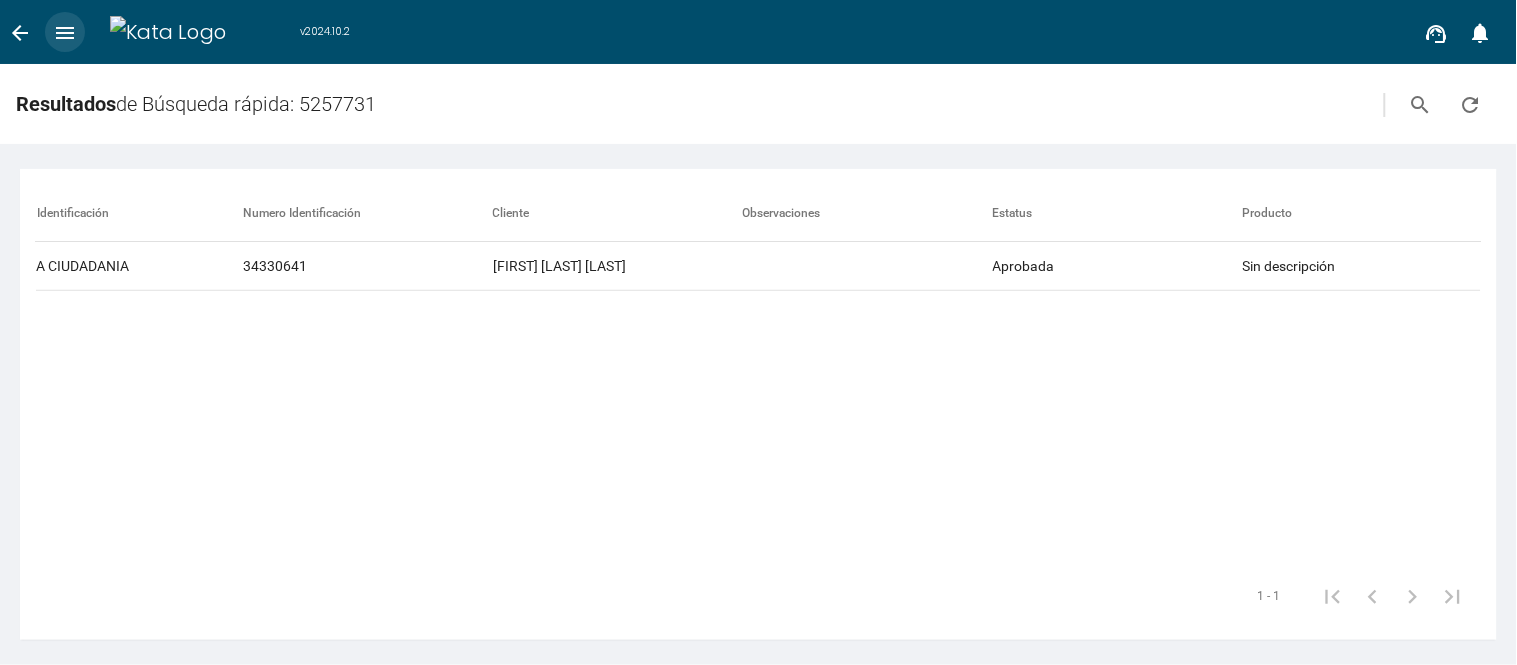 click on "menu" at bounding box center (65, 33) 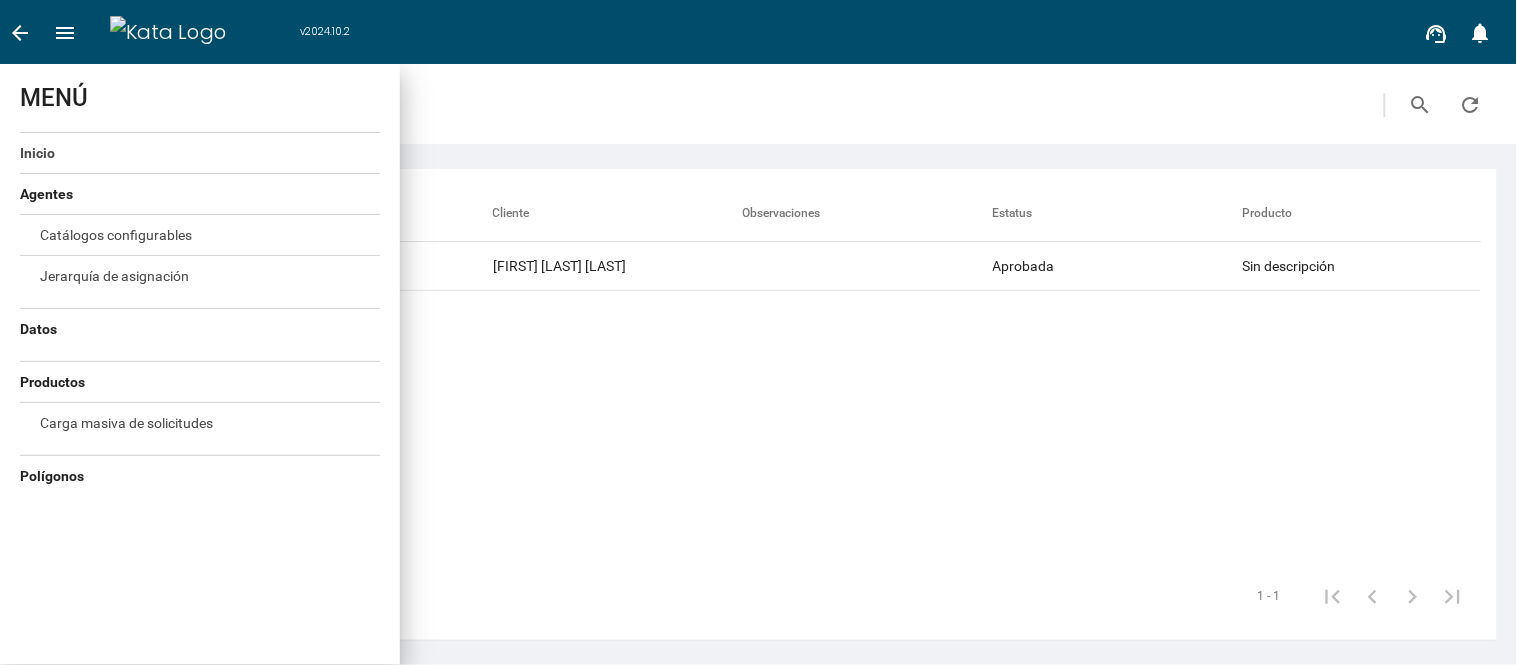 click on "Inicio" at bounding box center (37, 153) 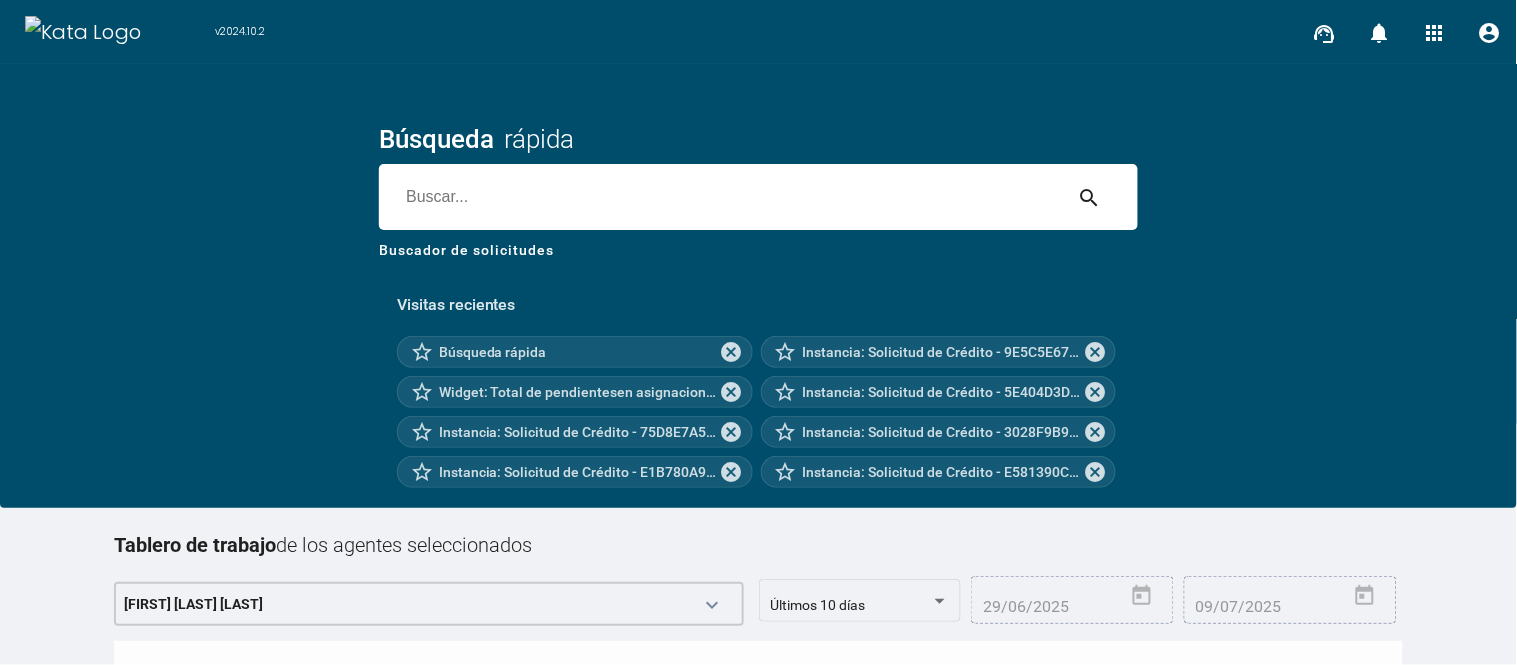drag, startPoint x: 502, startPoint y: 190, endPoint x: 488, endPoint y: 190, distance: 14 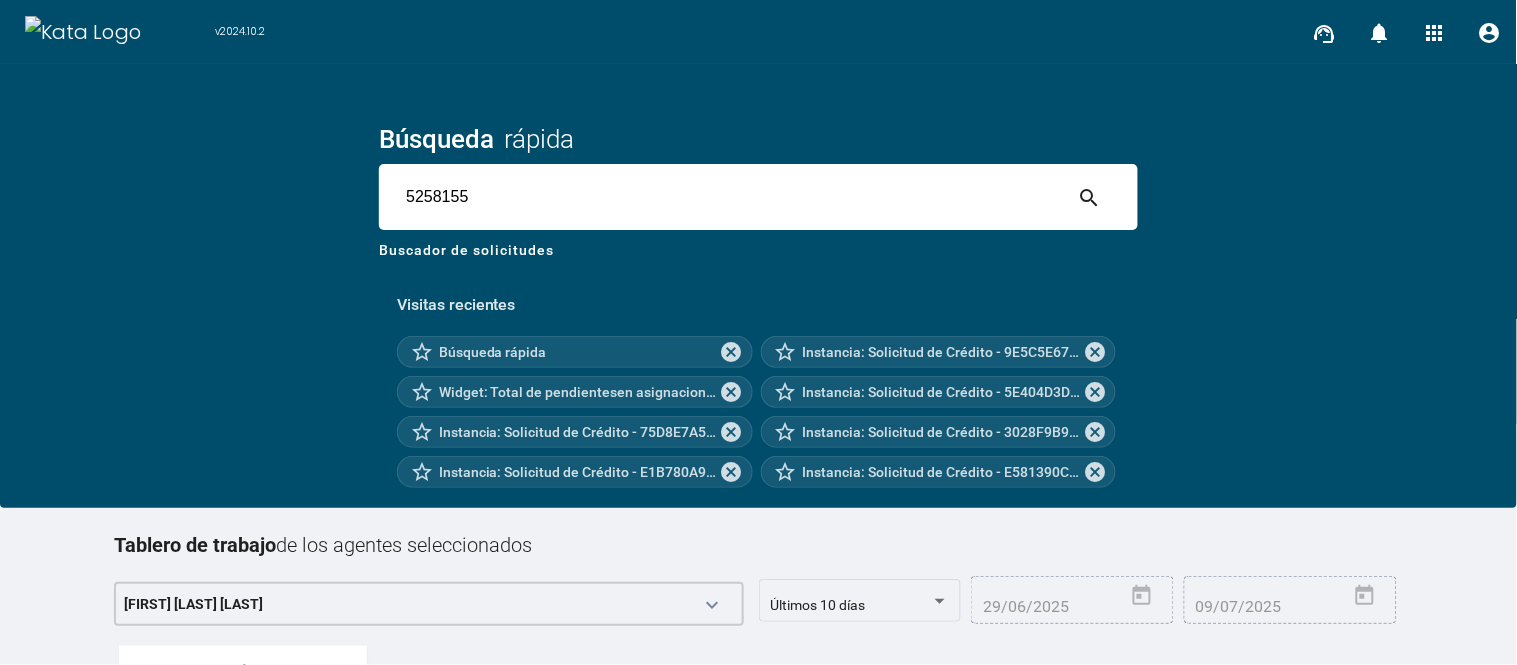 type on "5258155" 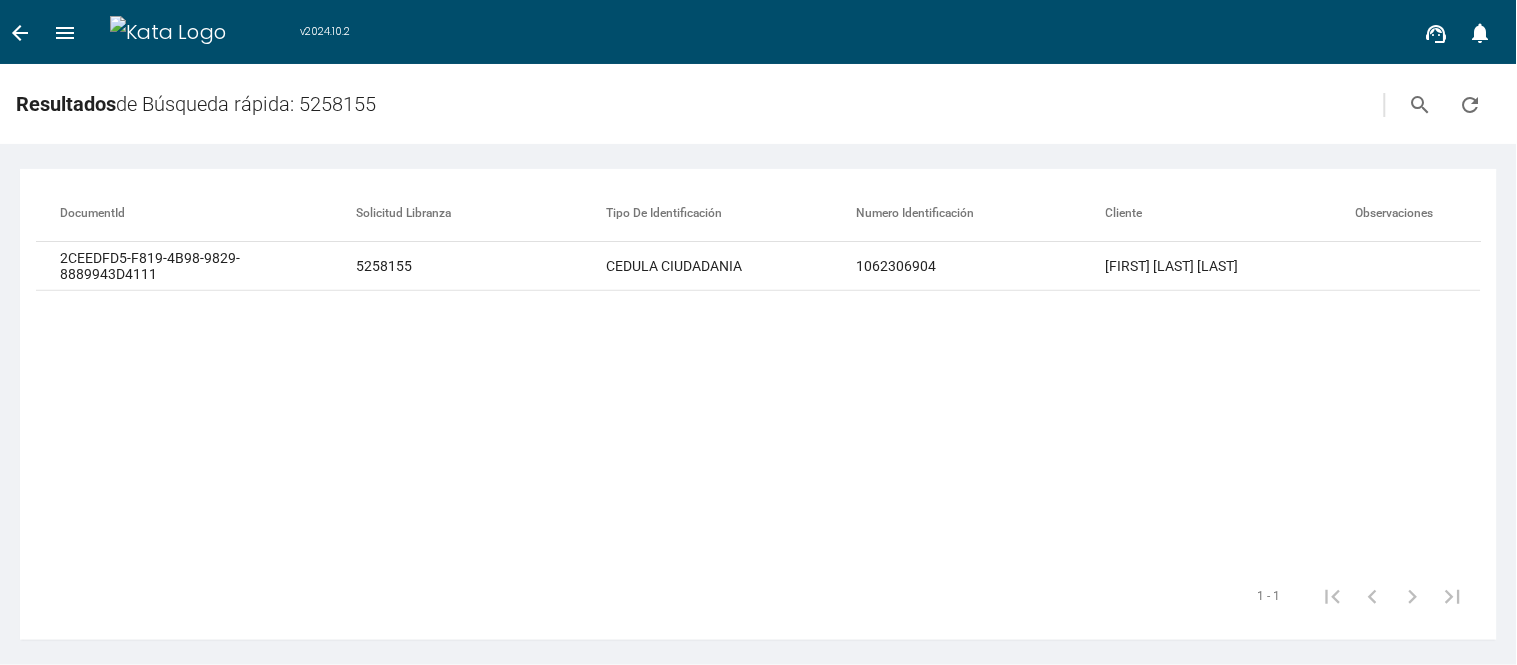 click on "documentId  Solicitud Libranza  Tipo de identificación  Numero Identificación  Cliente  Observaciones  Estatus  Producto  PeriodoAtención  Sujeto  Localidad  Tipo  Convenio  Solicitud Micro  isOwner   2CEEDFD5-F819-4B98-9829-8889943D4111   5258155   CEDULA CIUDADANIA   1062306904   [FIRST] [LAST]      En Aprobación por Zonal   Sin descripción   09/07/2025      En proceso   En proceso   En proceso   5258155   1" at bounding box center (758, 376) 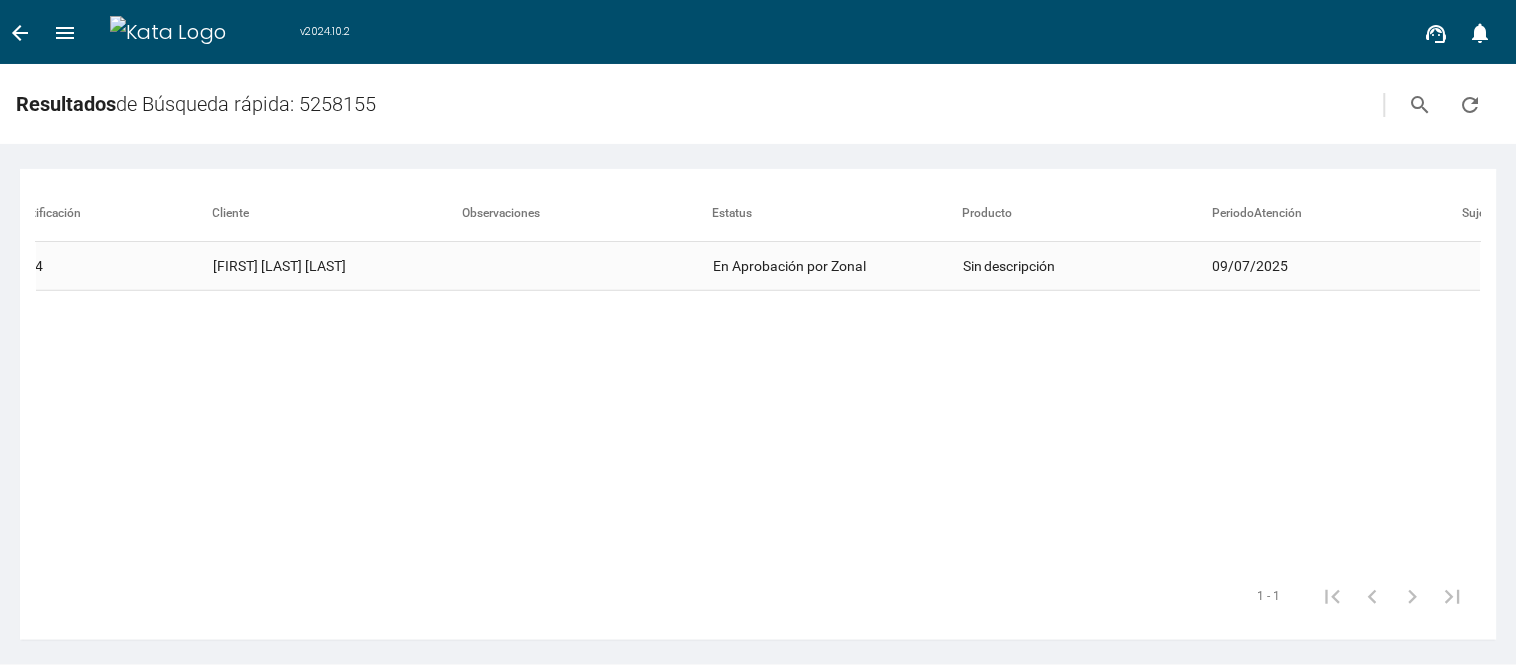 click on "En Aprobación por Zonal" at bounding box center (838, 266) 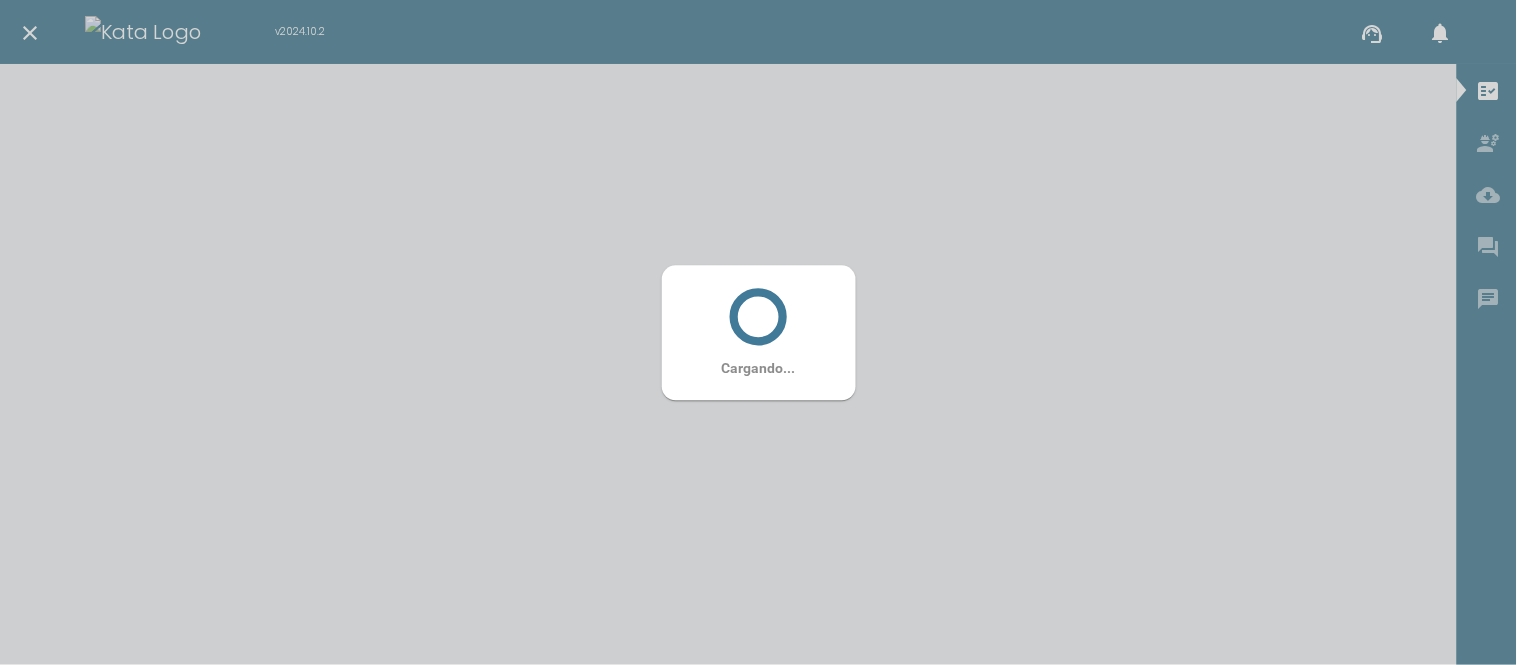 click on "Cargando..." at bounding box center (759, 332) 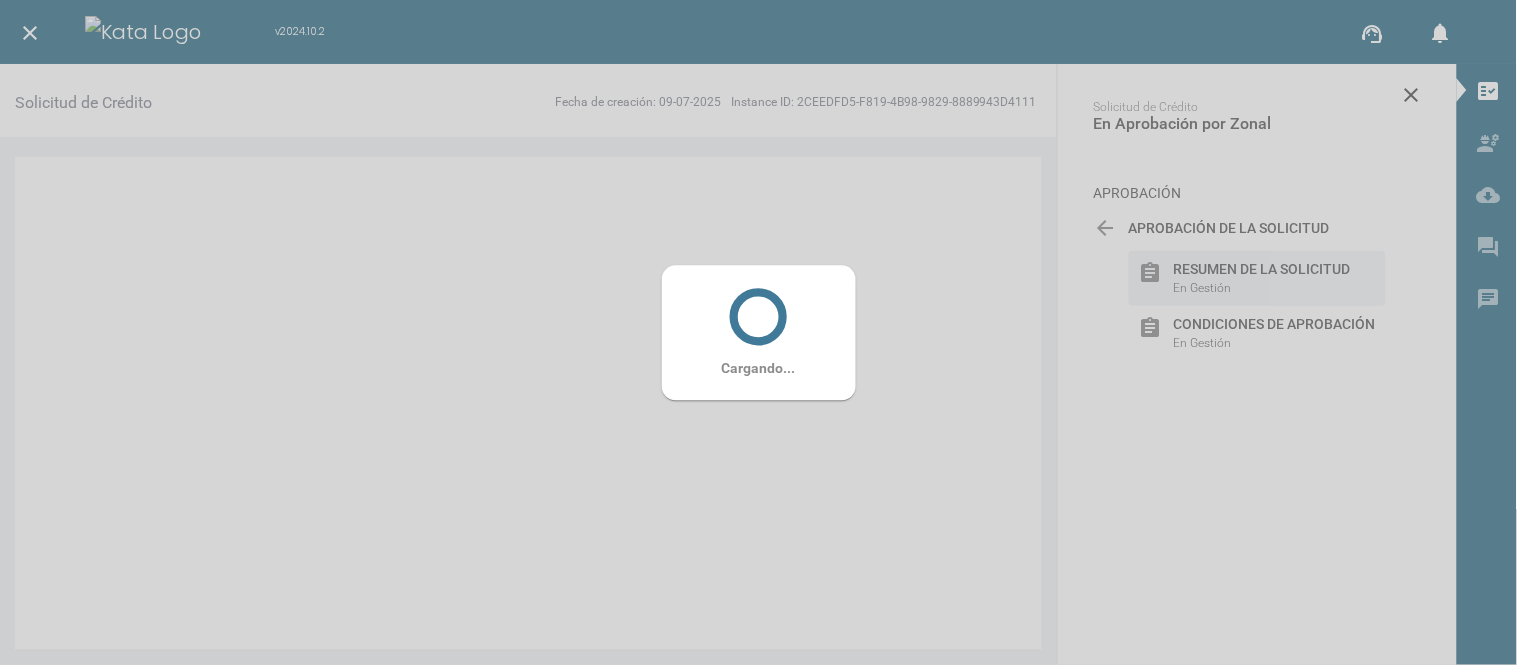 click on "Cargando..." at bounding box center [759, 332] 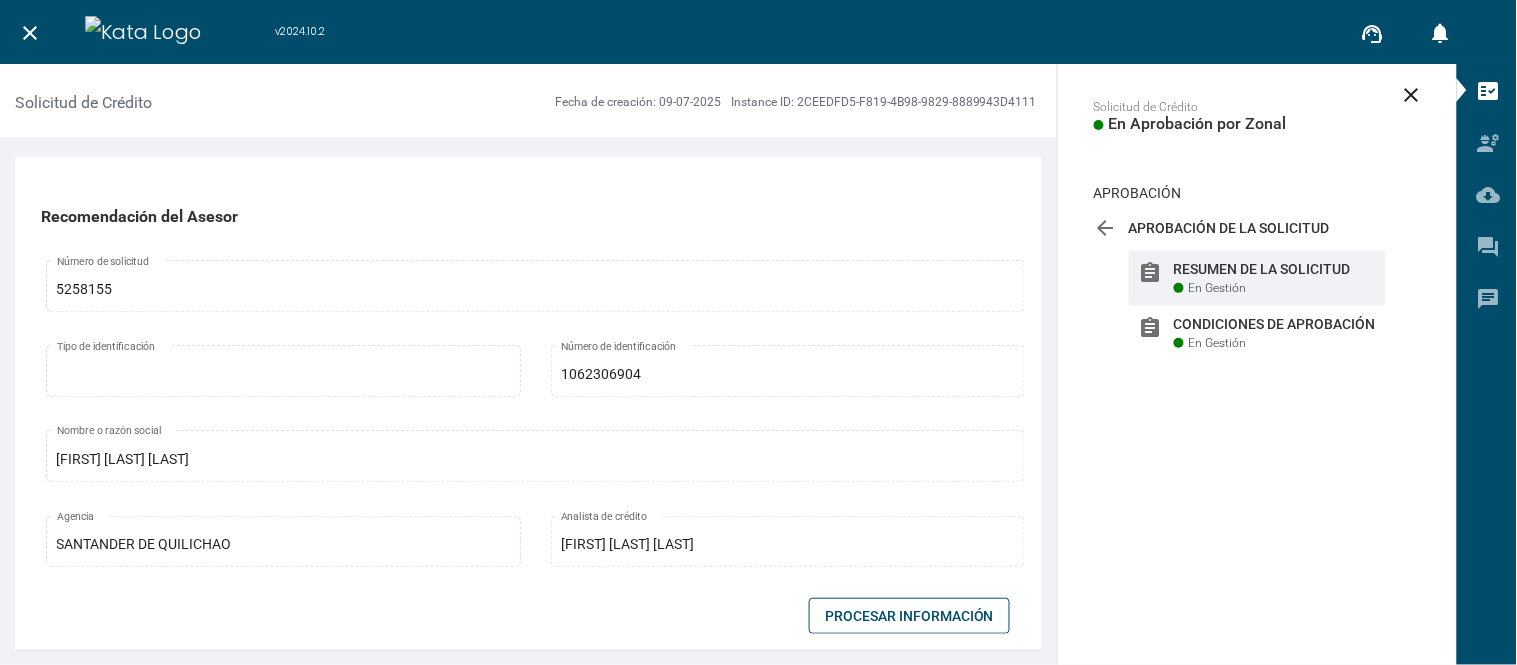 click on "Procesar Información" at bounding box center [909, 616] 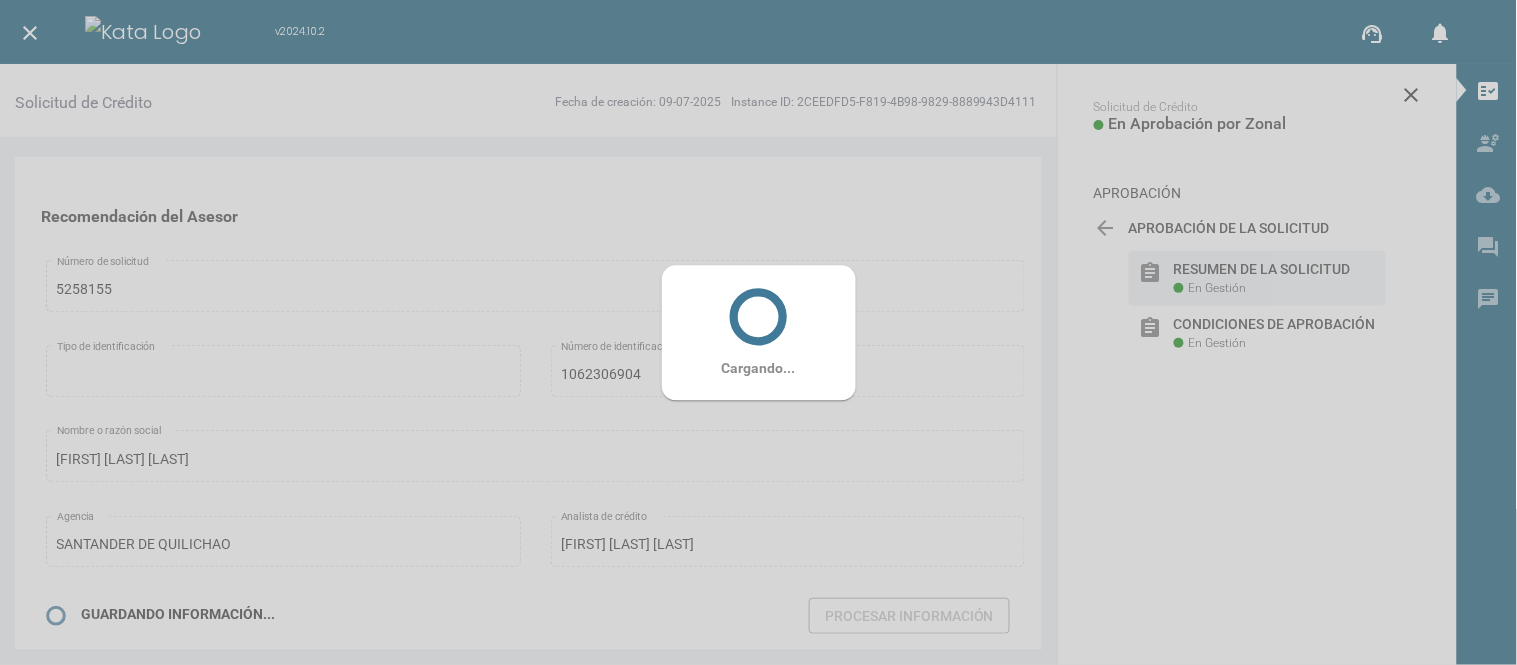 drag, startPoint x: 706, startPoint y: 274, endPoint x: 746, endPoint y: 296, distance: 45.65085 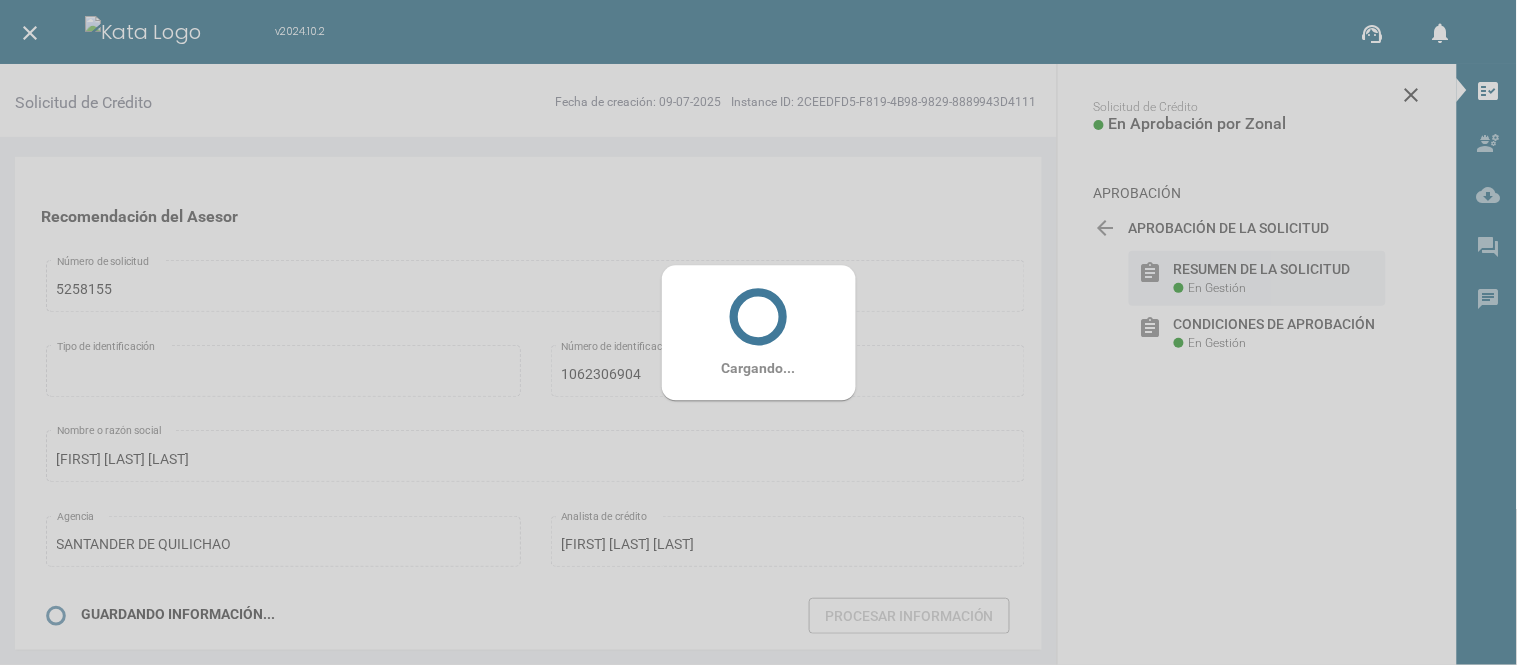 click on "Cargando..." at bounding box center (759, 332) 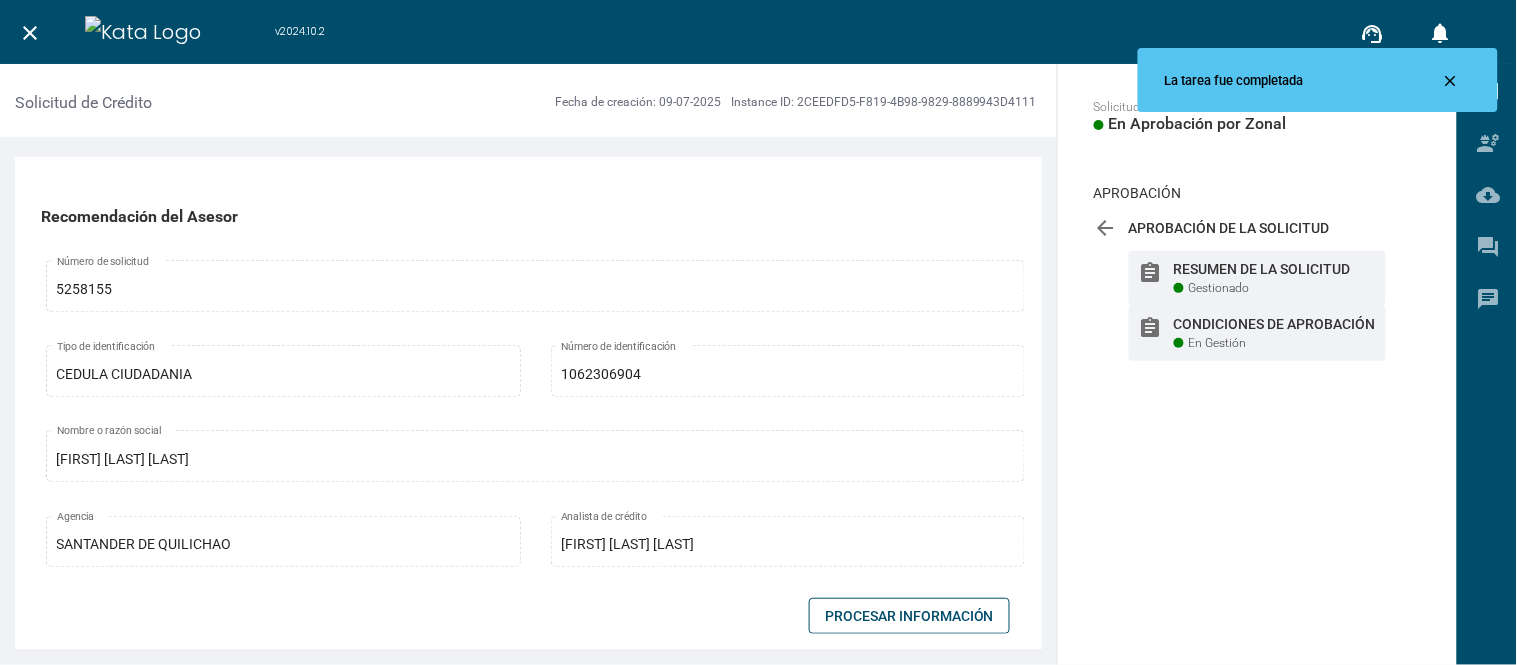 click at bounding box center [1181, 286] 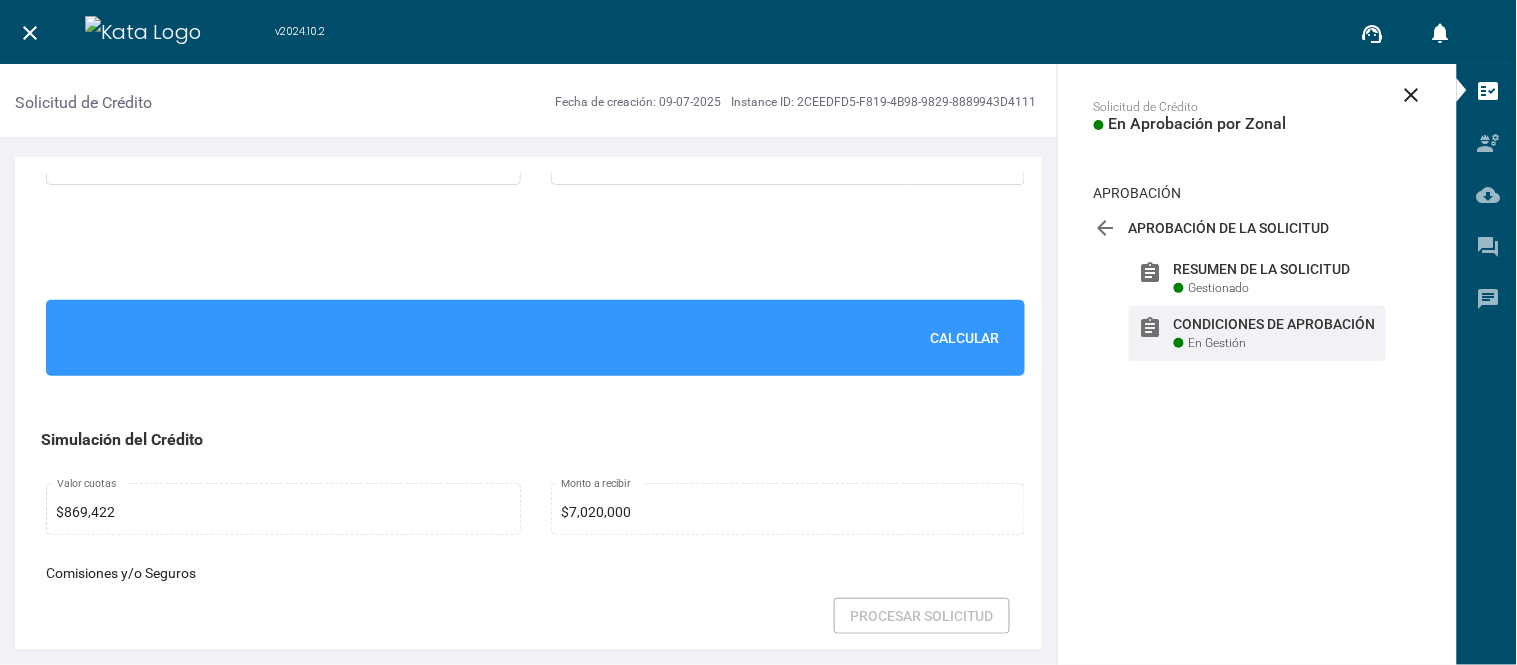 scroll, scrollTop: 1450, scrollLeft: 0, axis: vertical 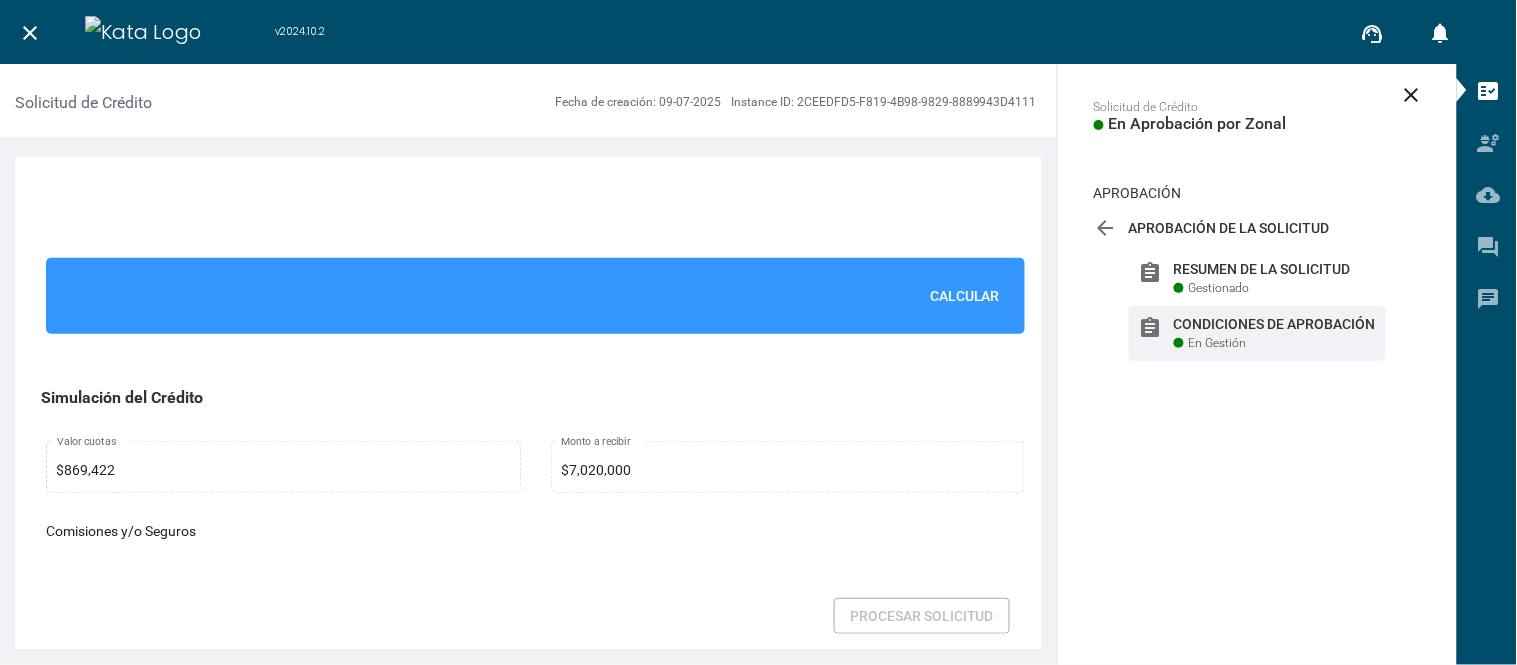 click on "Calcular" at bounding box center (965, 296) 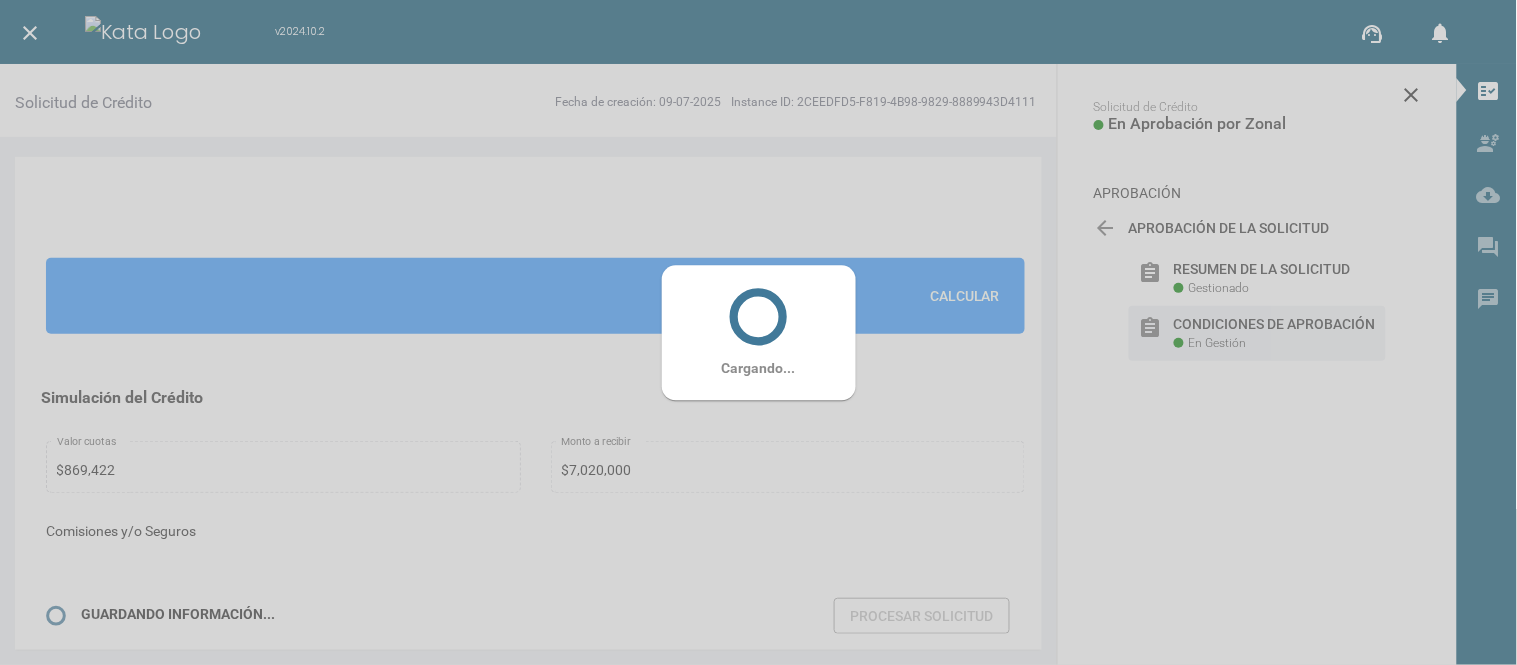 click on "Cargando..." at bounding box center [759, 332] 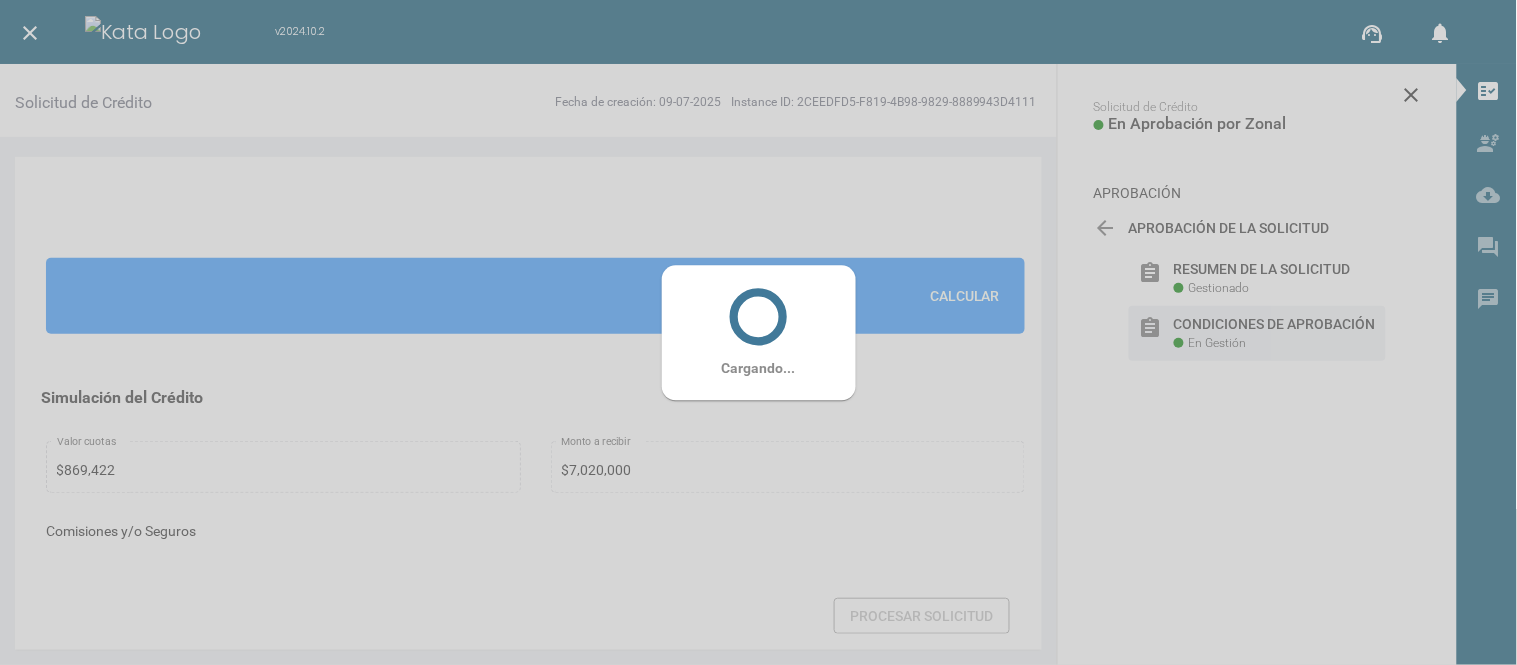 click on "Cargando..." at bounding box center [759, 332] 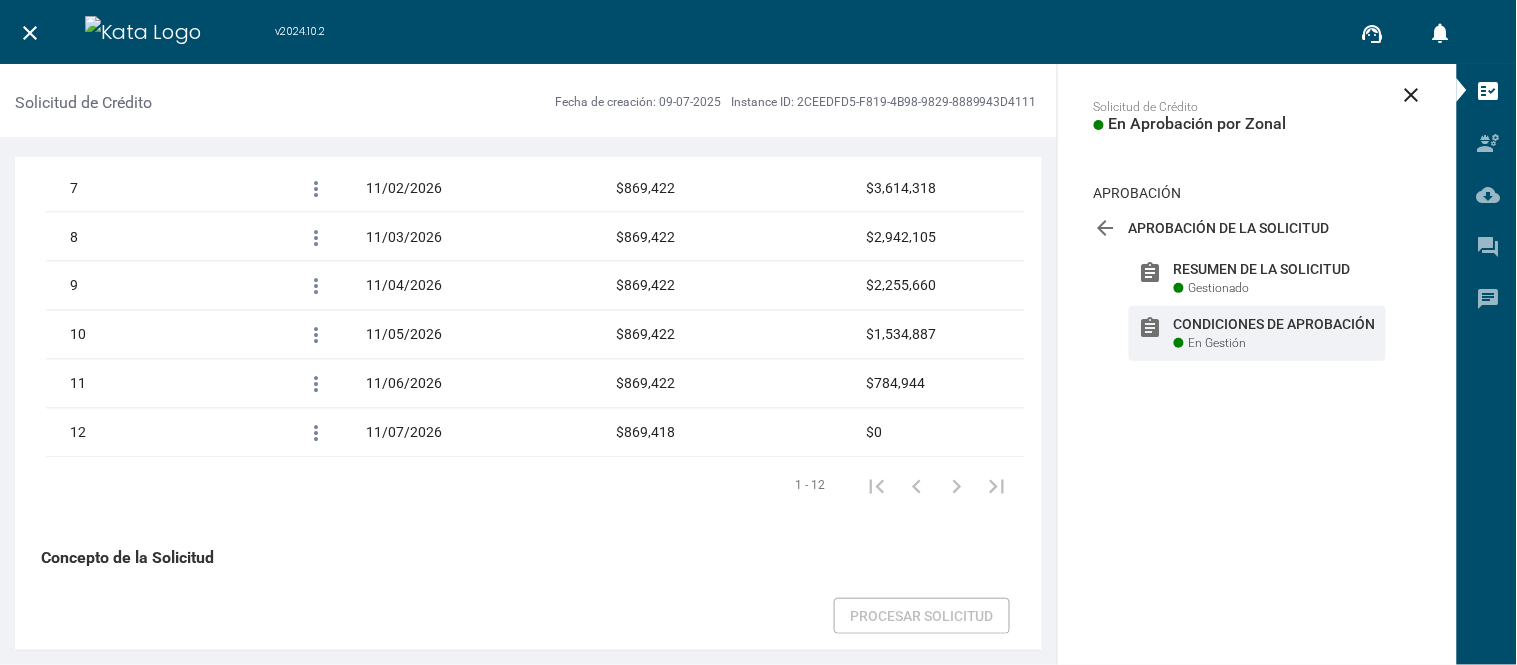 scroll, scrollTop: 3066, scrollLeft: 0, axis: vertical 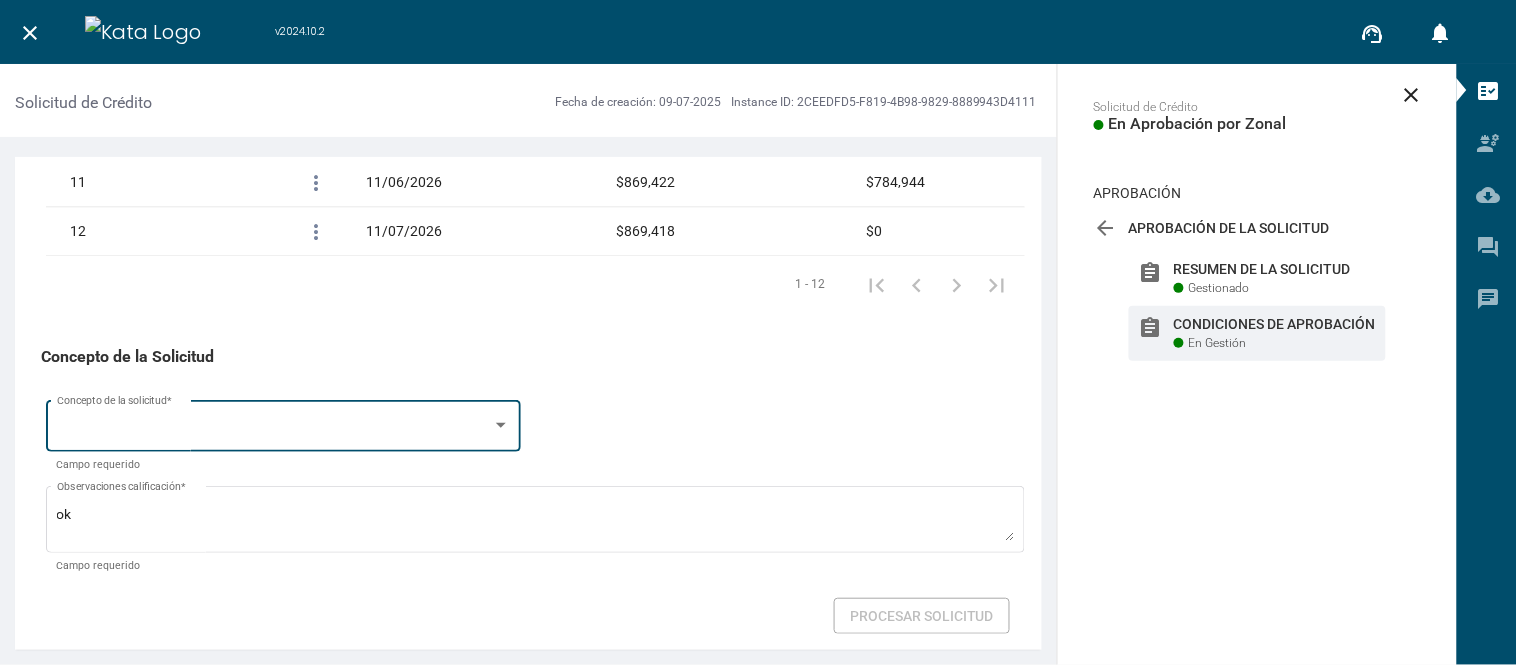 click on "Concepto de la solicitud   *" at bounding box center (284, 424) 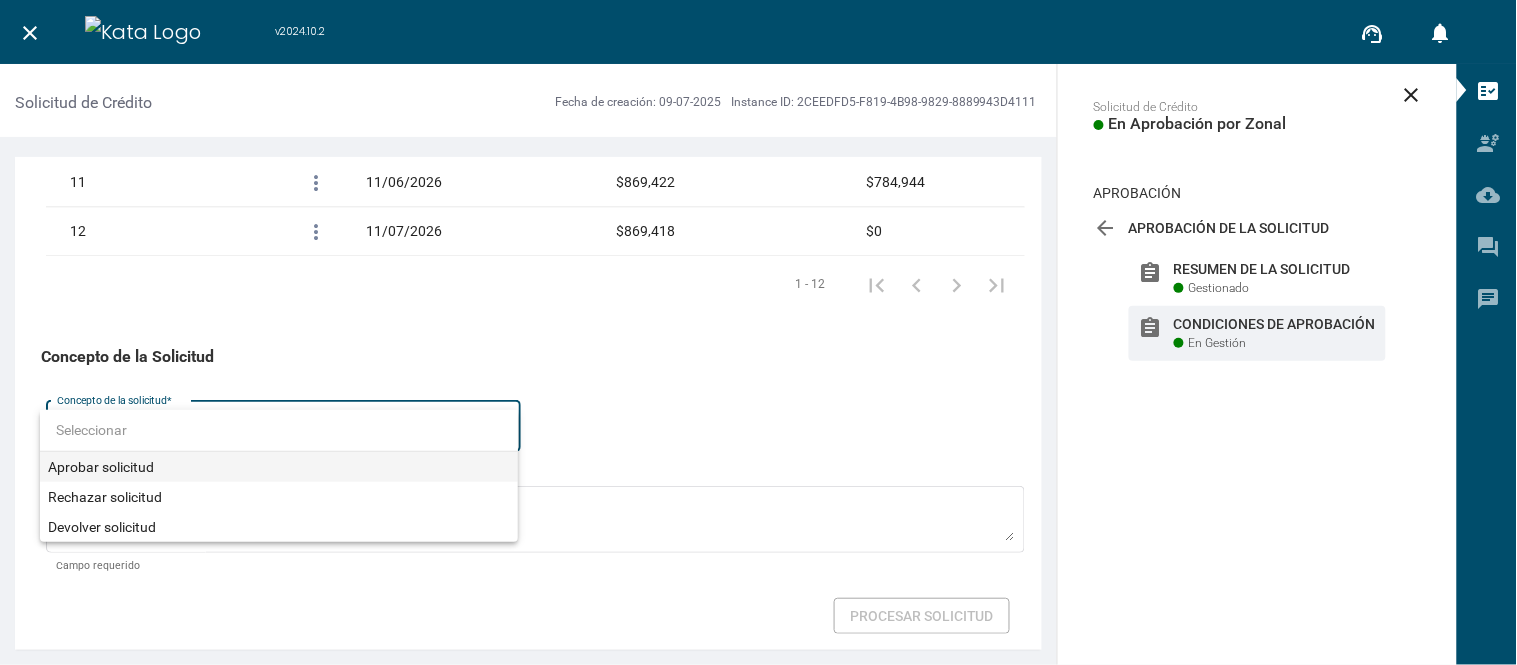 click on "Aprobar solicitud" at bounding box center [279, 467] 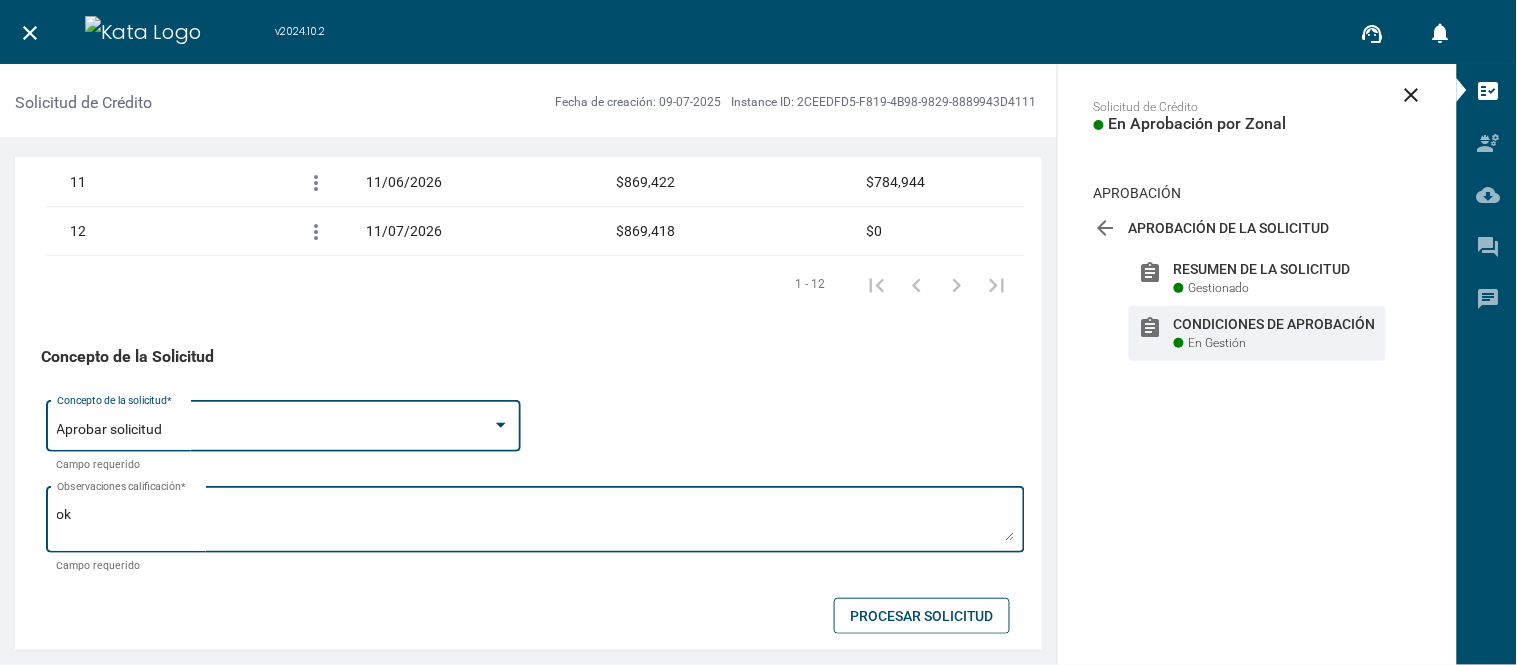 click on "ok" at bounding box center [536, 523] 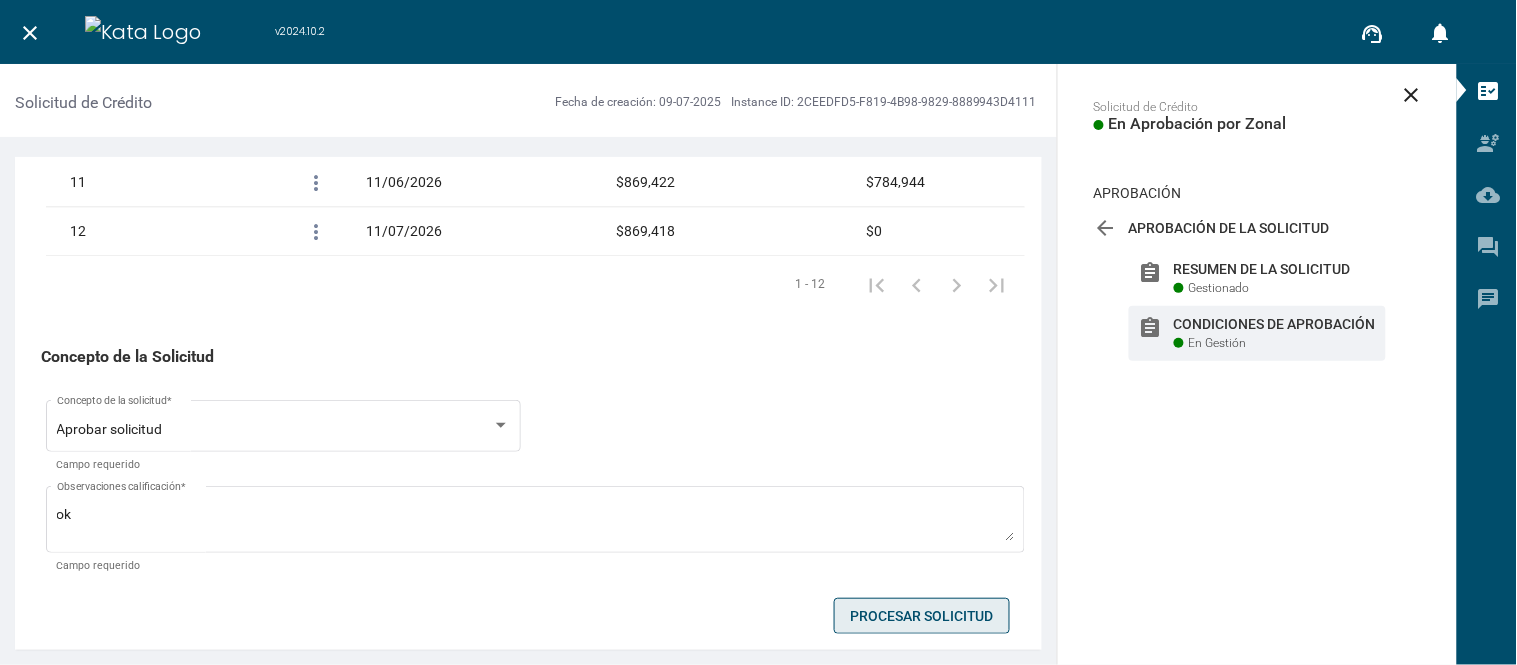 click on "Procesar Solicitud" at bounding box center (922, 616) 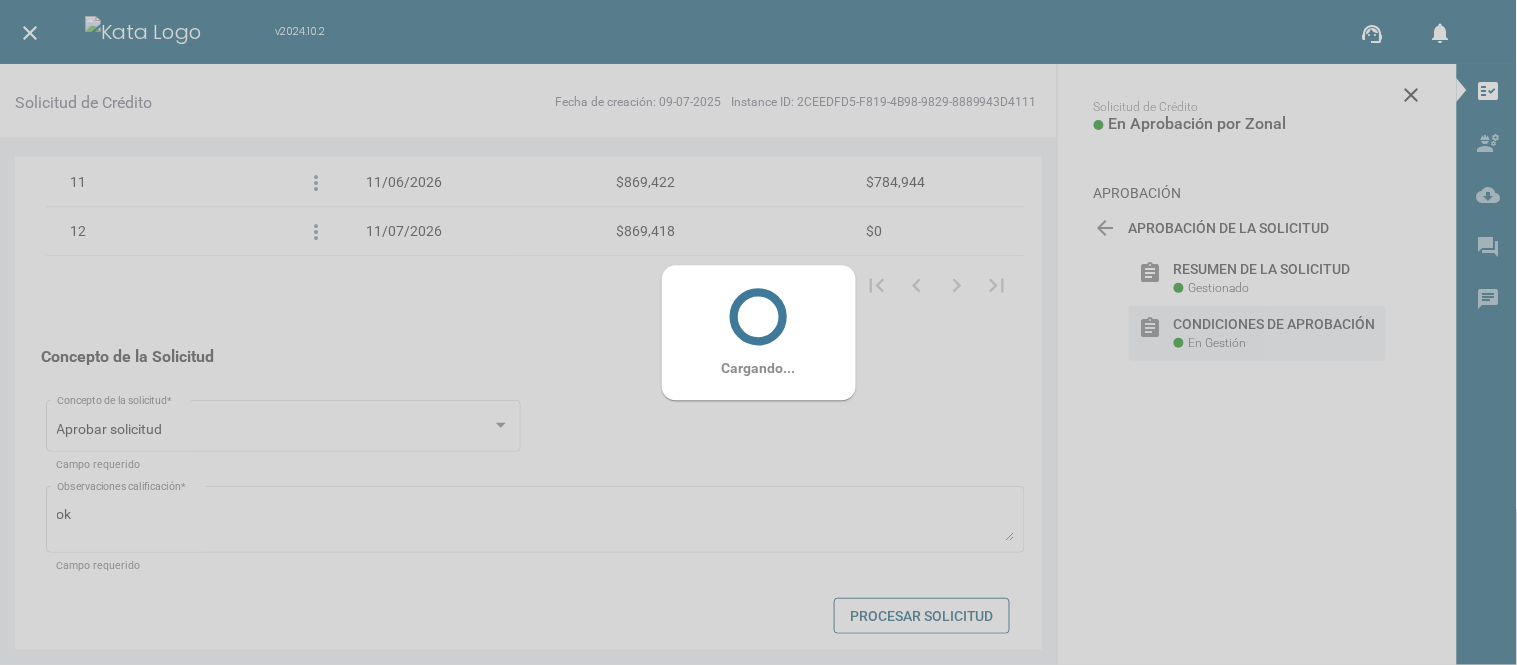 click on "Cargando..." at bounding box center [759, 332] 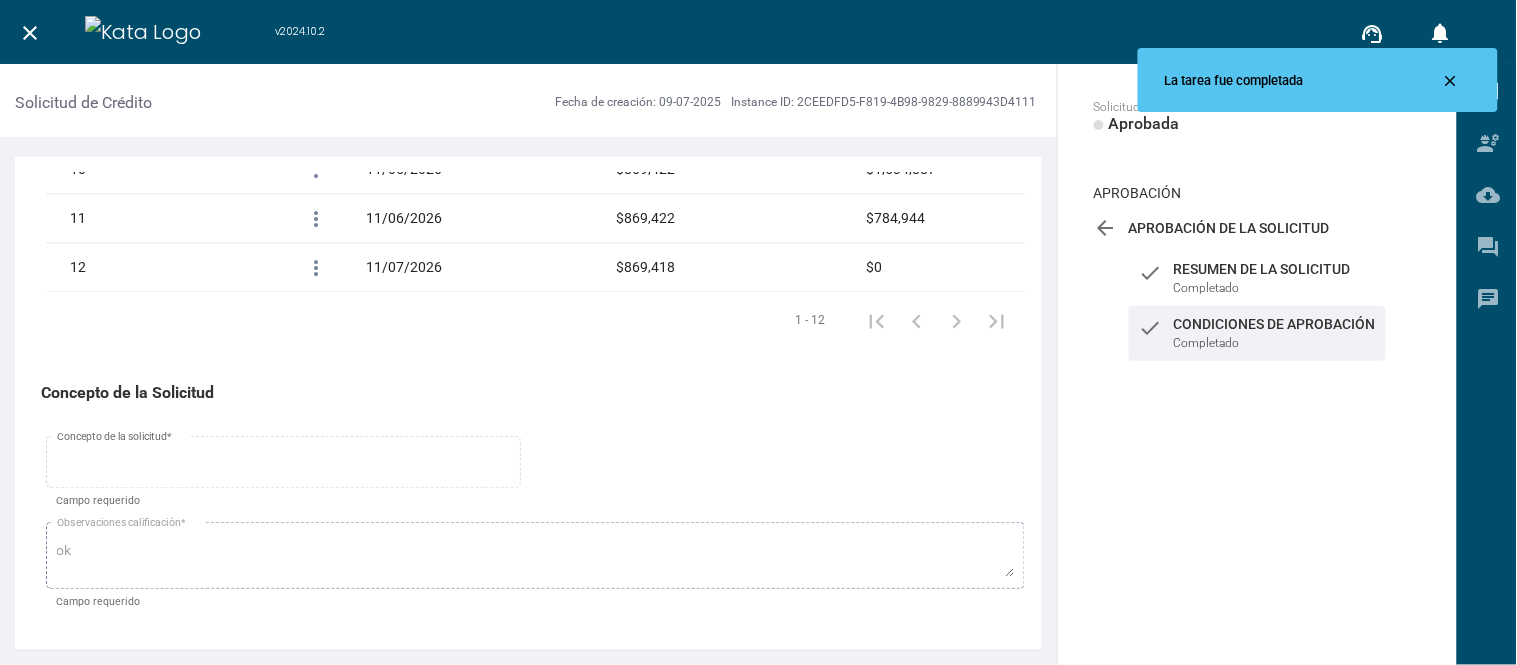 scroll, scrollTop: 3031, scrollLeft: 0, axis: vertical 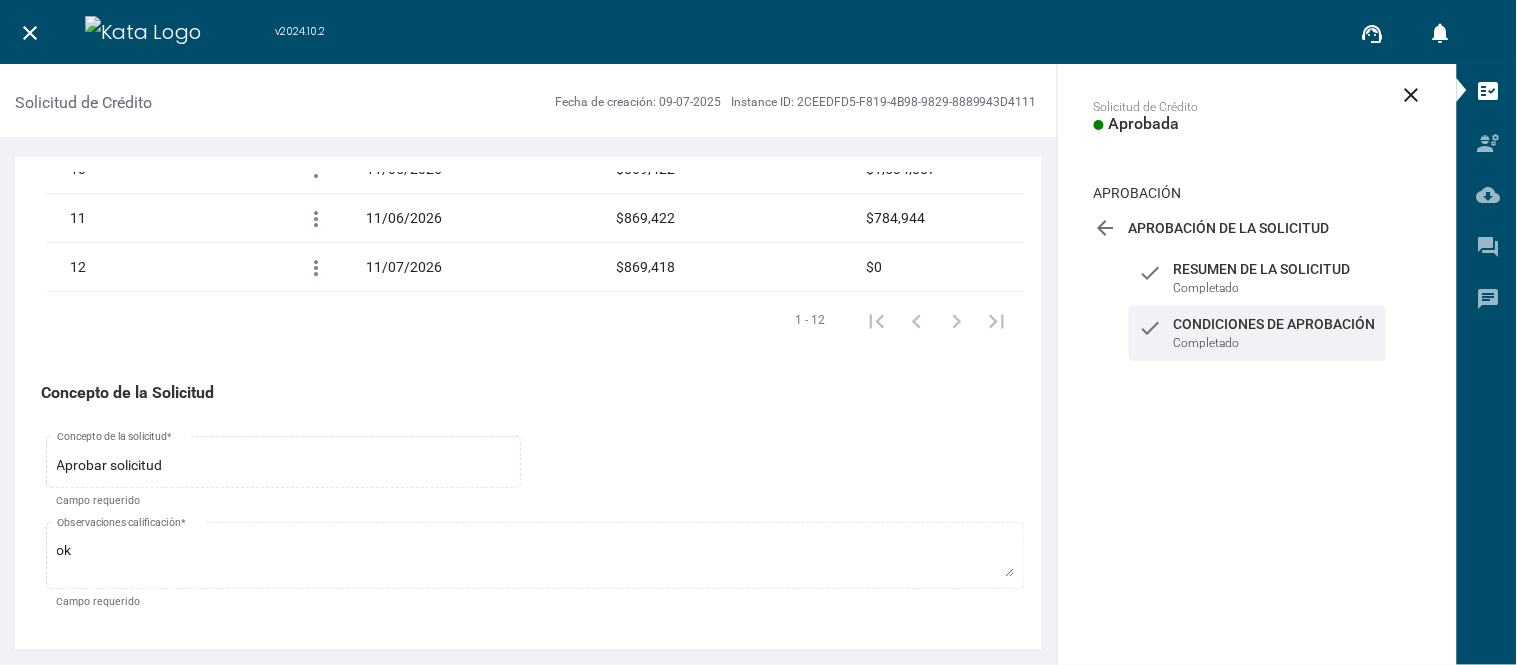 click on "close" at bounding box center [30, 33] 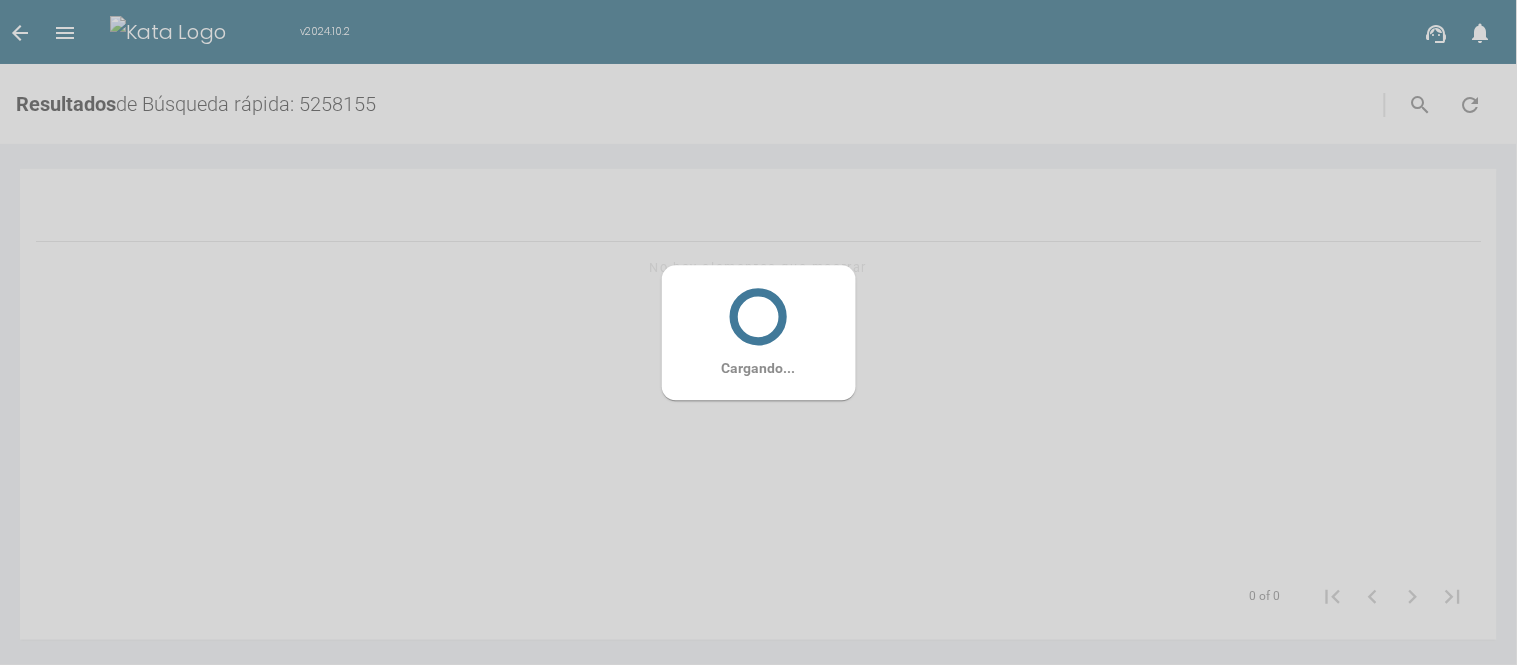 click on "Cargando..." at bounding box center (758, 332) 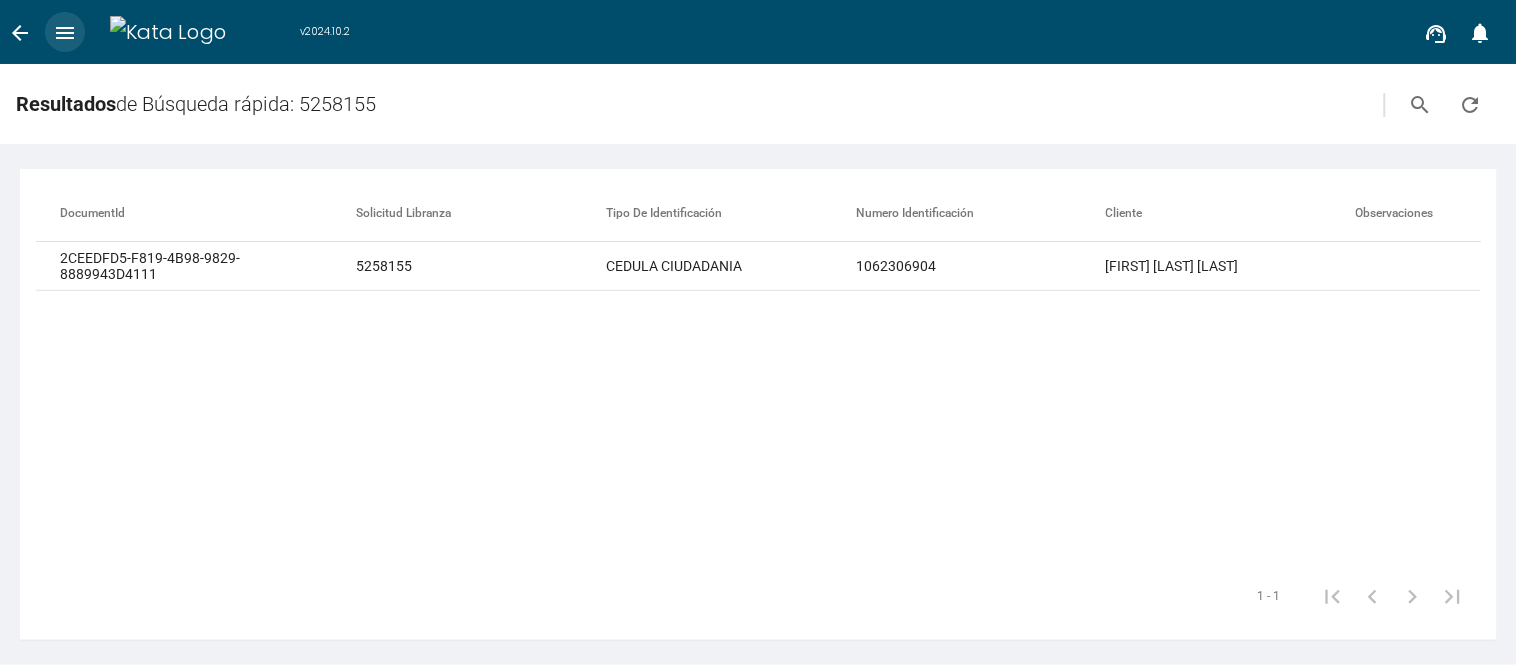 click on "menu" at bounding box center [65, 33] 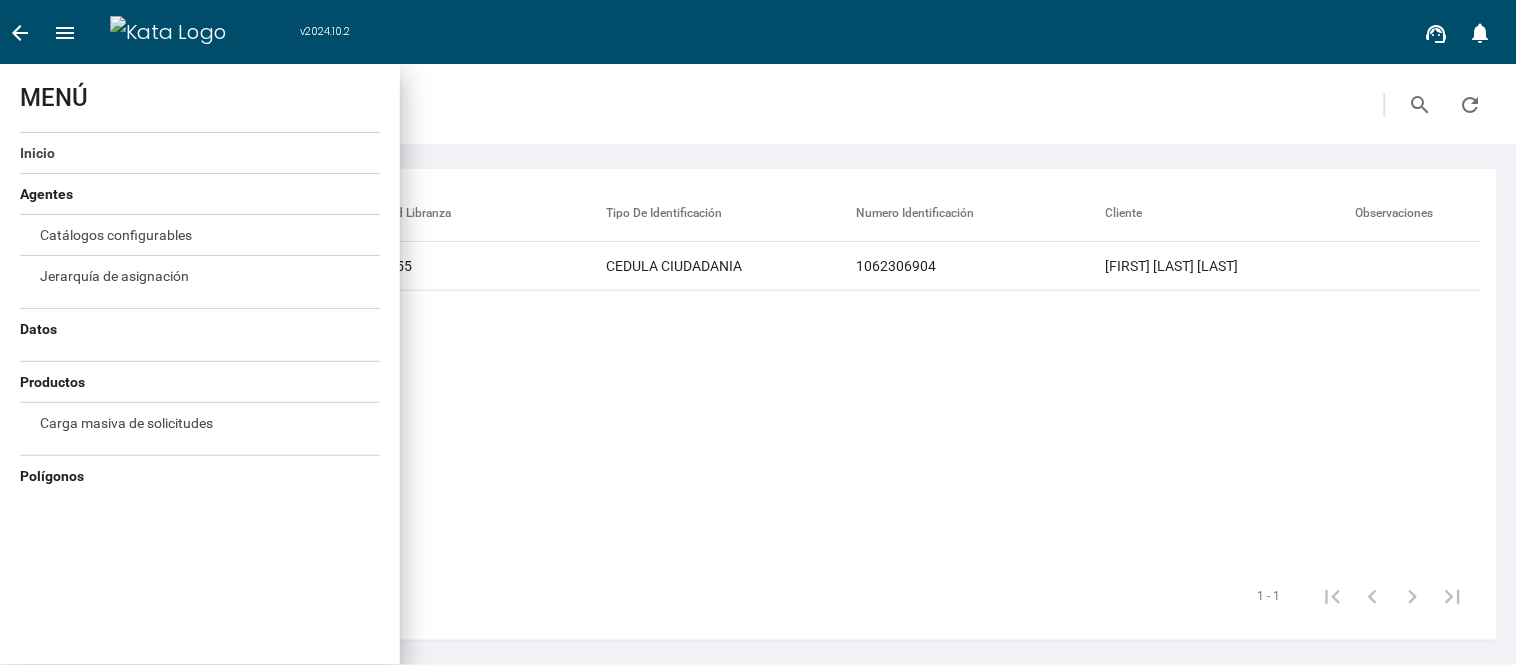 click on "Inicio" at bounding box center [37, 153] 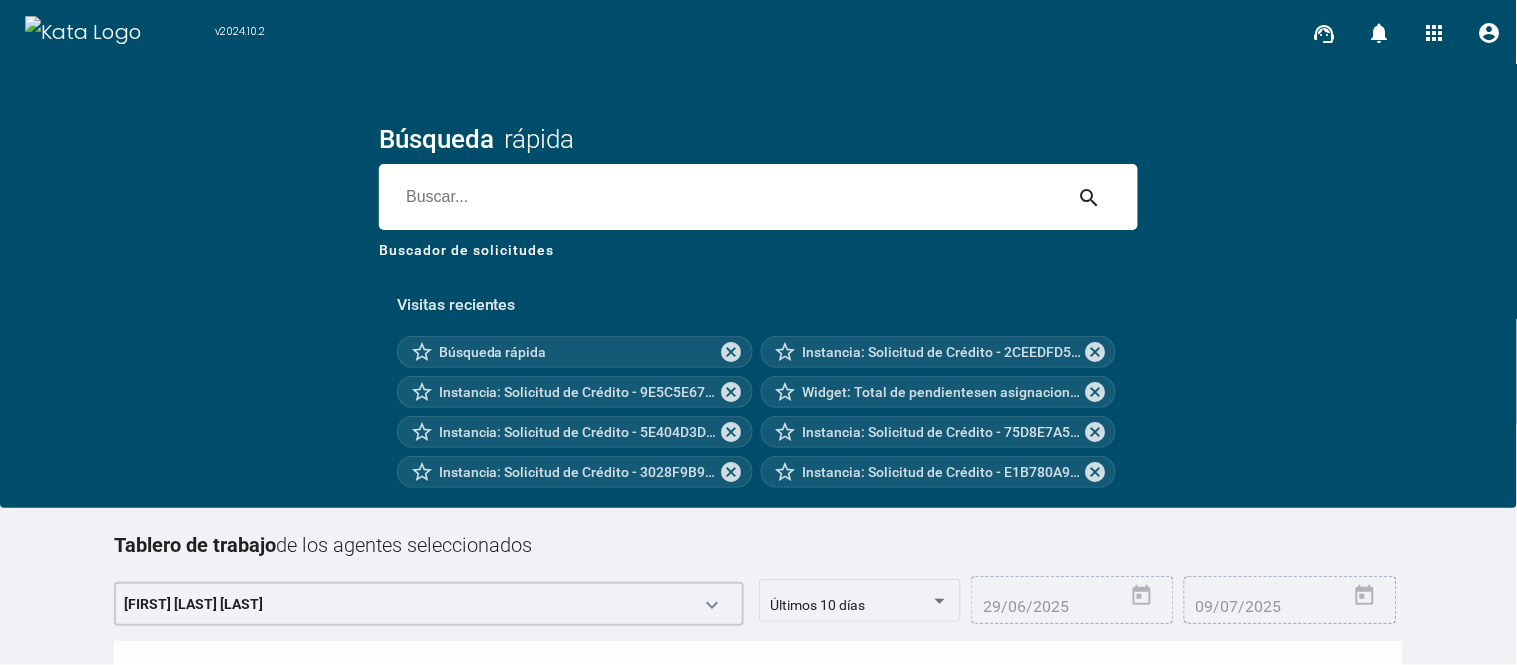 click at bounding box center (720, 197) 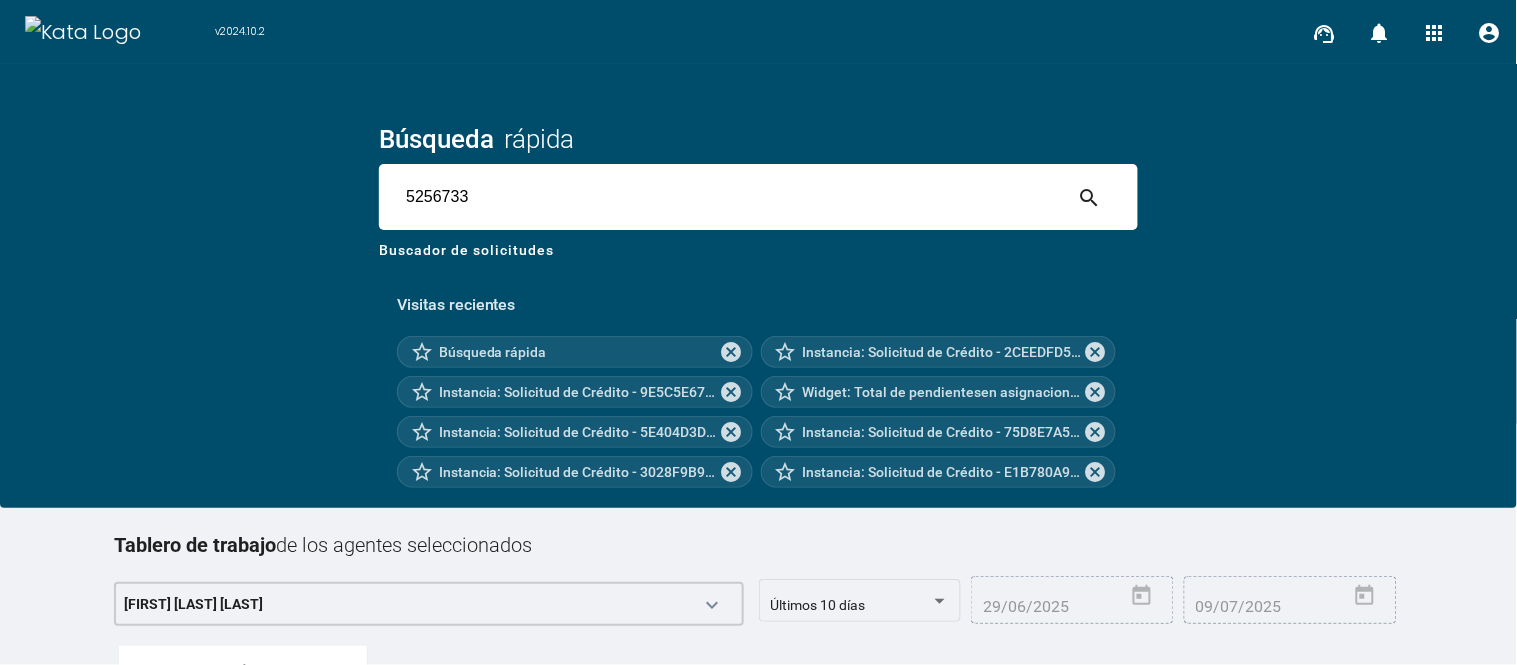 type on "5256733" 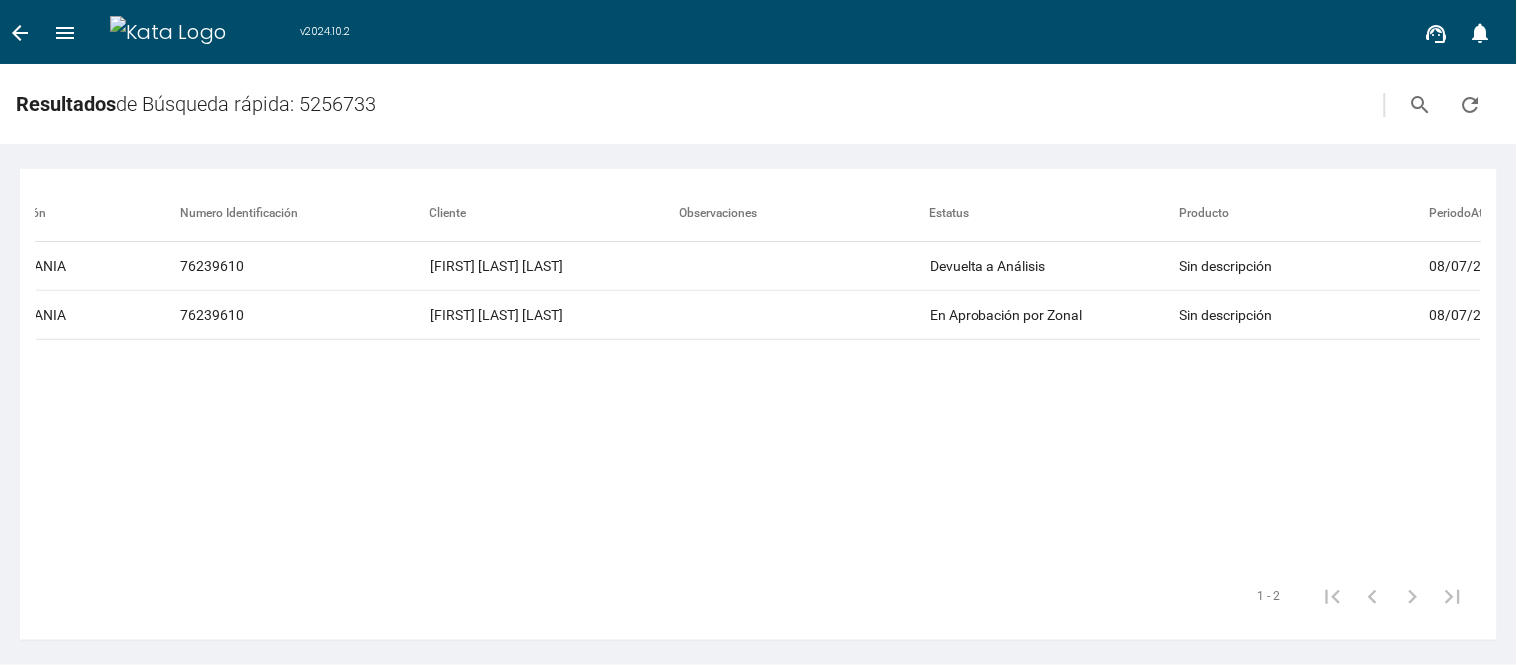 scroll, scrollTop: 0, scrollLeft: 944, axis: horizontal 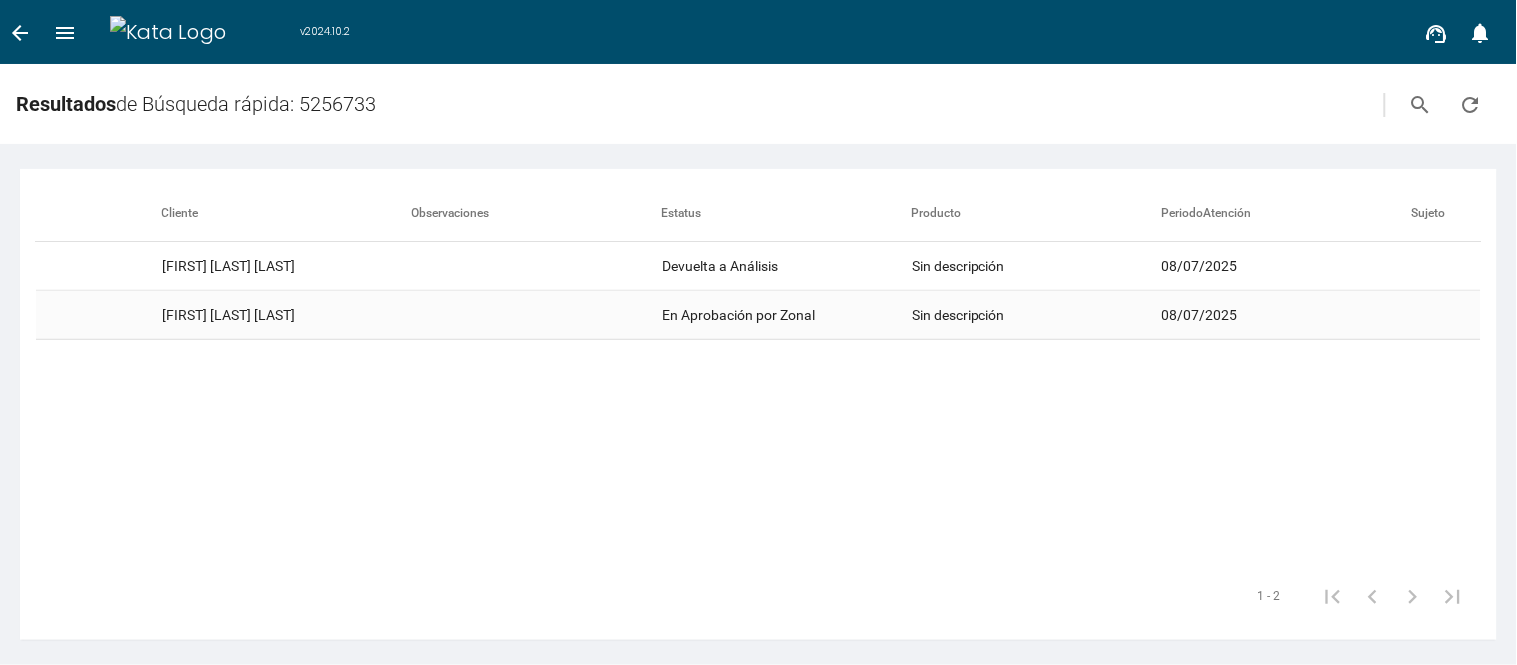click on "En Aprobación por Zonal" at bounding box center (787, 266) 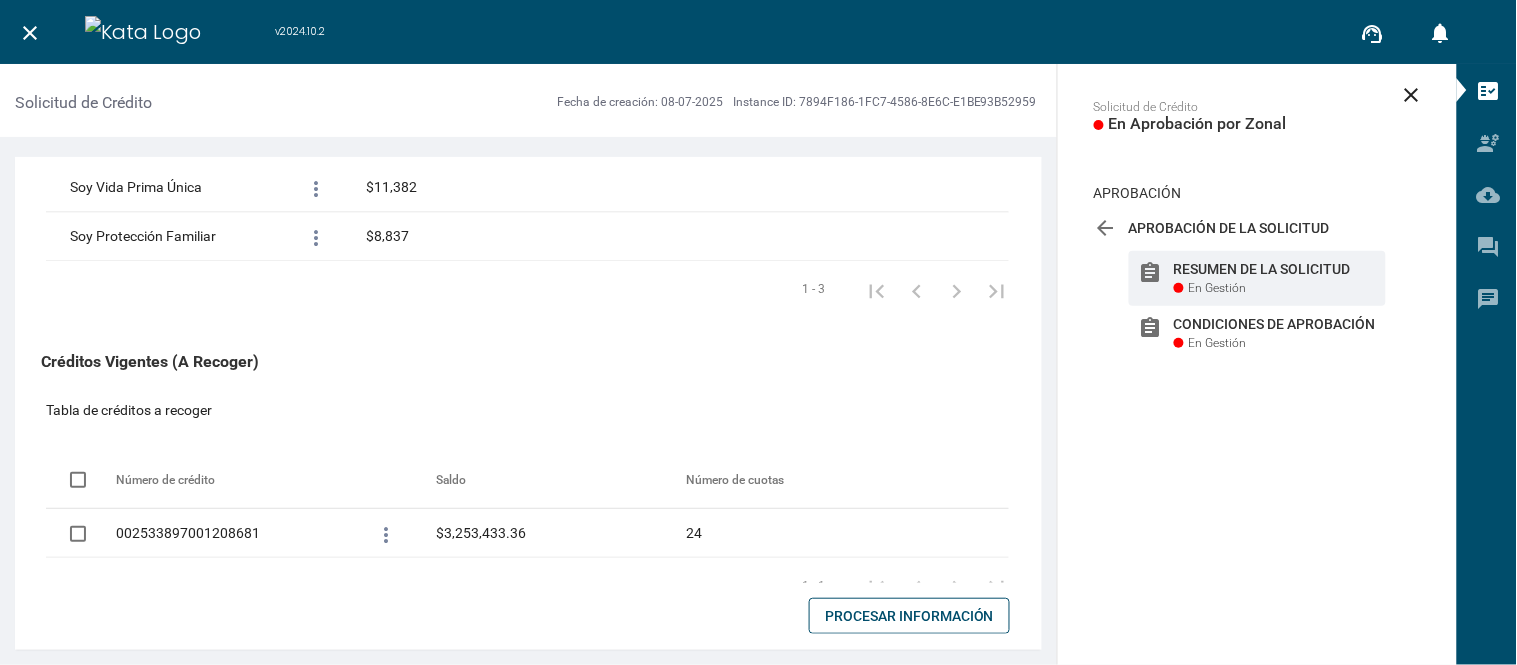 scroll, scrollTop: 1812, scrollLeft: 0, axis: vertical 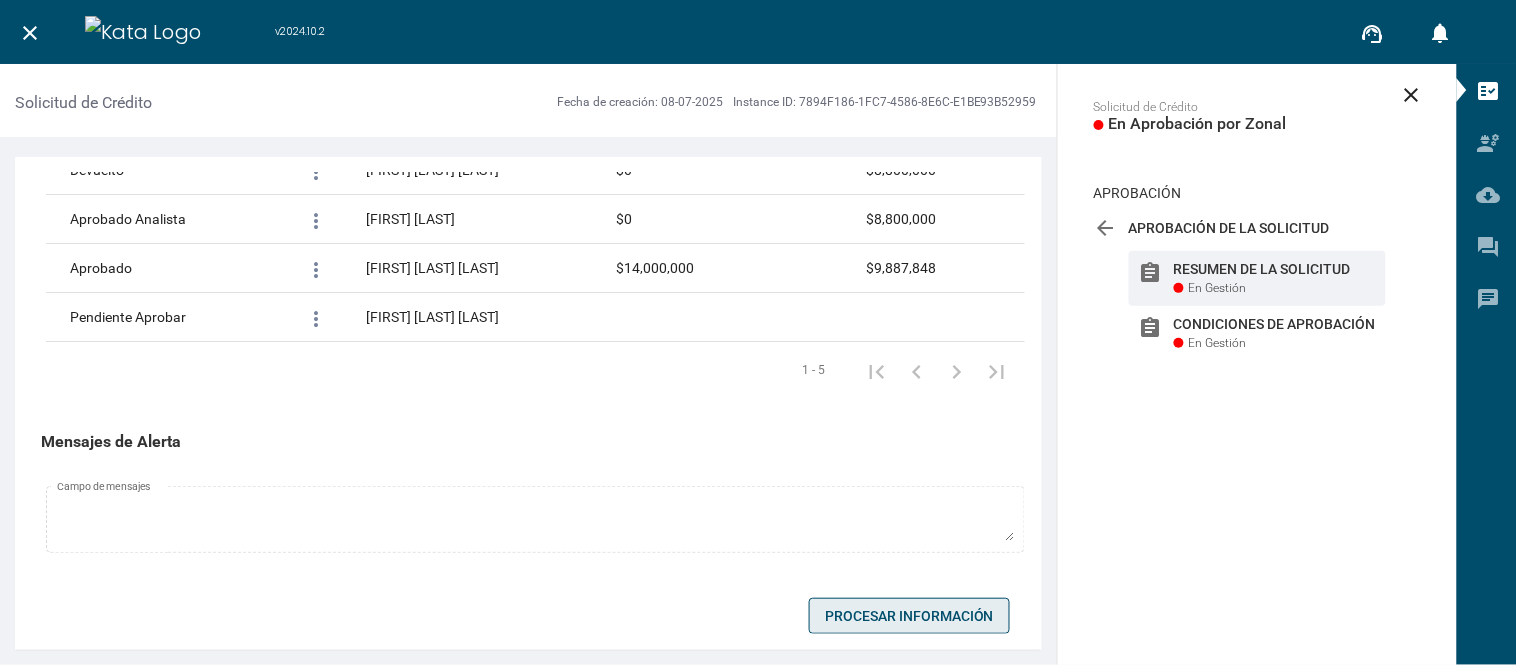 click on "Procesar Información" at bounding box center (909, 616) 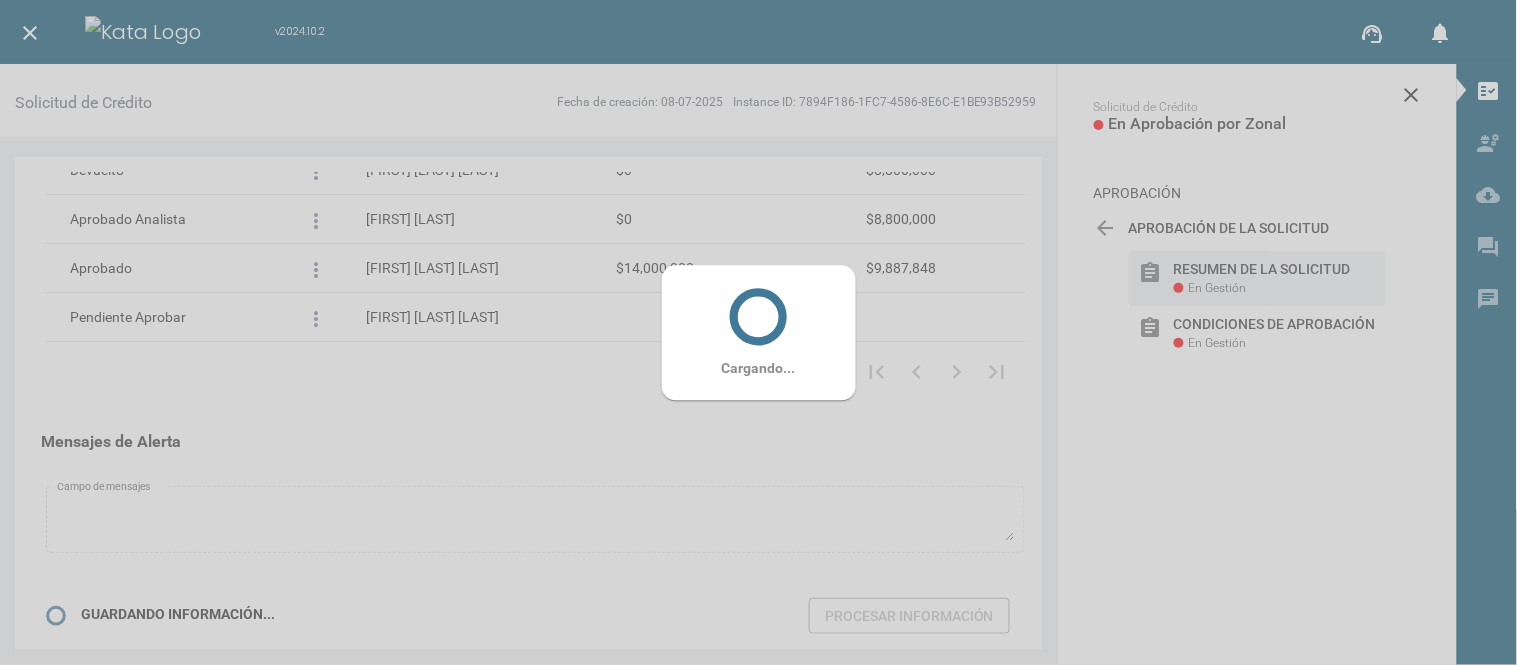 click on "Cargando..." at bounding box center [759, 332] 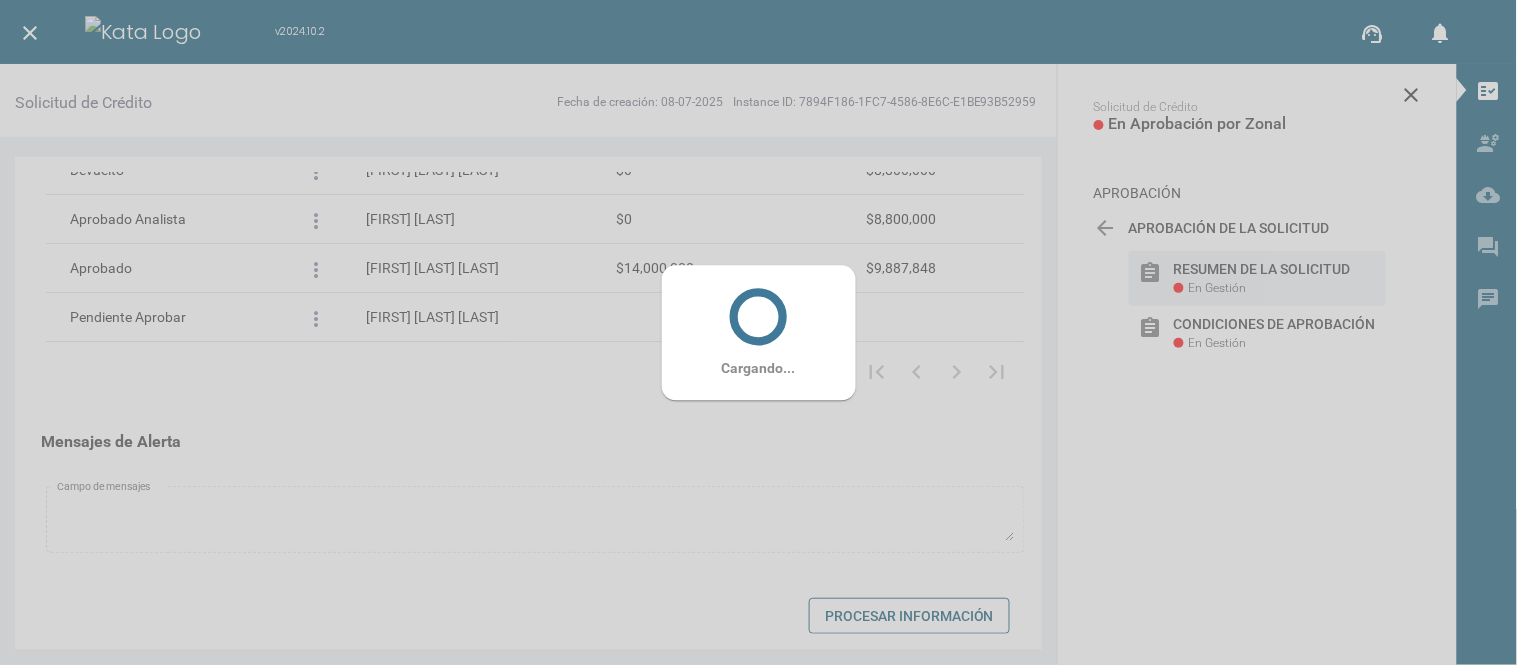 scroll, scrollTop: 1832, scrollLeft: 0, axis: vertical 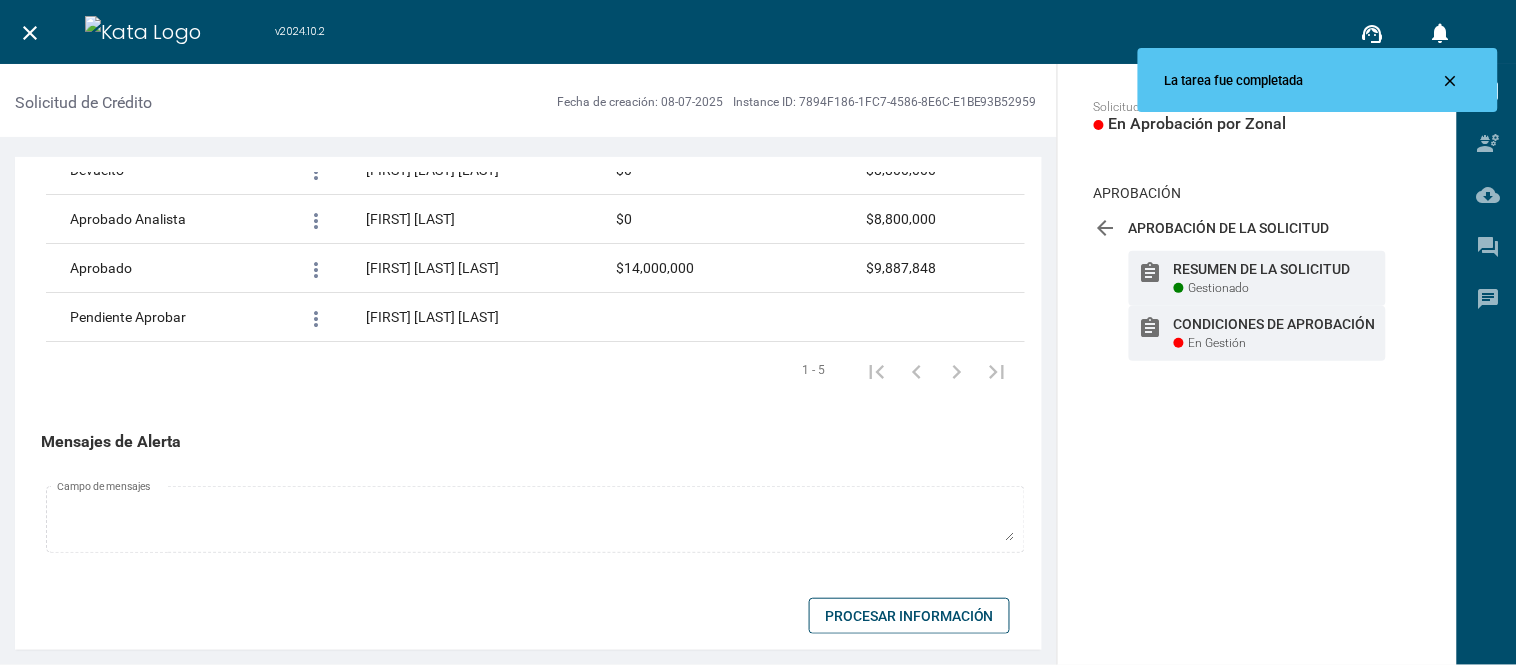 click on "assignment Condiciones de Aprobación En Gestión" at bounding box center (1257, 278) 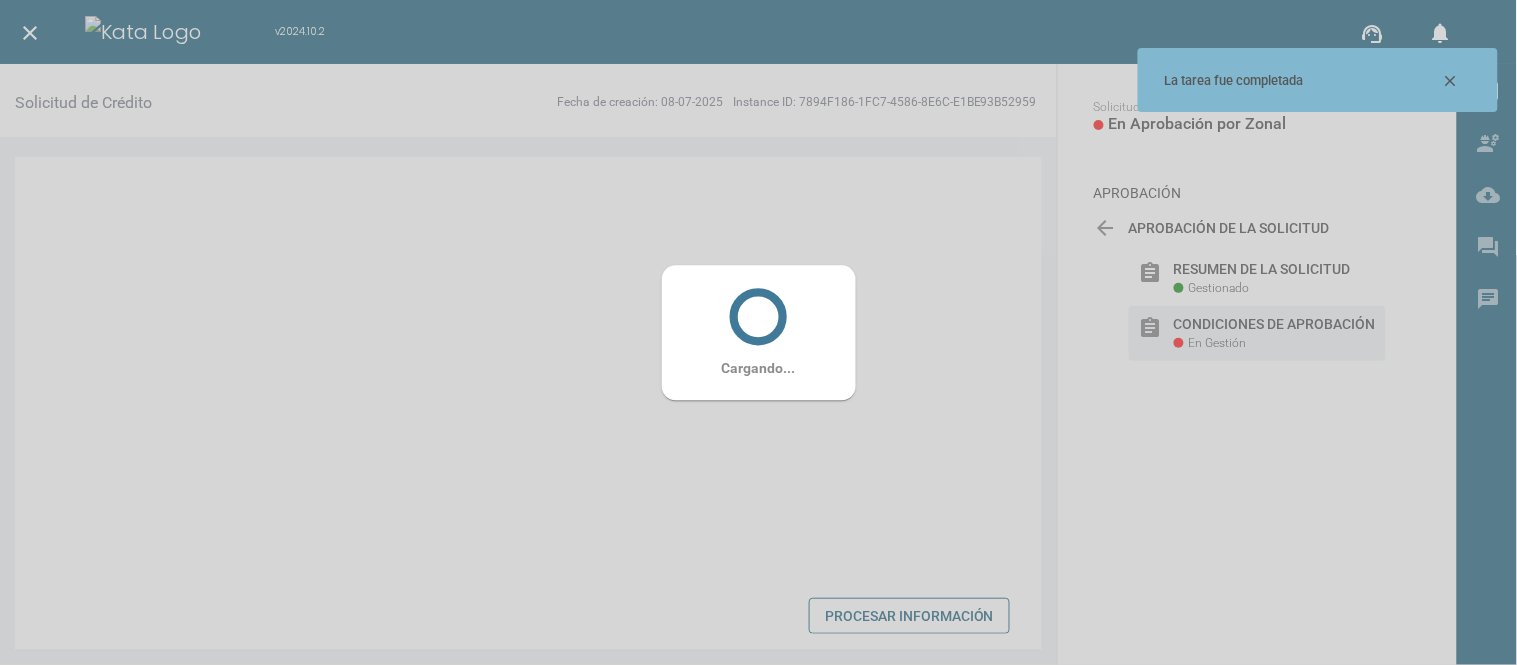 click on "Cargando..." at bounding box center (758, 332) 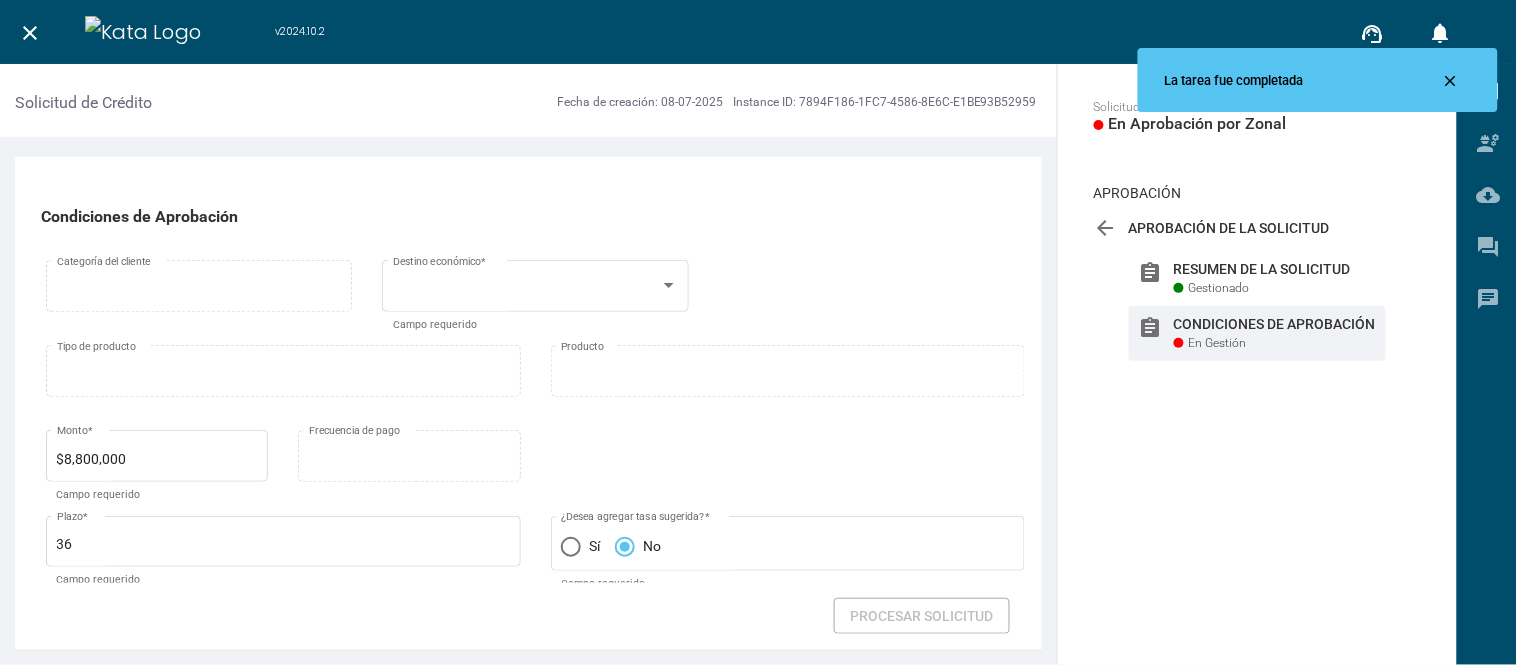 click on "Categoría del cliente   Tipo de producto para destino     Destino económico   *  Campo requerido" at bounding box center (535, 299) 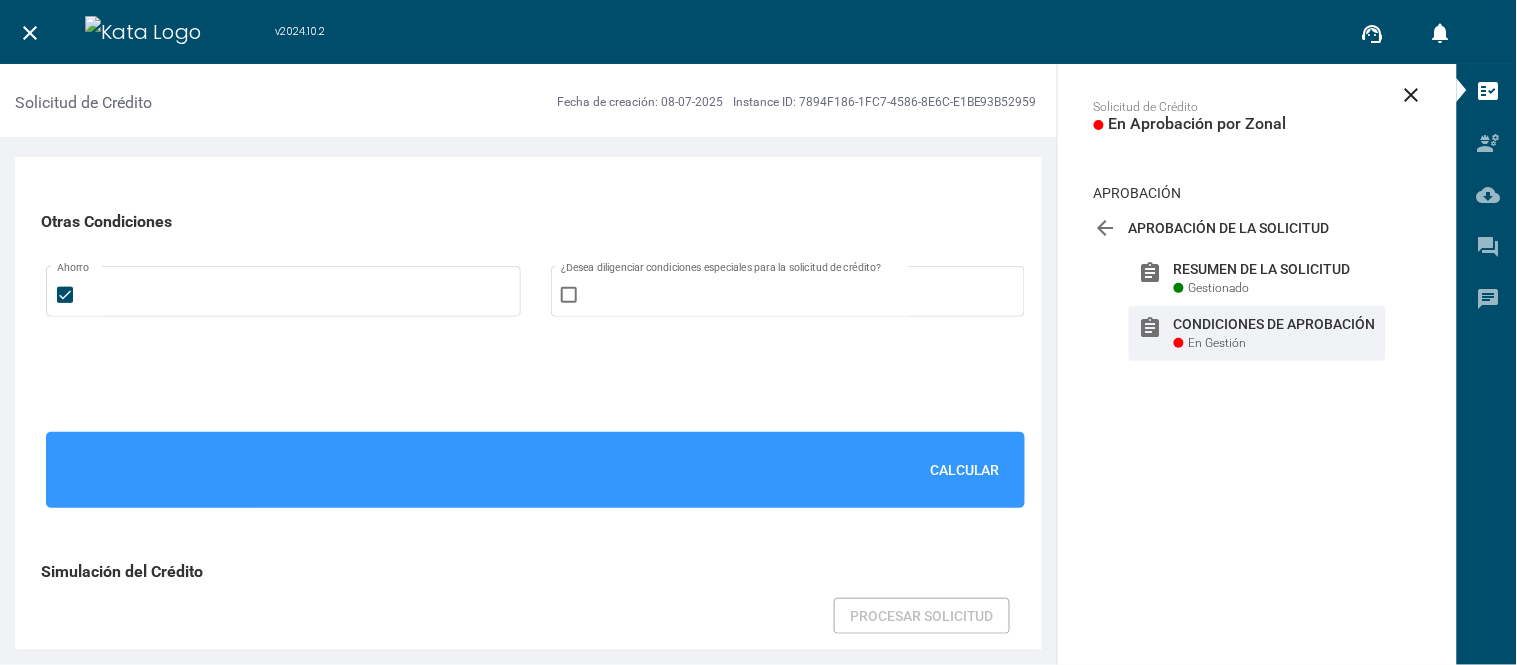 scroll, scrollTop: 1393, scrollLeft: 0, axis: vertical 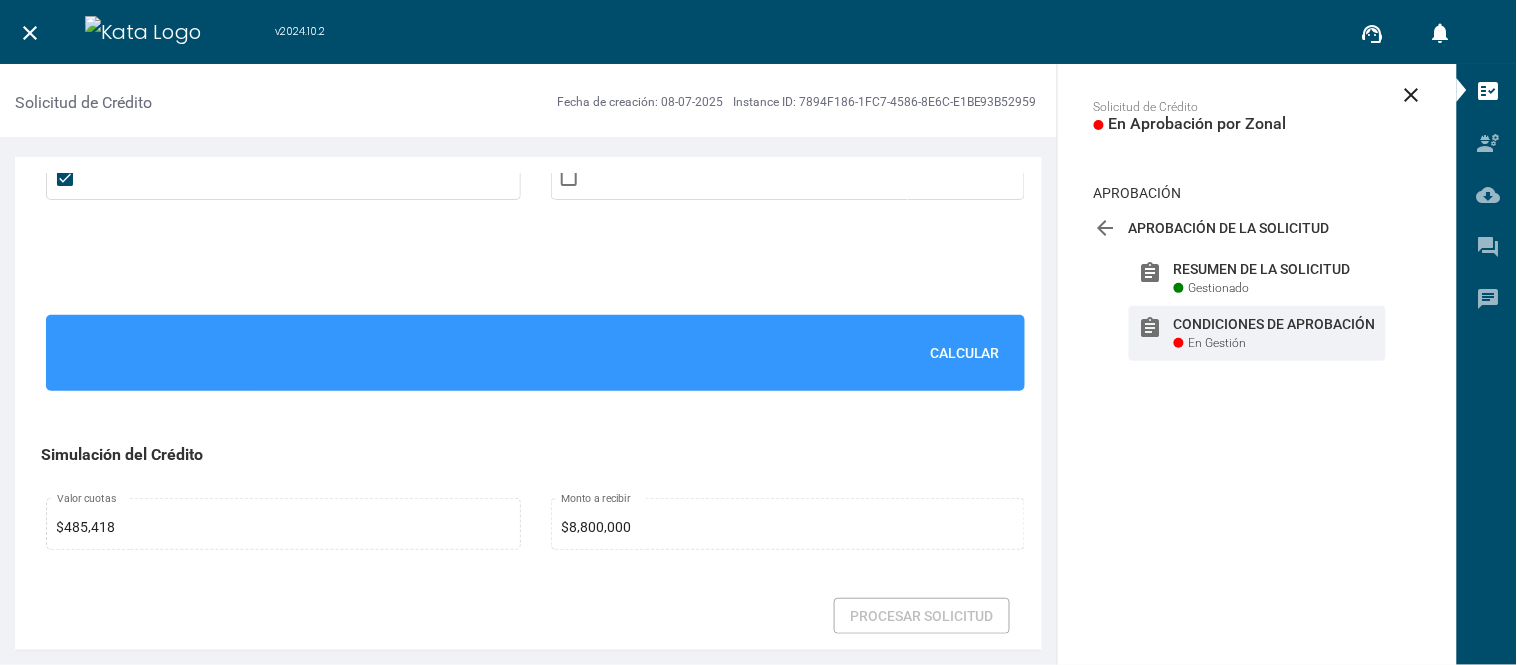 click on "Calcular" at bounding box center [965, 353] 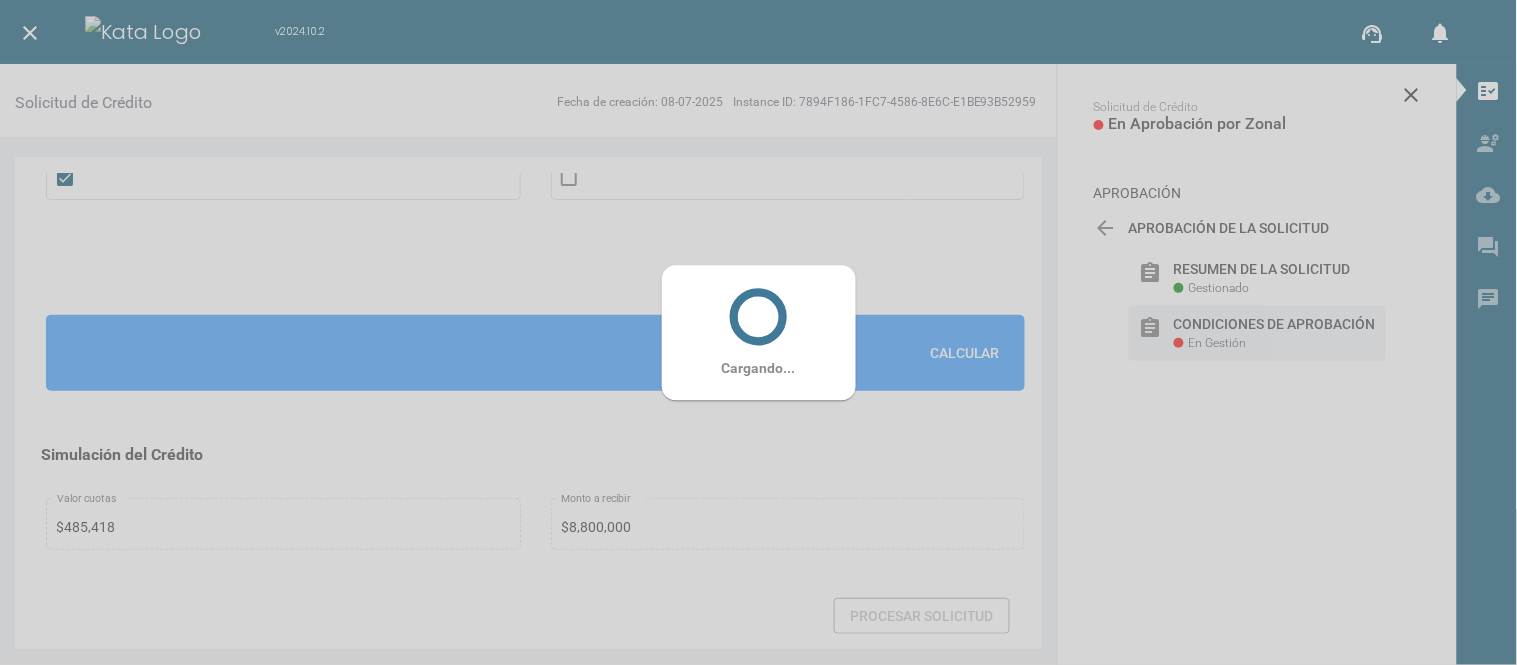 click on "Cargando..." at bounding box center [759, 332] 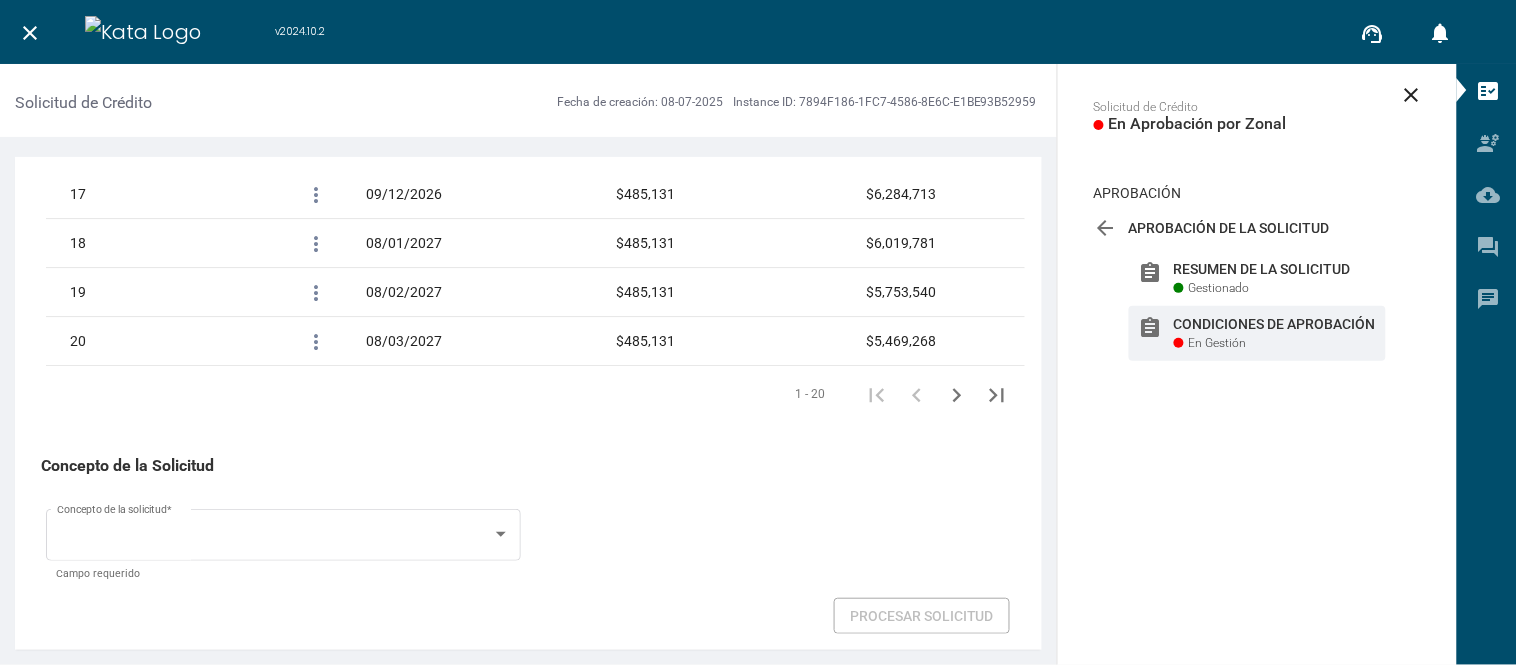 scroll, scrollTop: 3460, scrollLeft: 0, axis: vertical 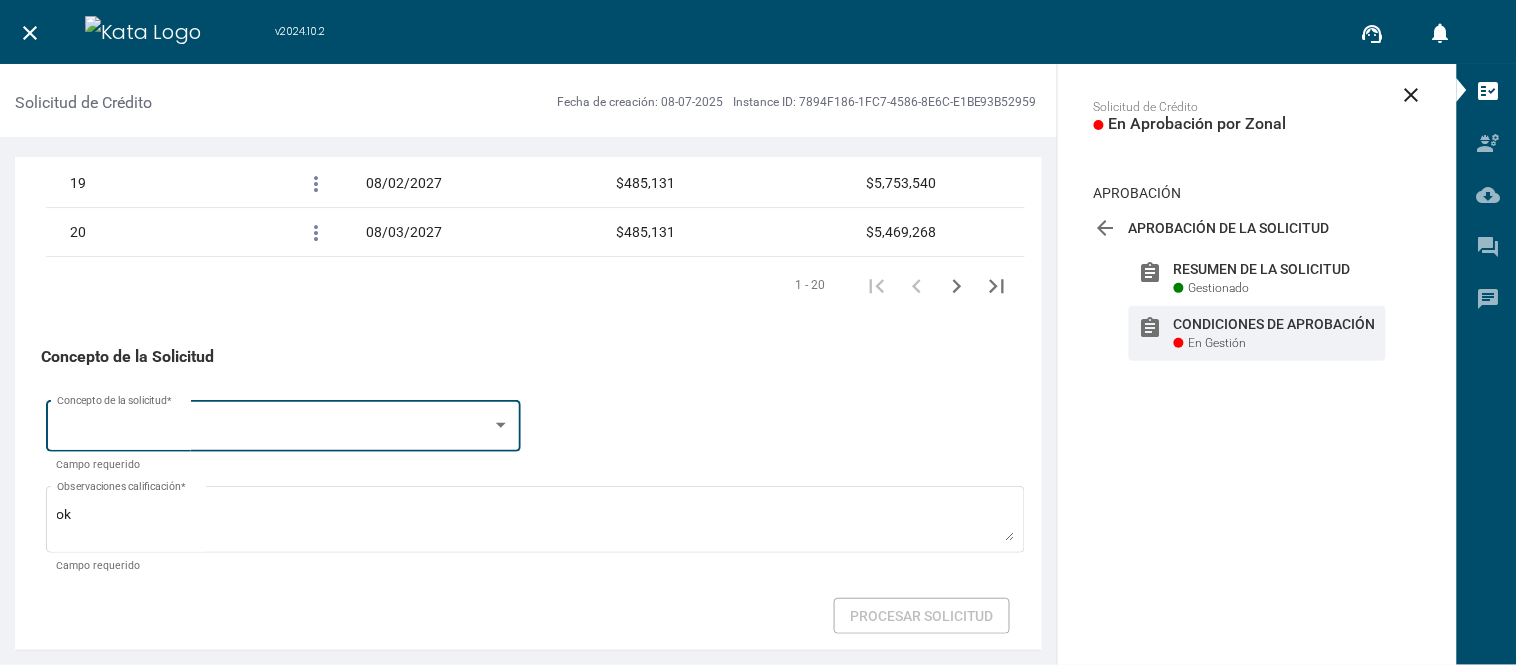 click on "Concepto de la solicitud   *" at bounding box center (284, 424) 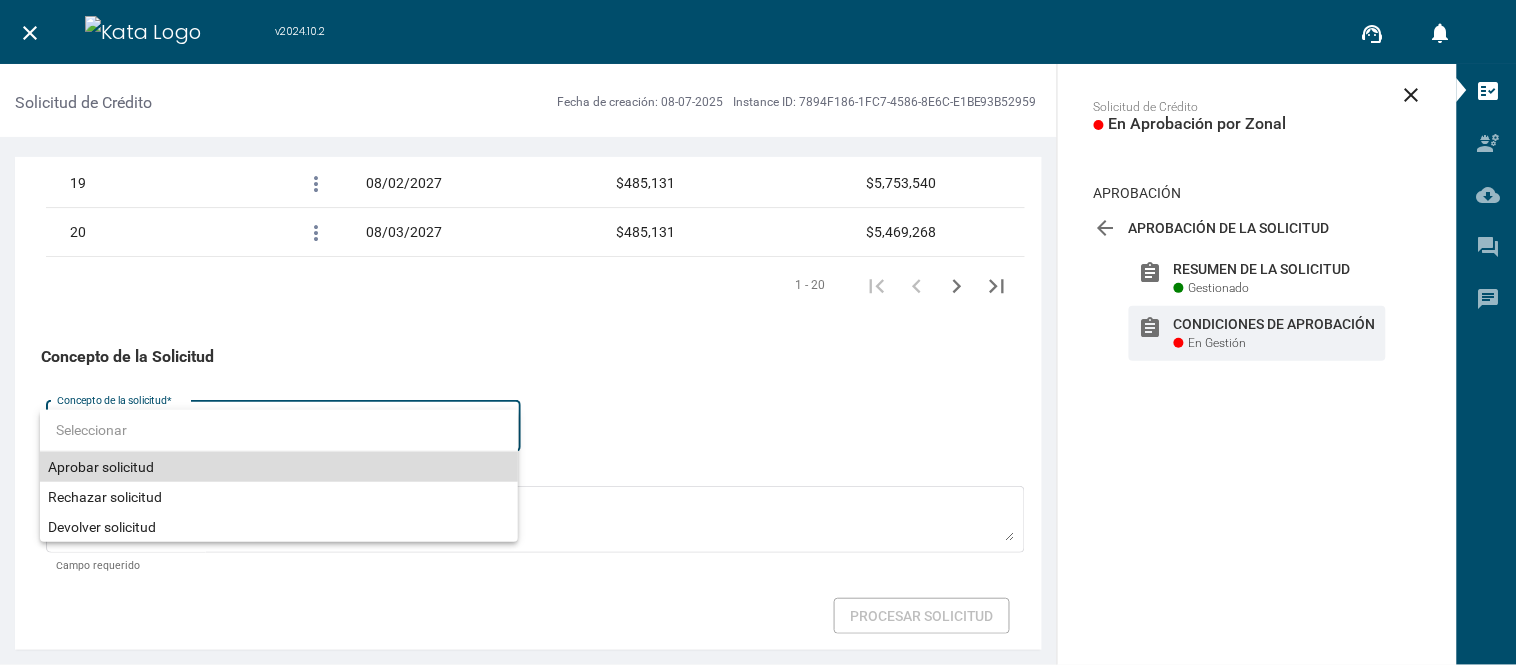 click on "Aprobar solicitud" at bounding box center (279, 467) 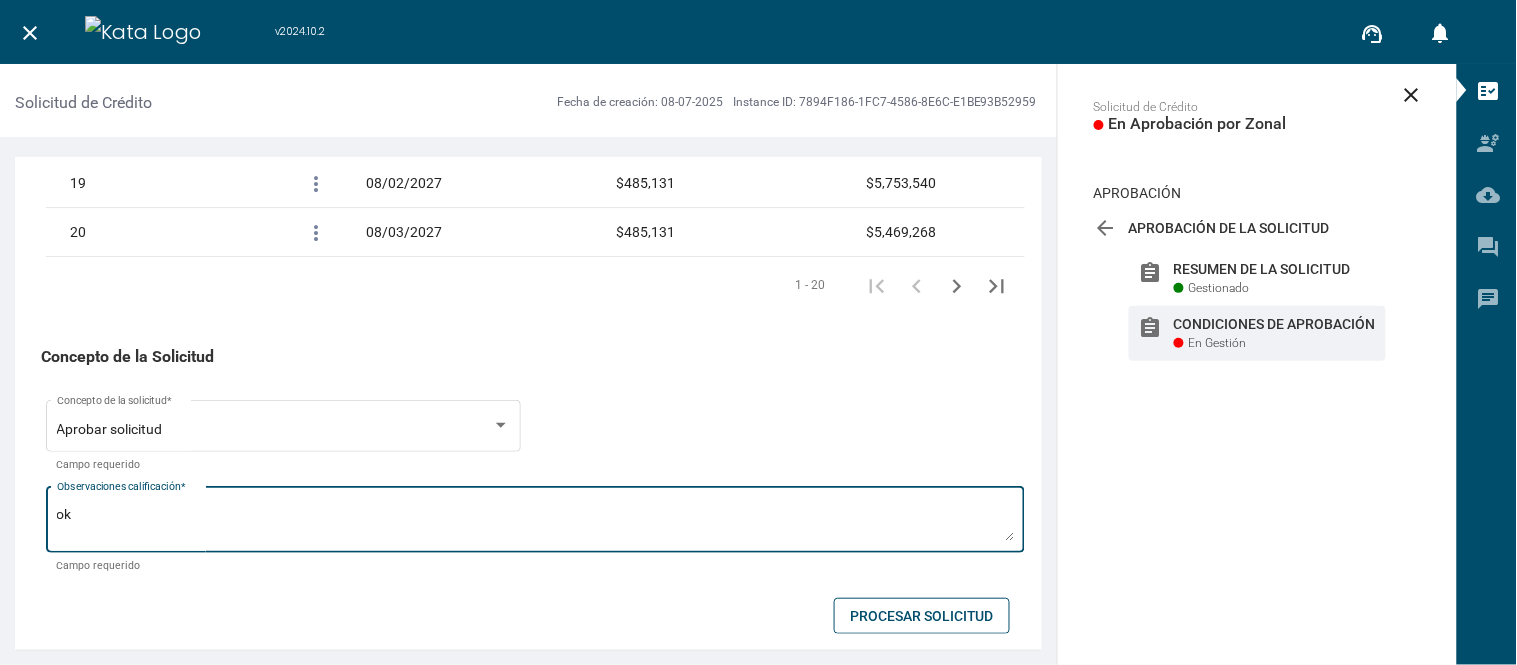 click on "ok" at bounding box center [536, 523] 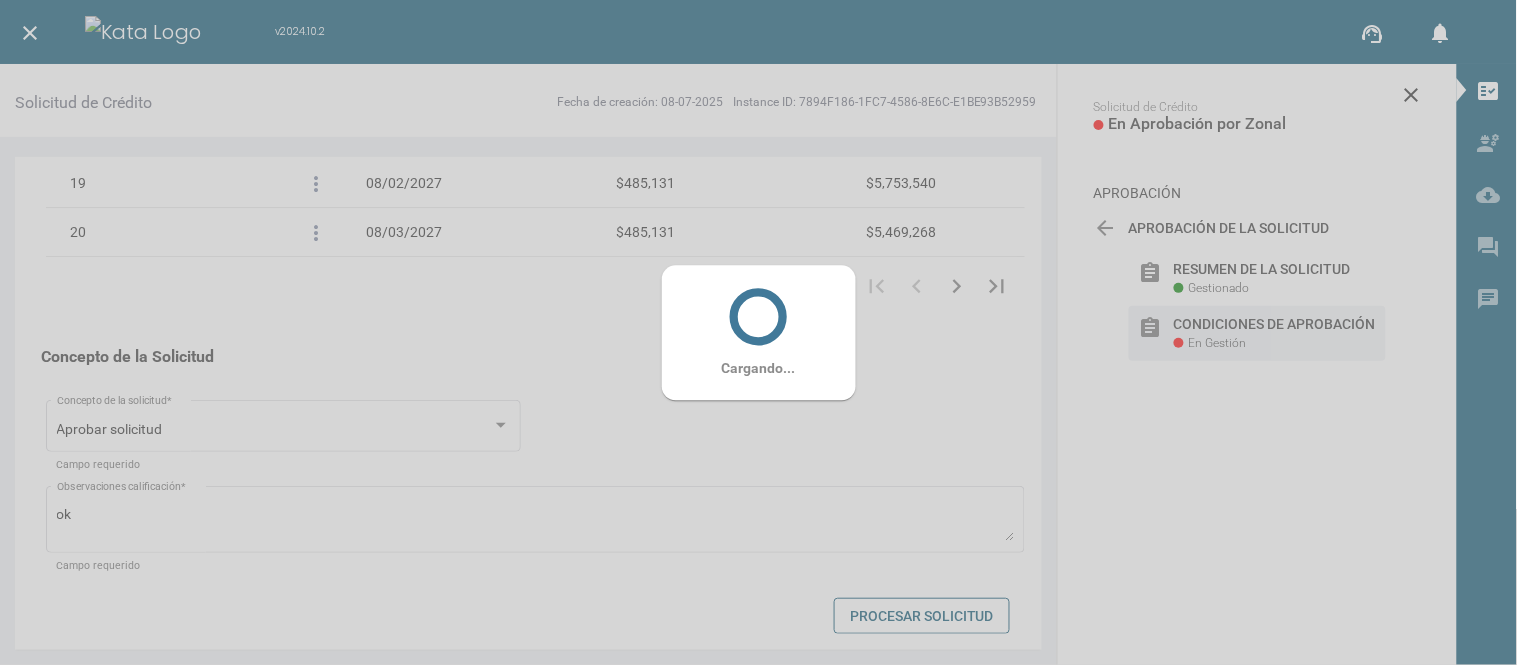 click on "Cargando..." at bounding box center (759, 332) 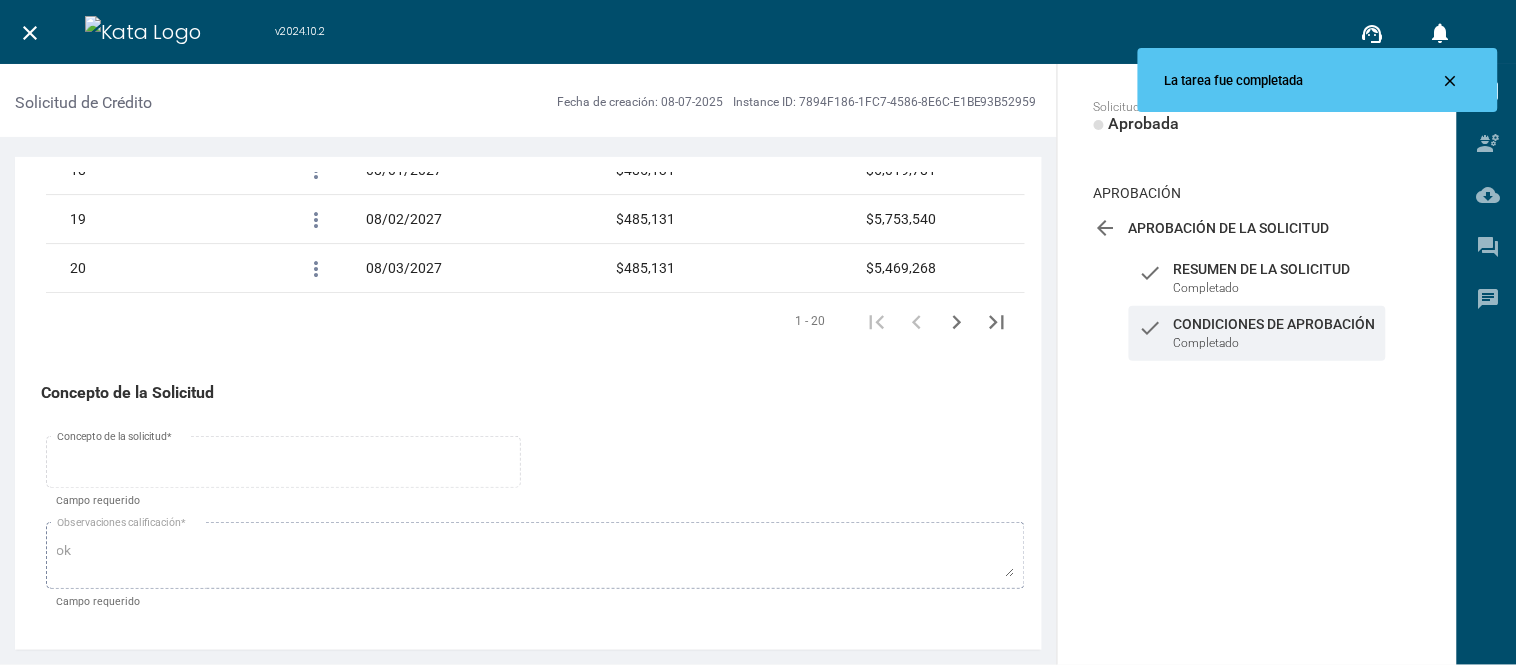 scroll, scrollTop: 3424, scrollLeft: 0, axis: vertical 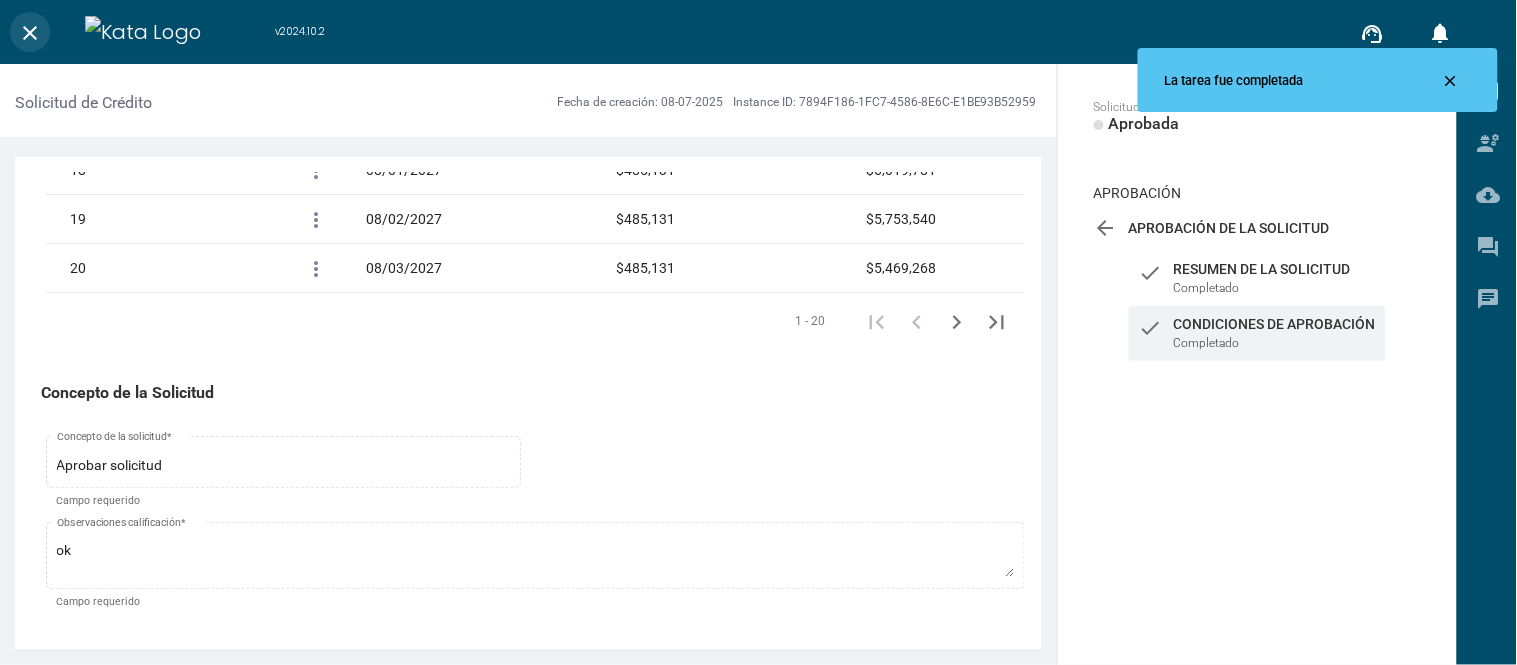 click on "close" at bounding box center [30, 32] 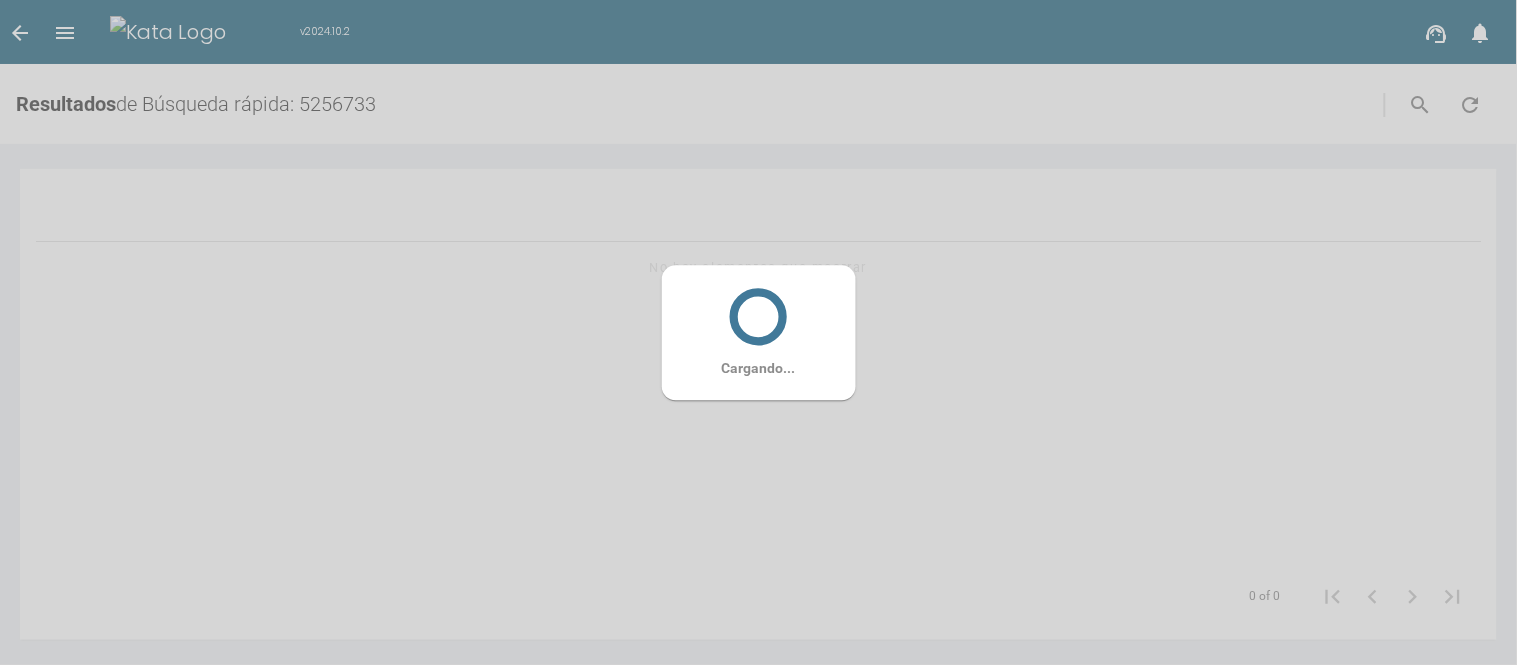 click on "Cargando..." at bounding box center (758, 332) 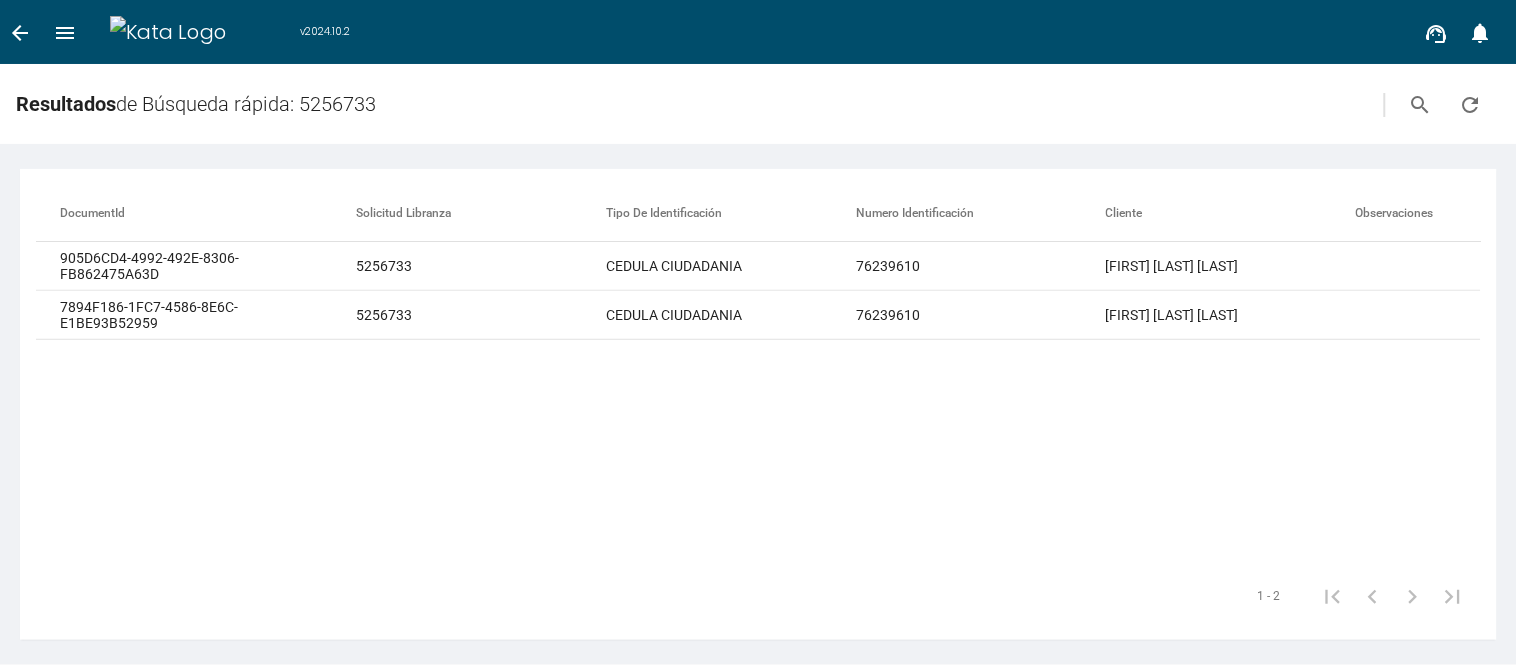 click on "menu" at bounding box center [20, 33] 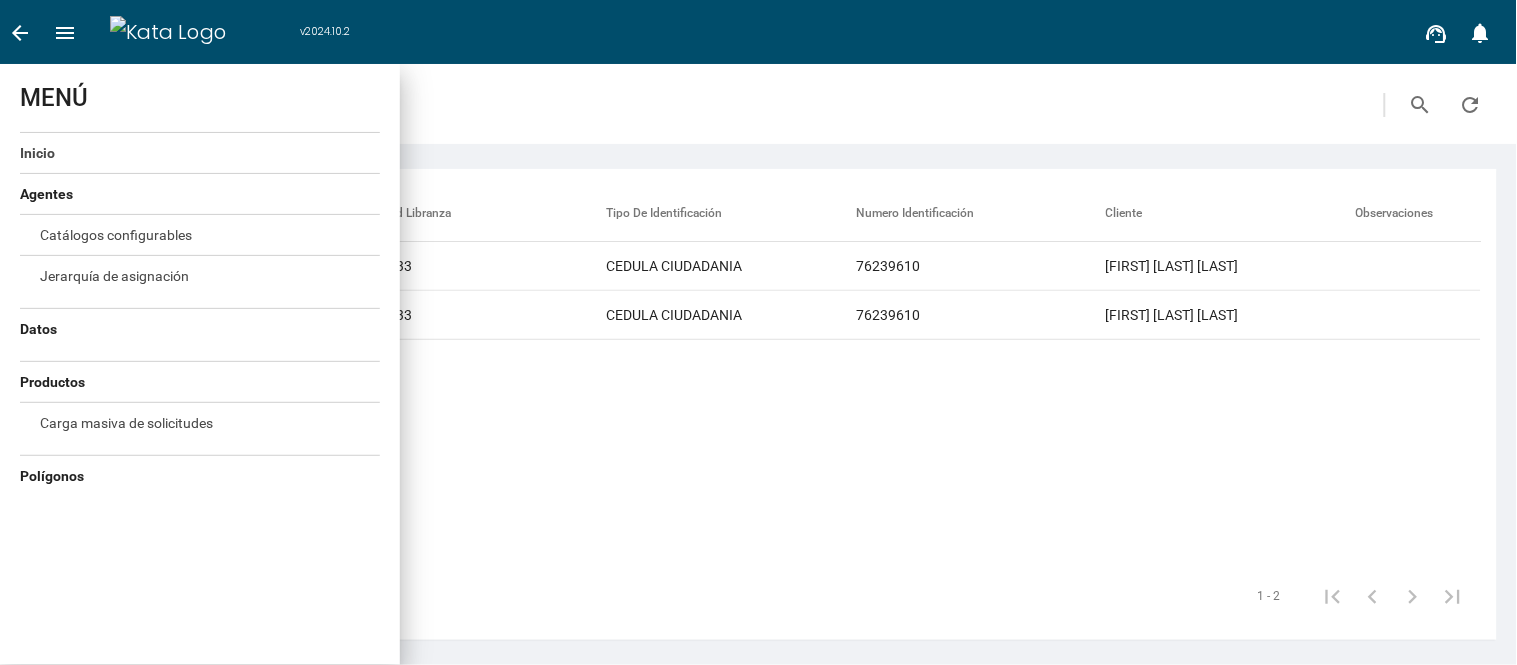 click on "Inicio" at bounding box center (37, 153) 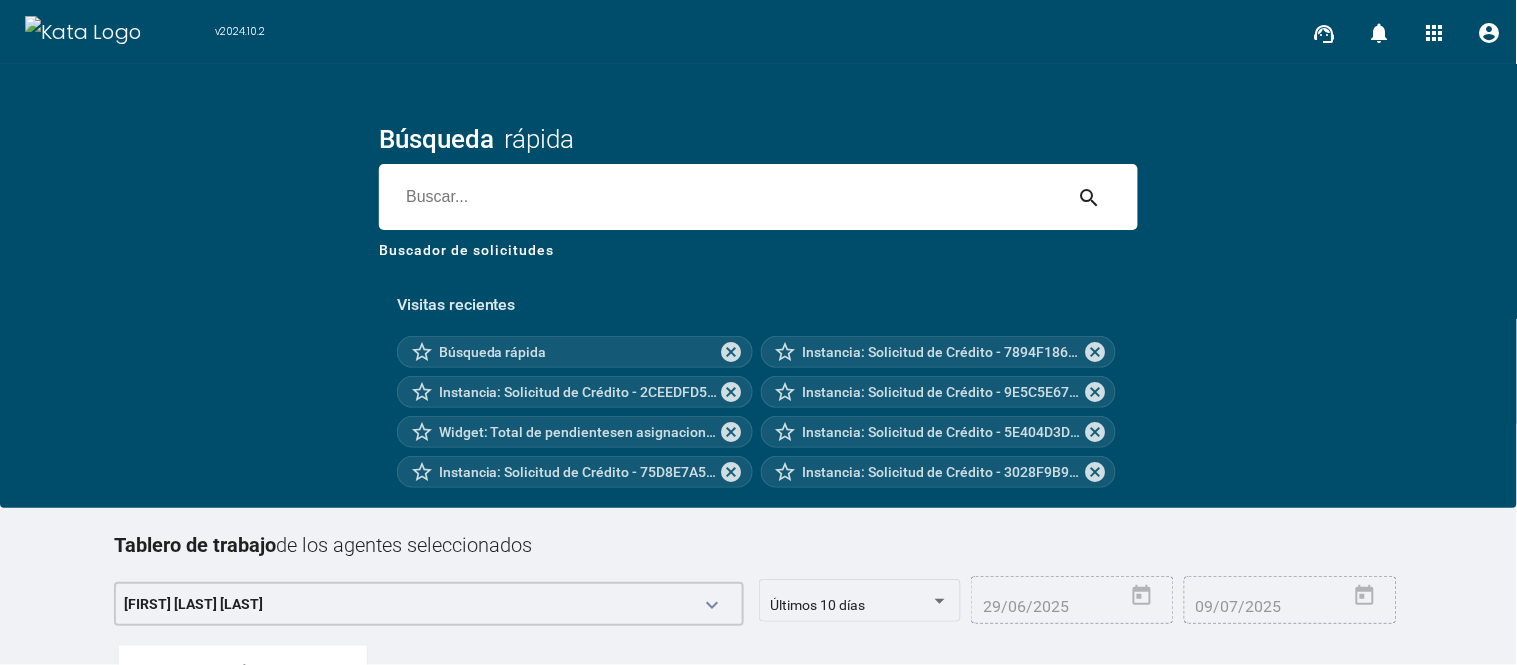 click at bounding box center (720, 197) 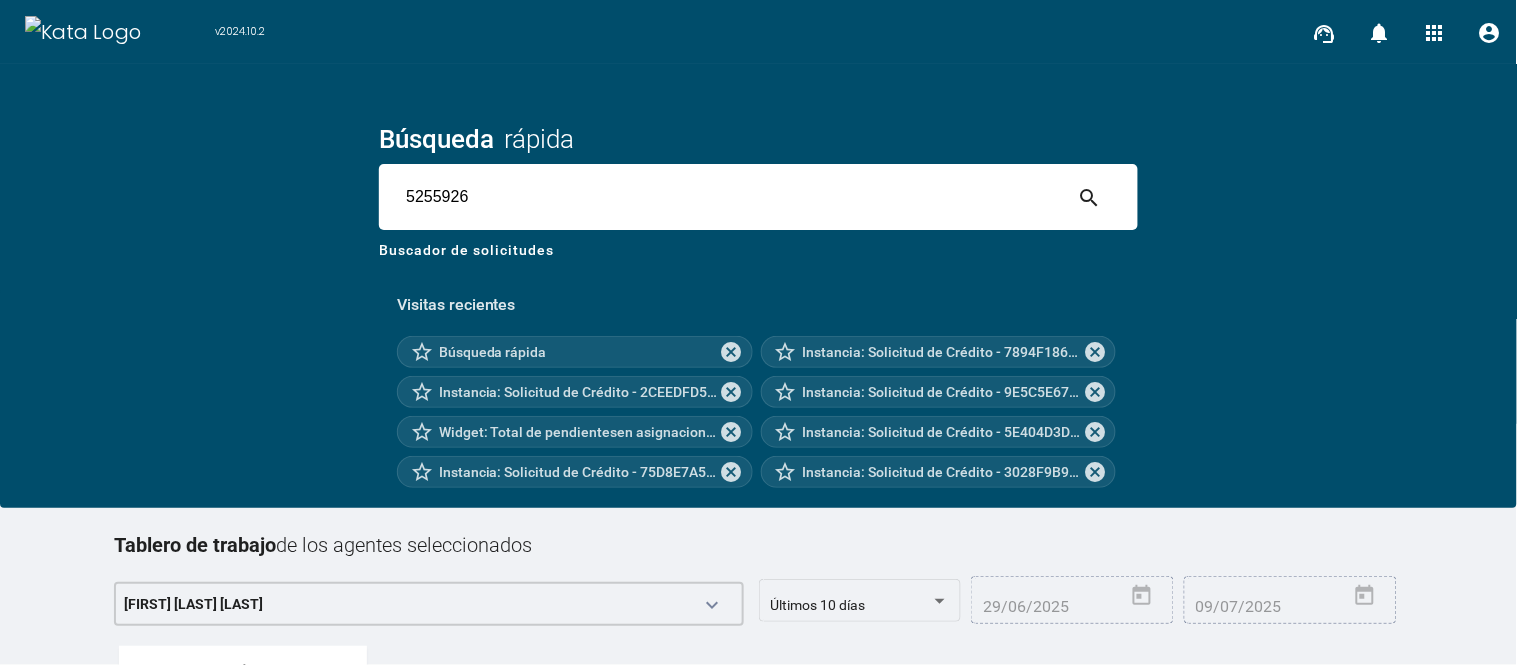 type on "5255926" 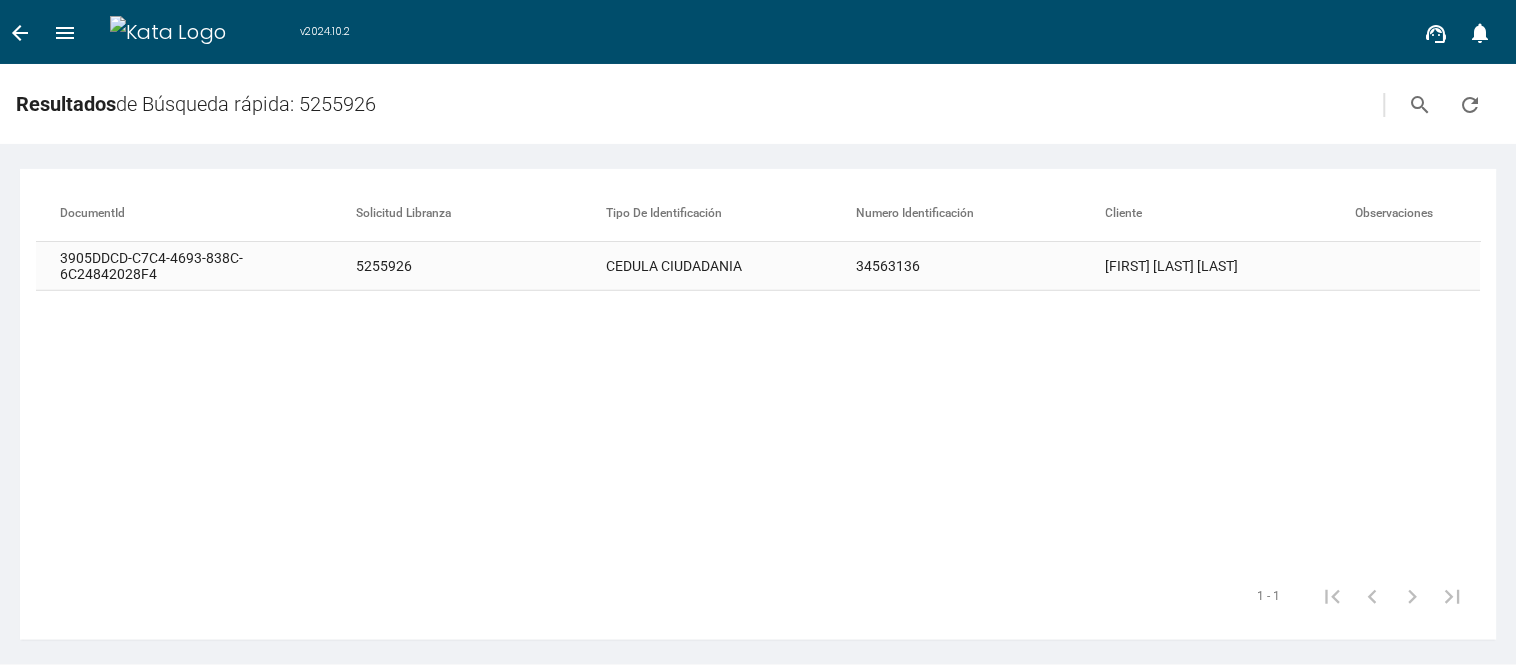 click on "CEDULA CIUDADANIA" at bounding box center [731, 266] 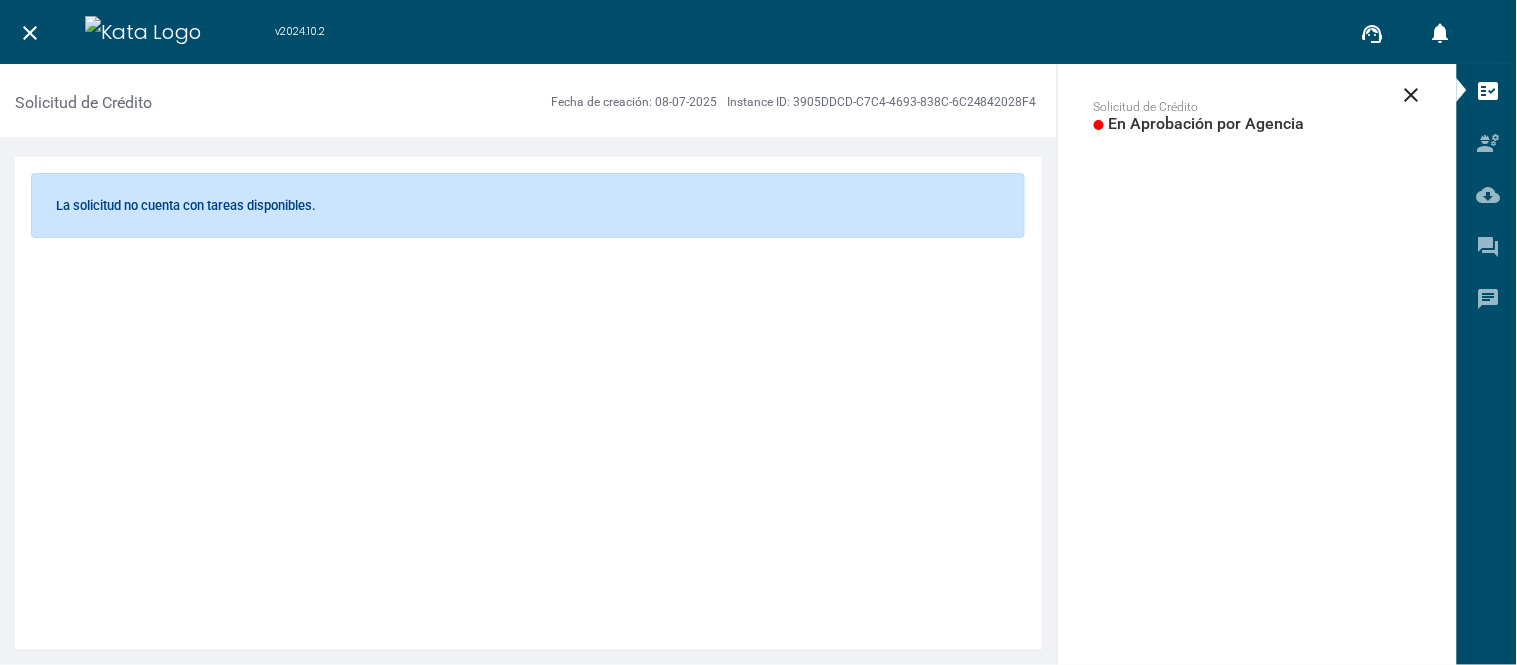 click on "close" at bounding box center [30, 33] 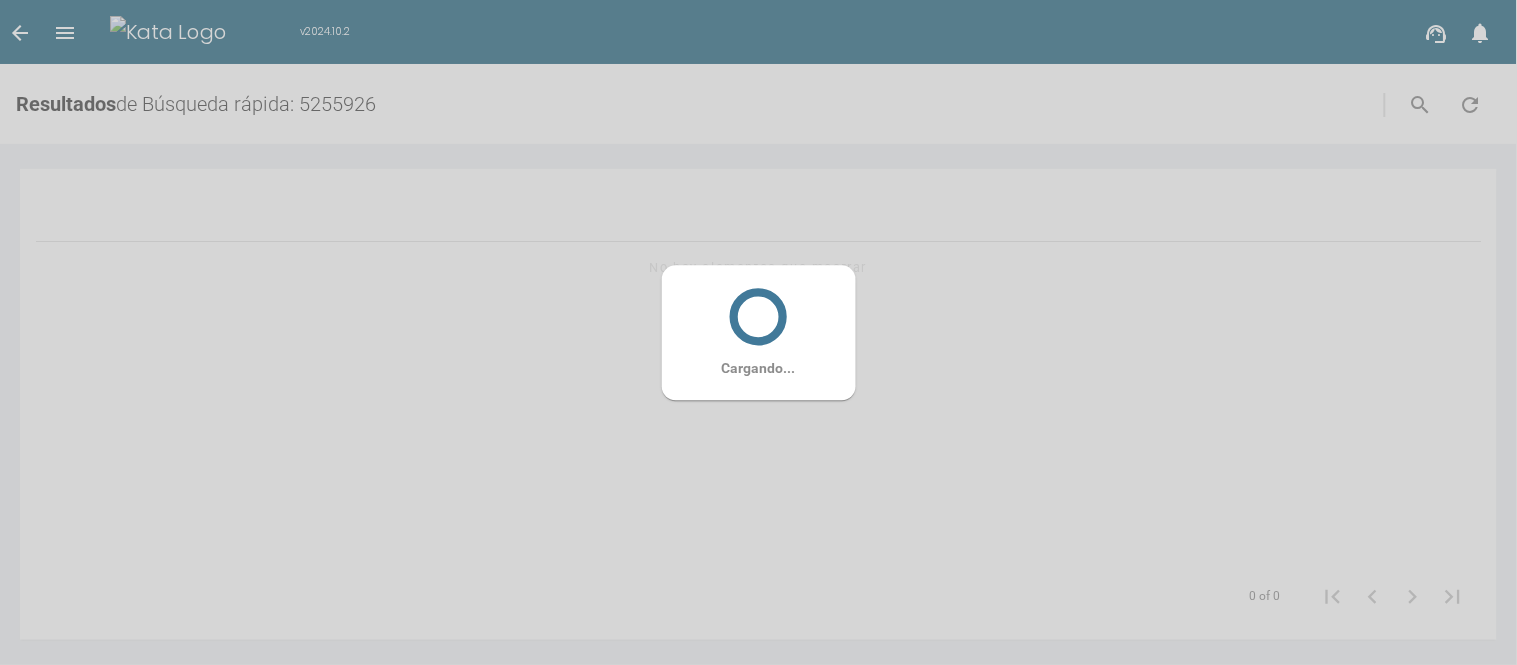 click on "Cargando..." at bounding box center (758, 332) 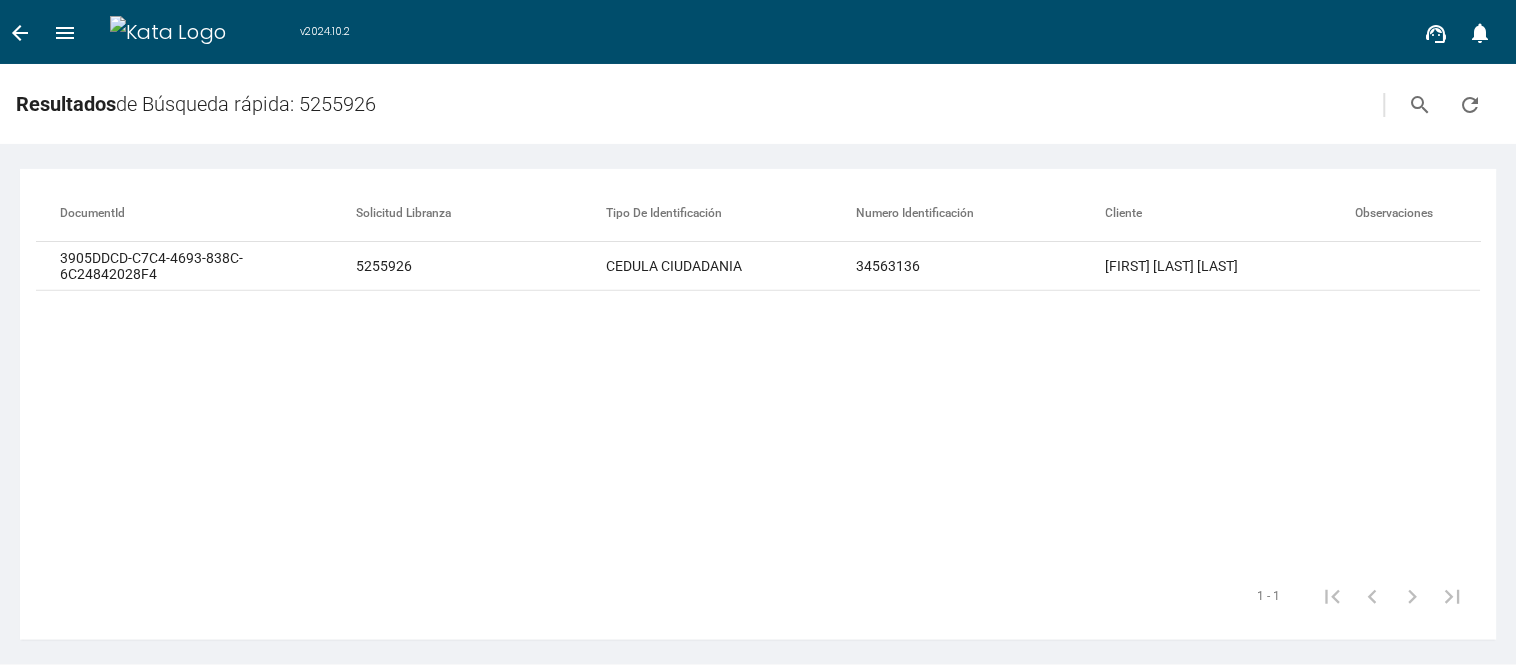 click on "menu" at bounding box center [20, 33] 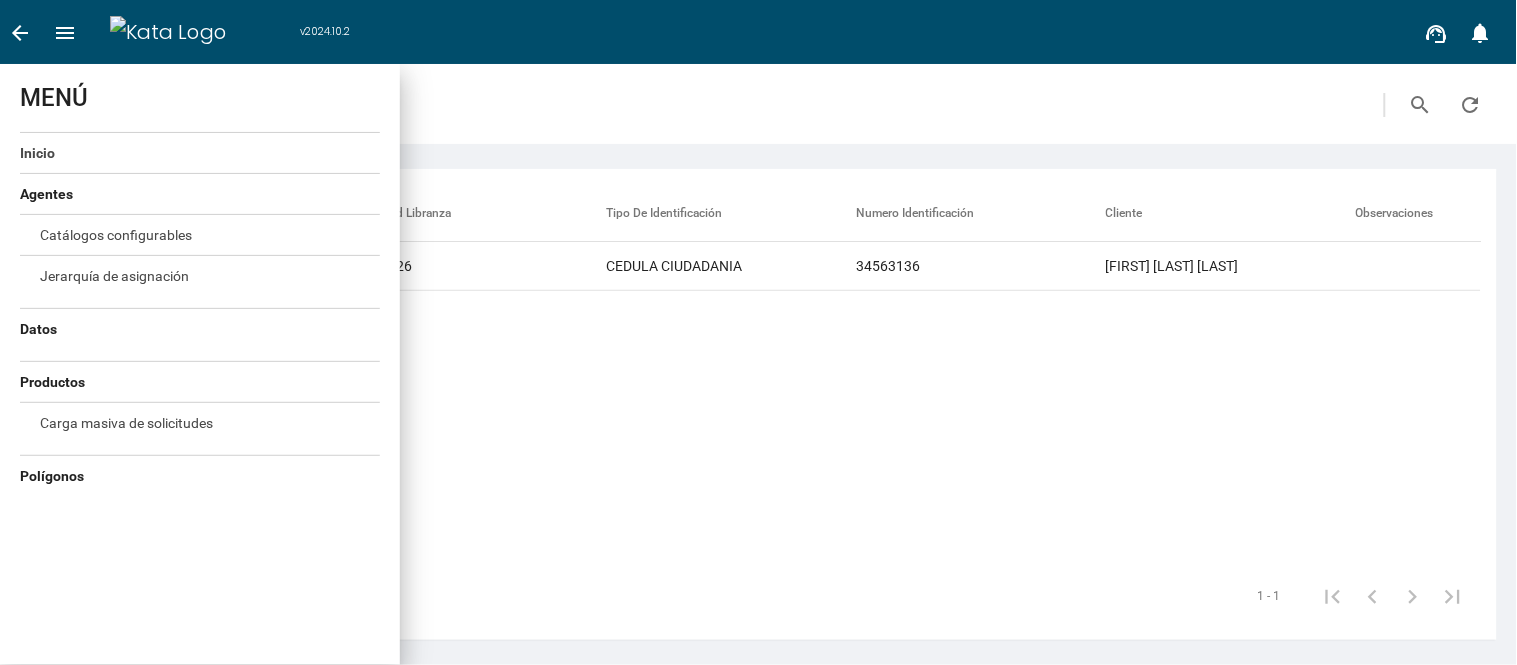 click on "Inicio" at bounding box center (200, 152) 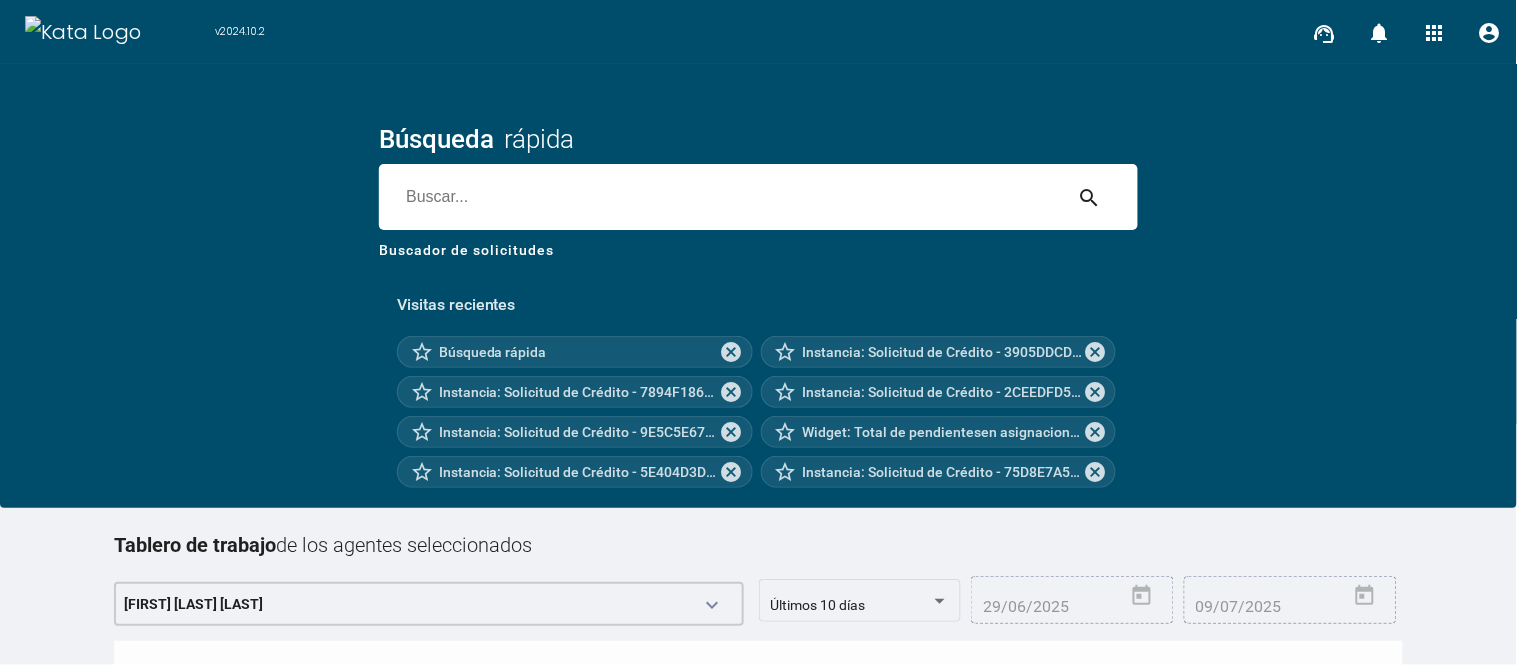 drag, startPoint x: 580, startPoint y: 183, endPoint x: 557, endPoint y: 192, distance: 24.698177 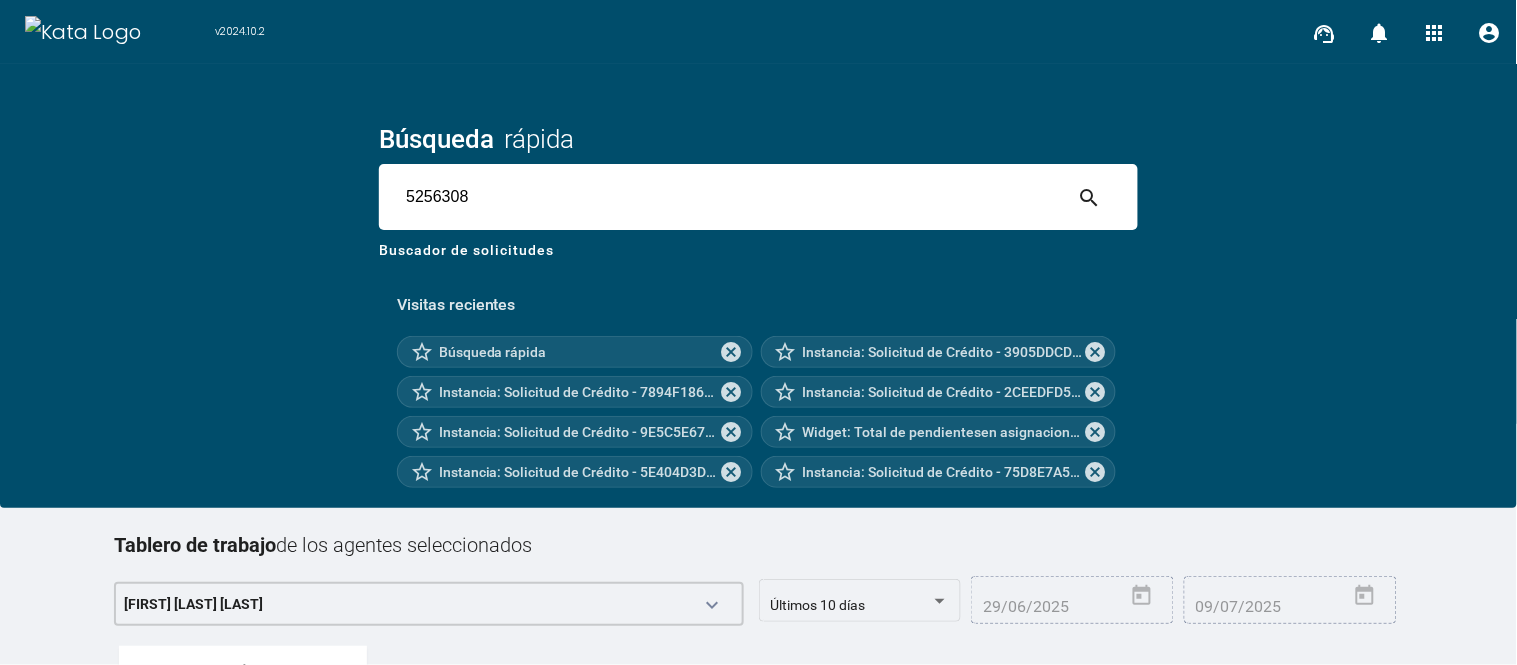 type on "5256308" 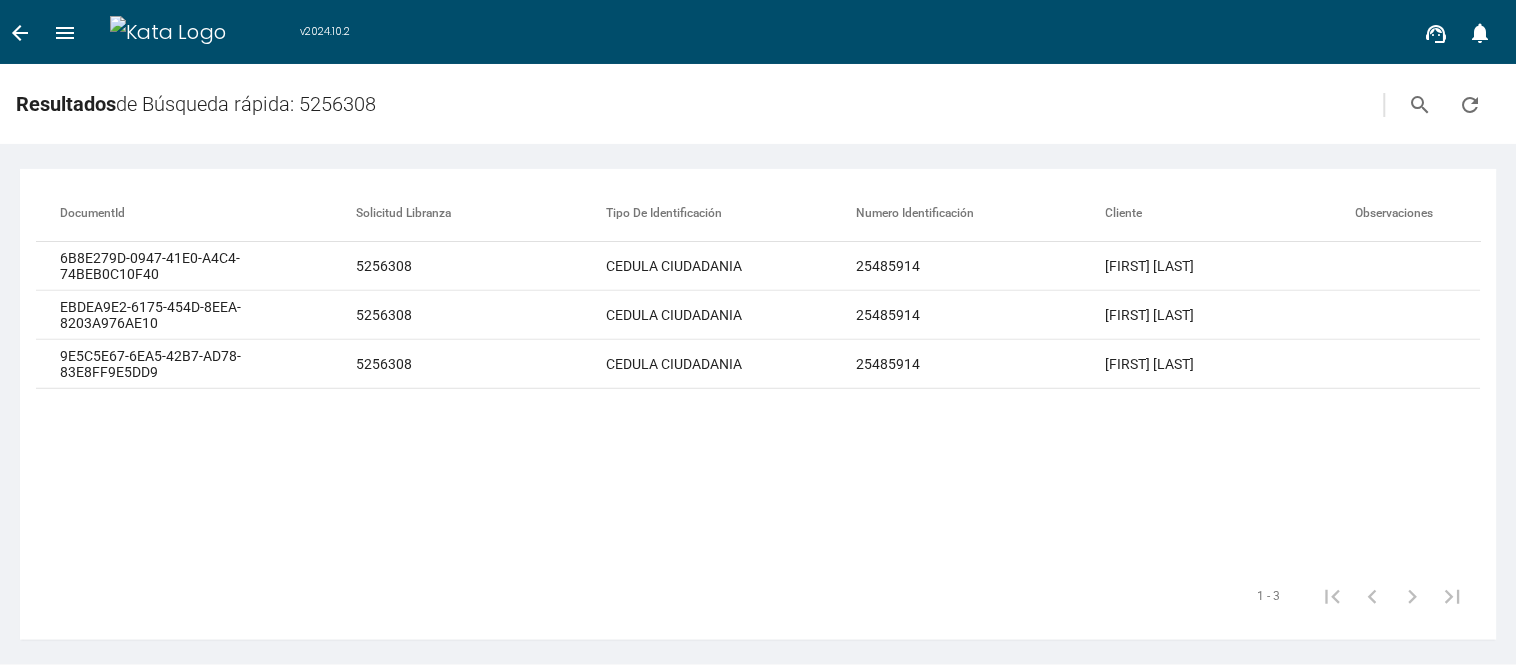 scroll, scrollTop: 0, scrollLeft: 1600, axis: horizontal 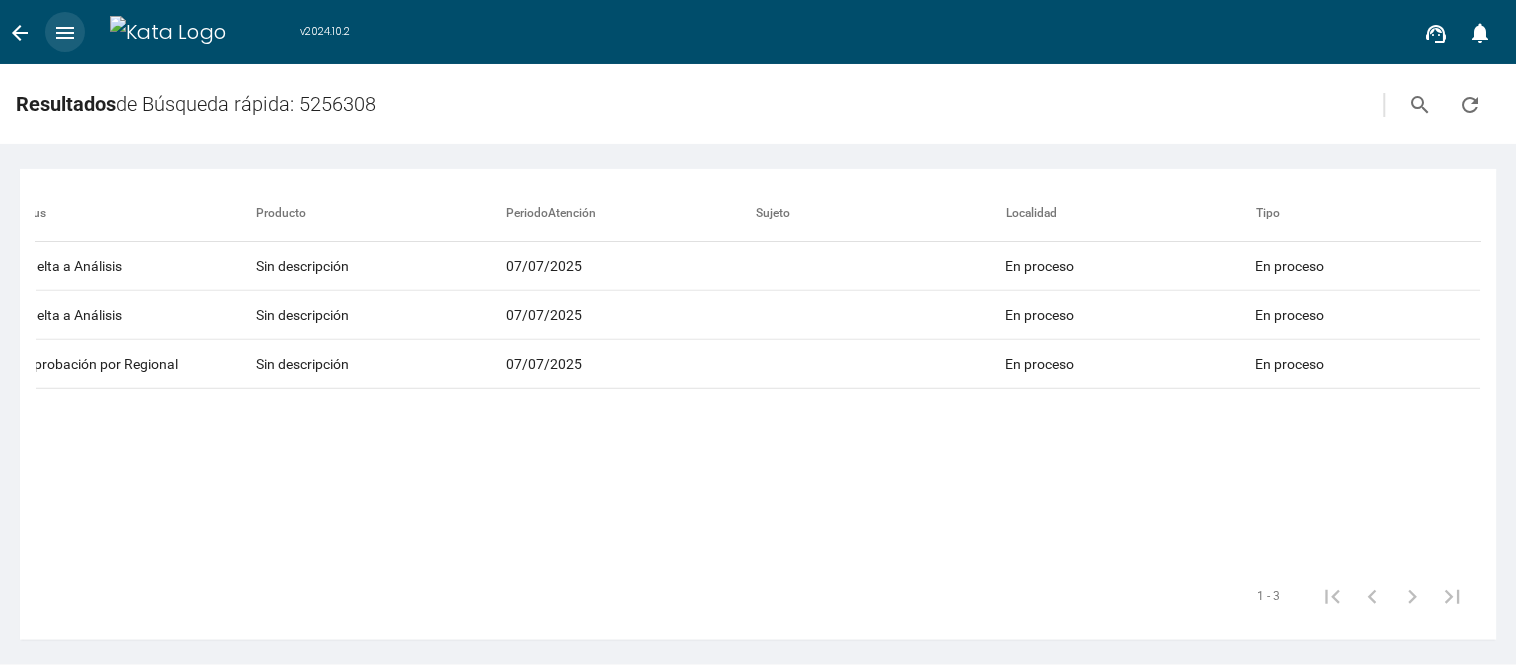 click on "menu" at bounding box center [65, 33] 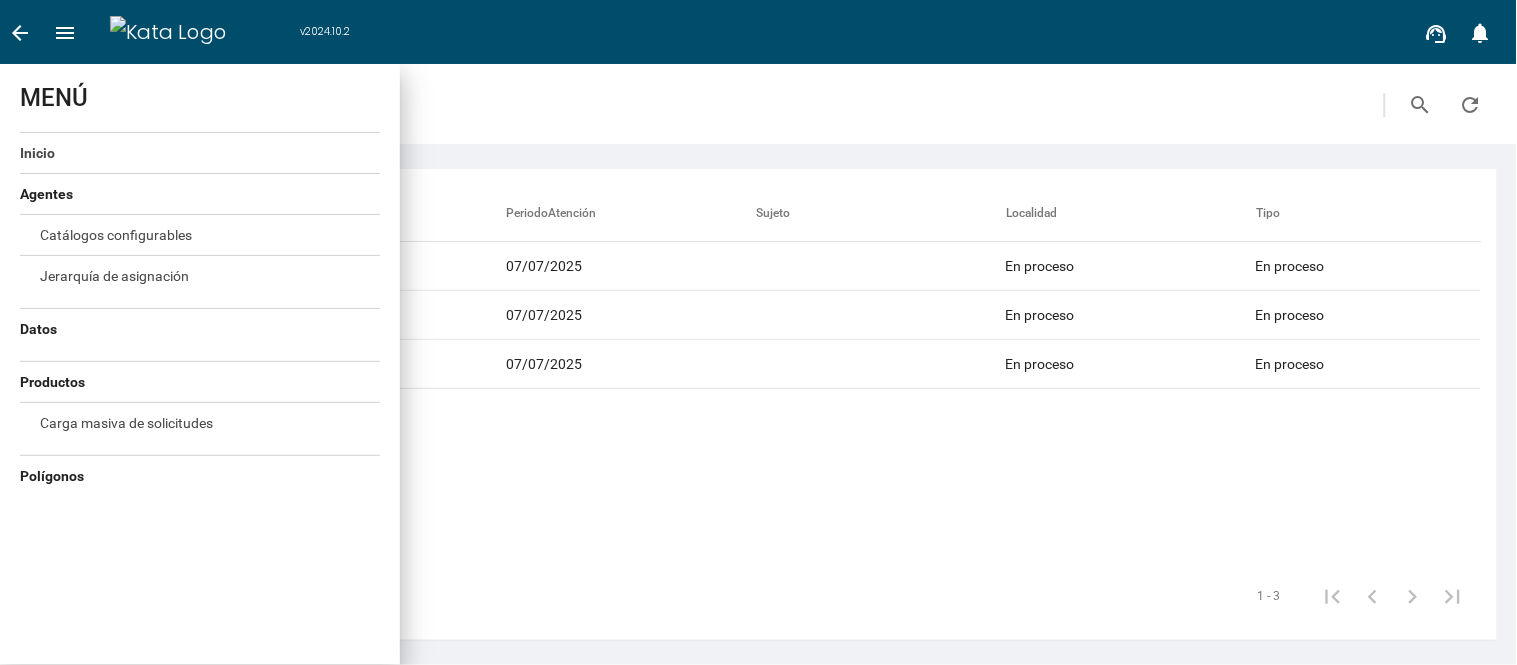 click on "Inicio" at bounding box center [37, 153] 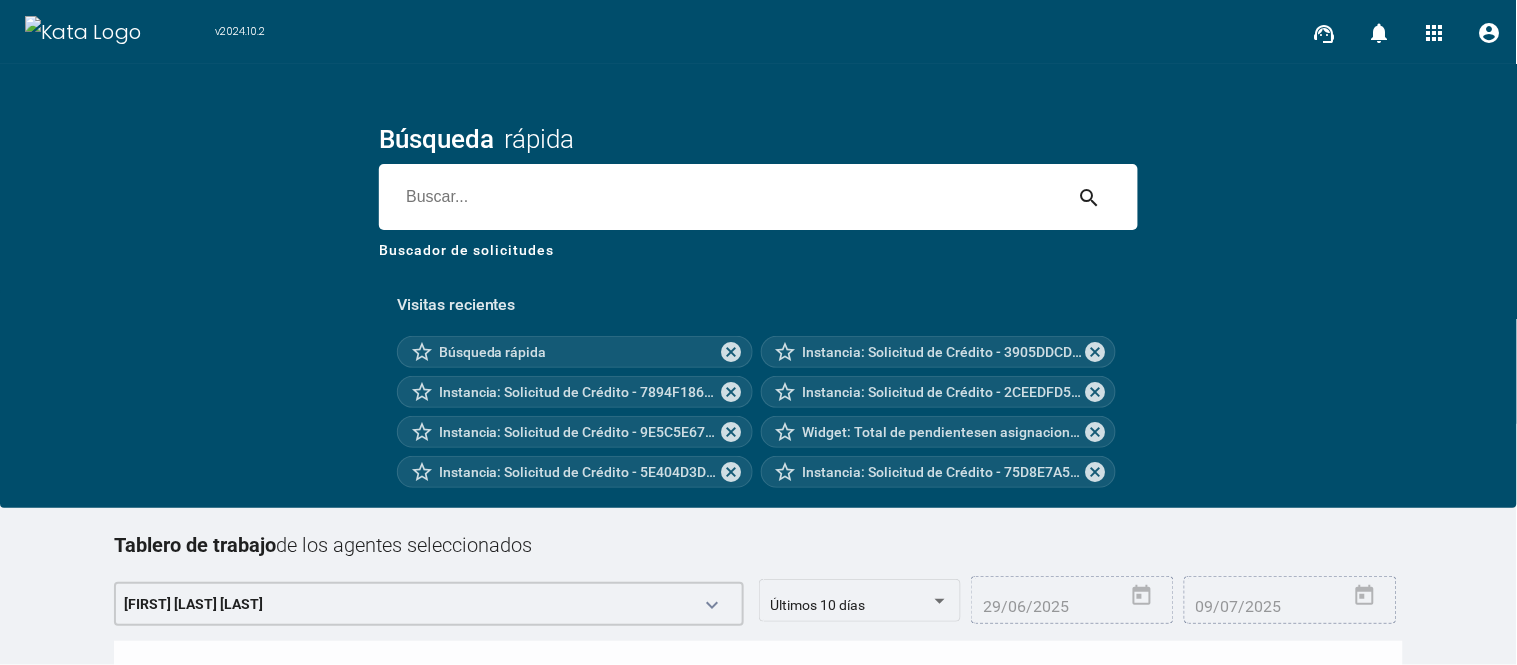 click at bounding box center [720, 197] 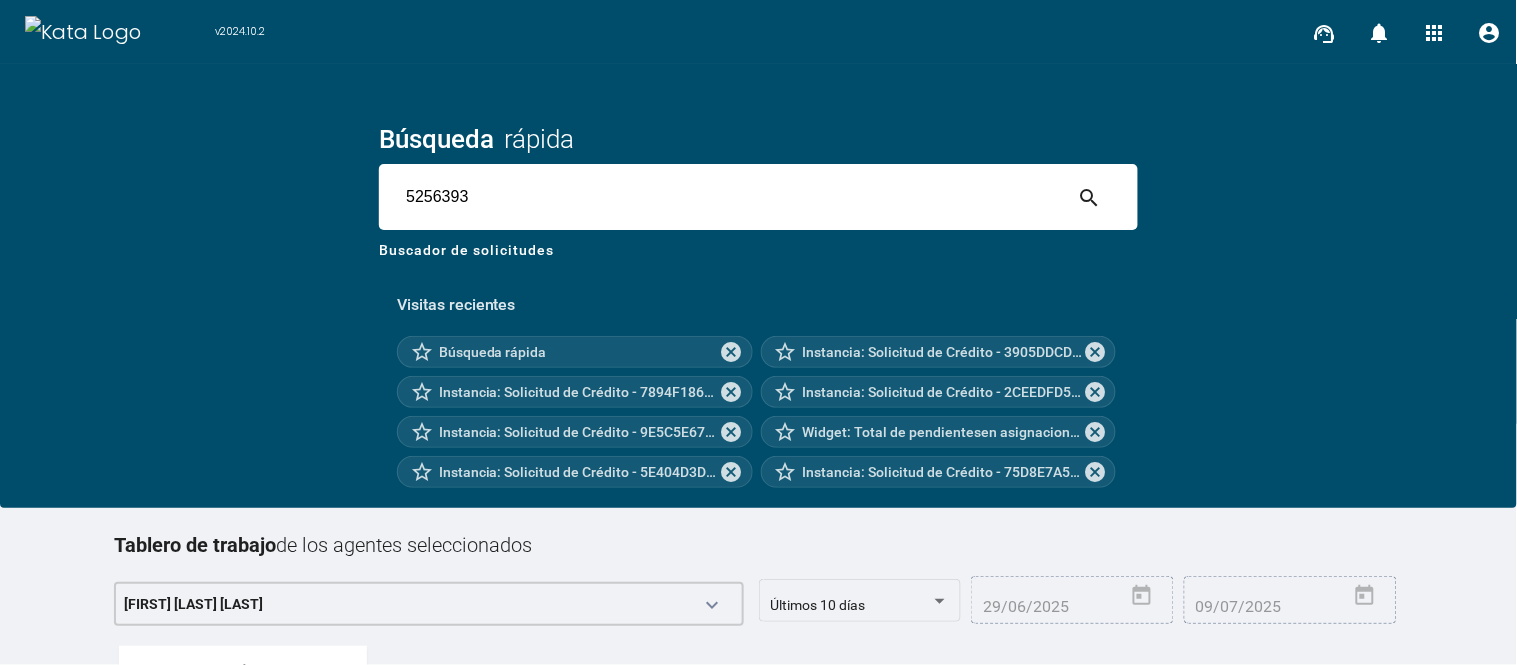 type on "5256393" 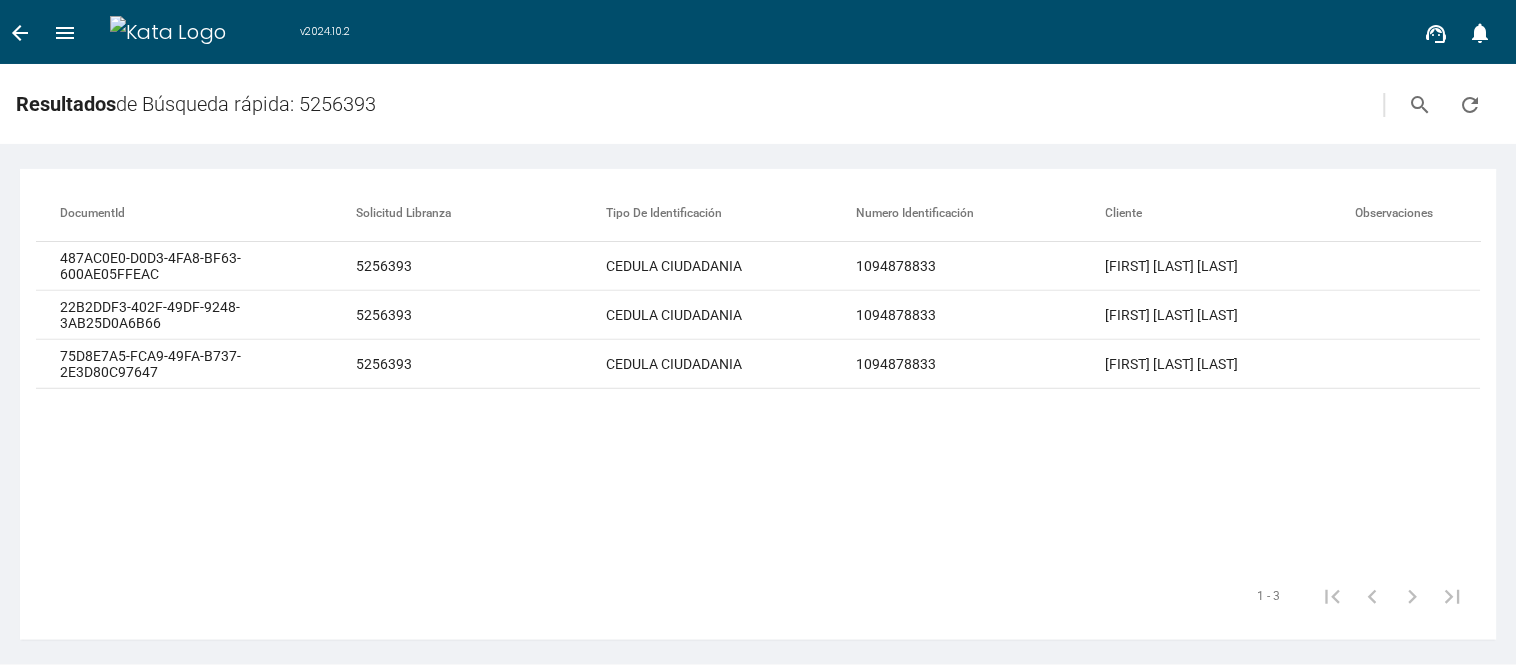 scroll, scrollTop: 0, scrollLeft: 1162, axis: horizontal 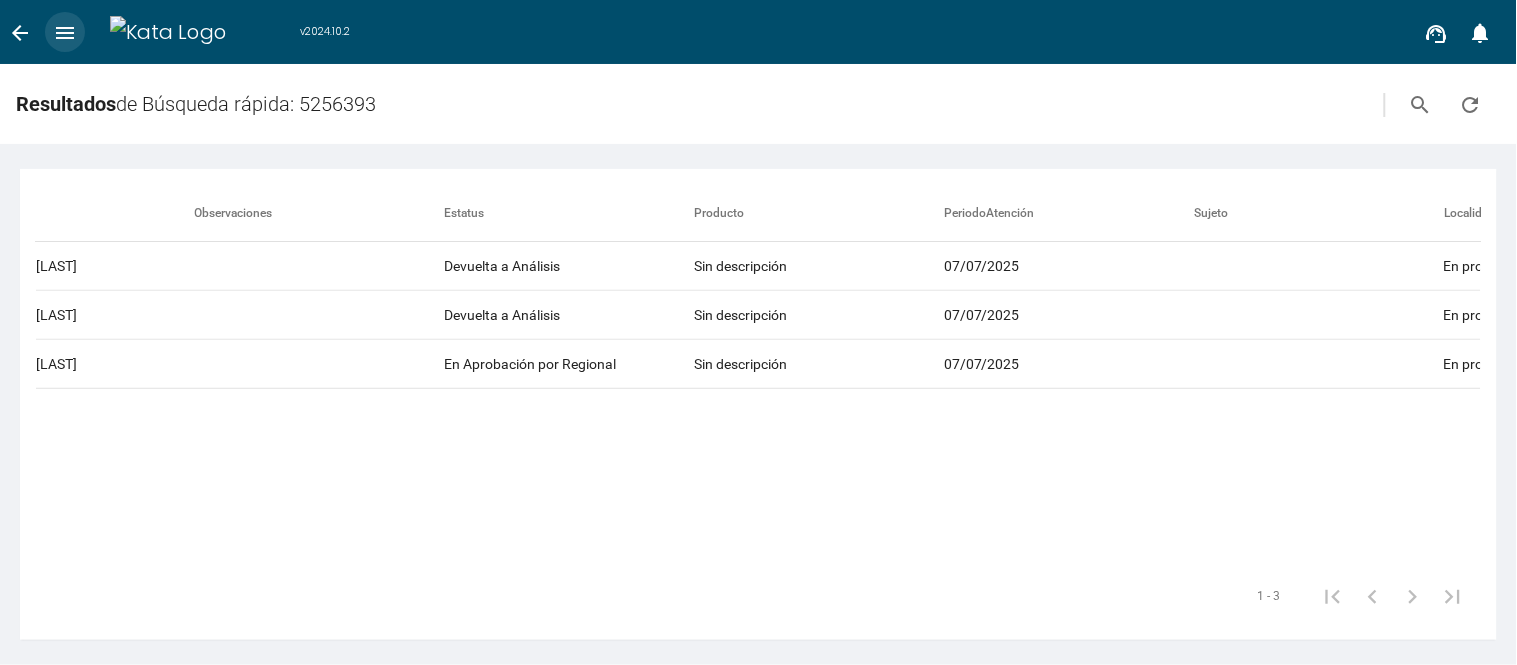 click on "menu" at bounding box center (65, 33) 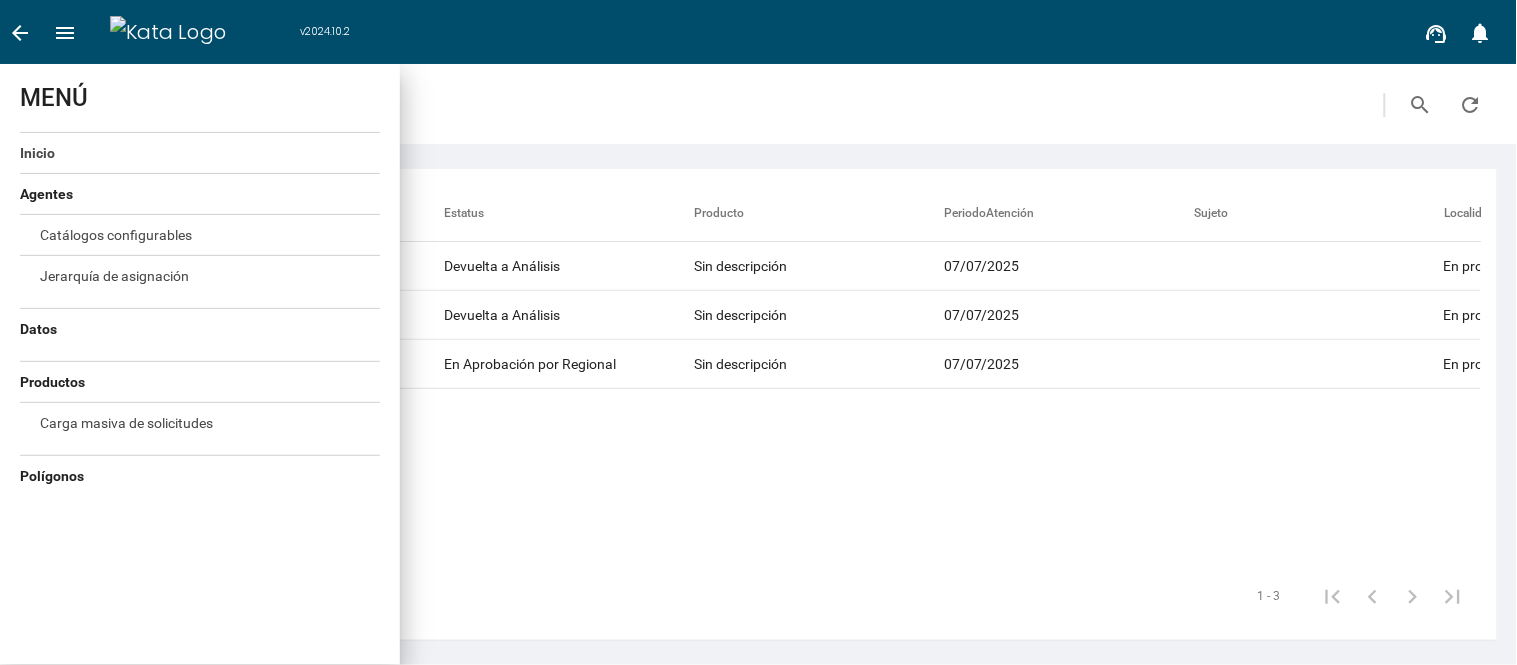 click on "Inicio" at bounding box center [37, 153] 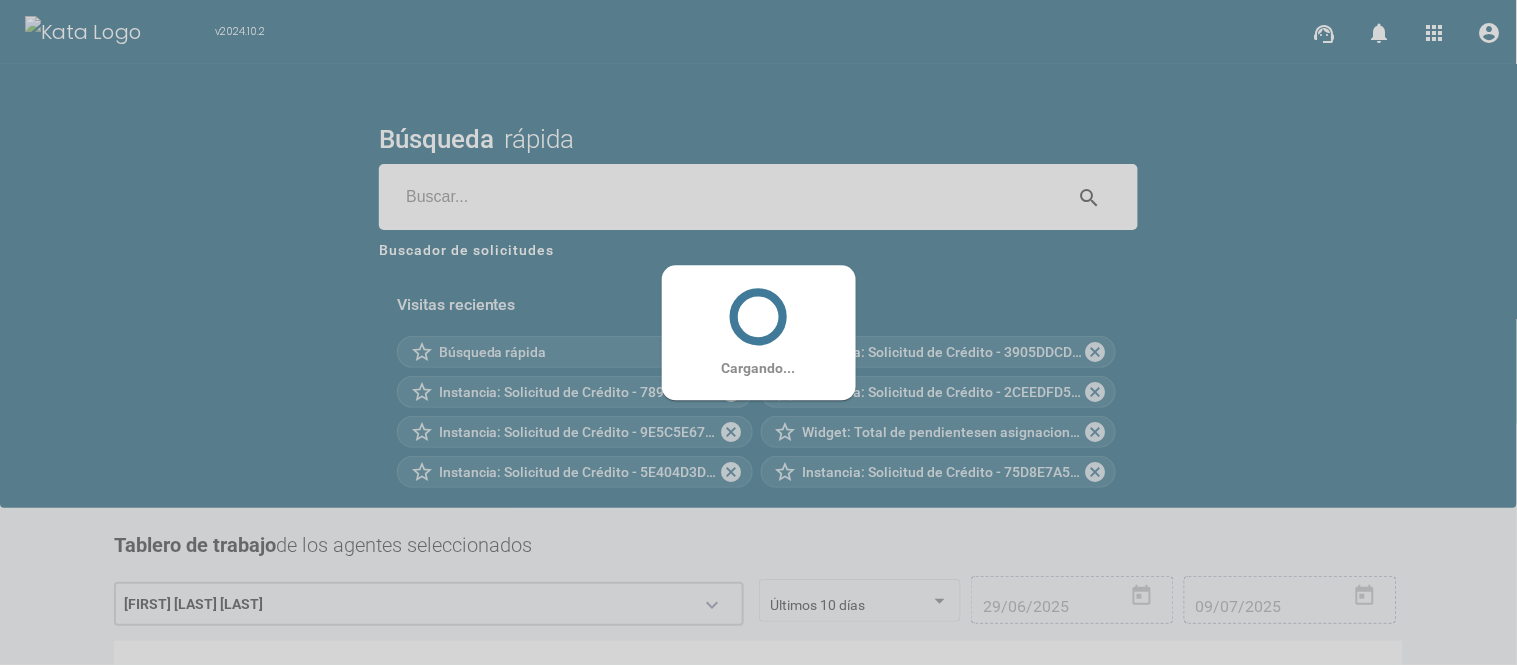 click on "Cargando..." at bounding box center (759, 332) 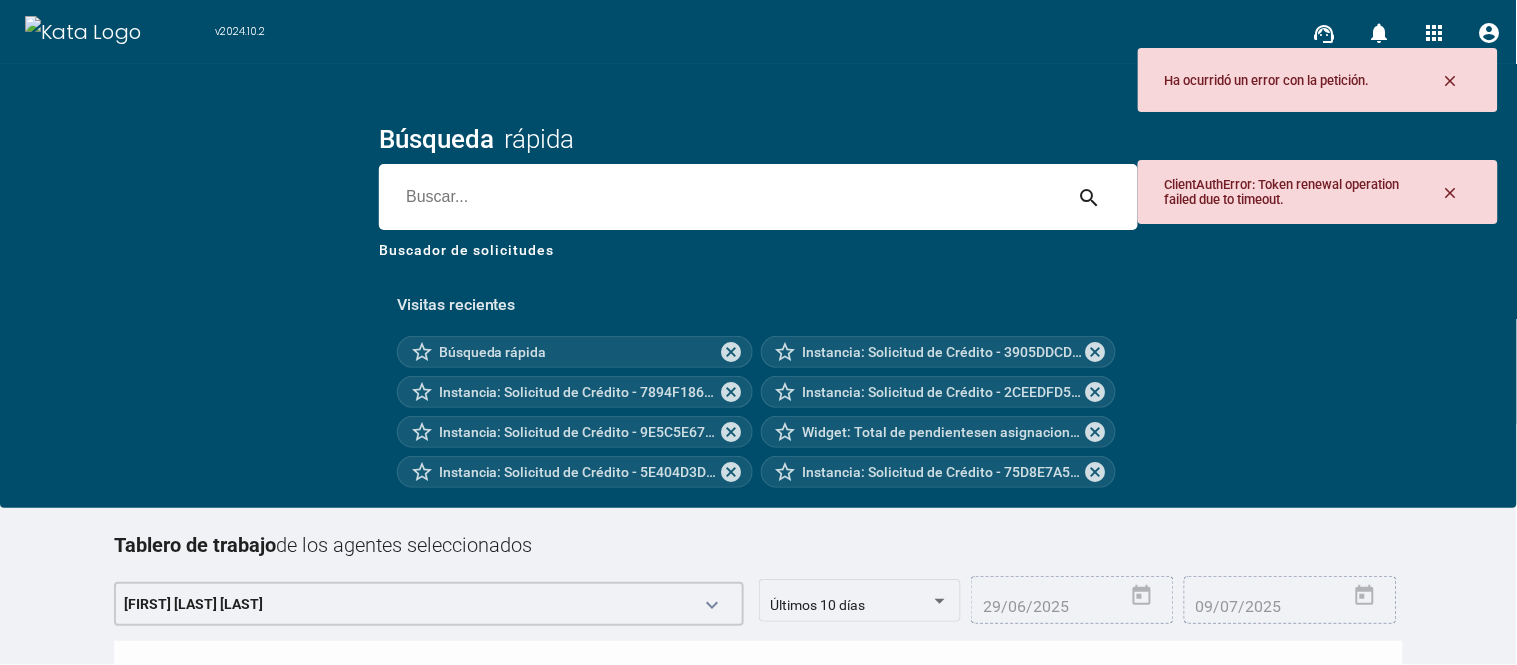 click at bounding box center (720, 197) 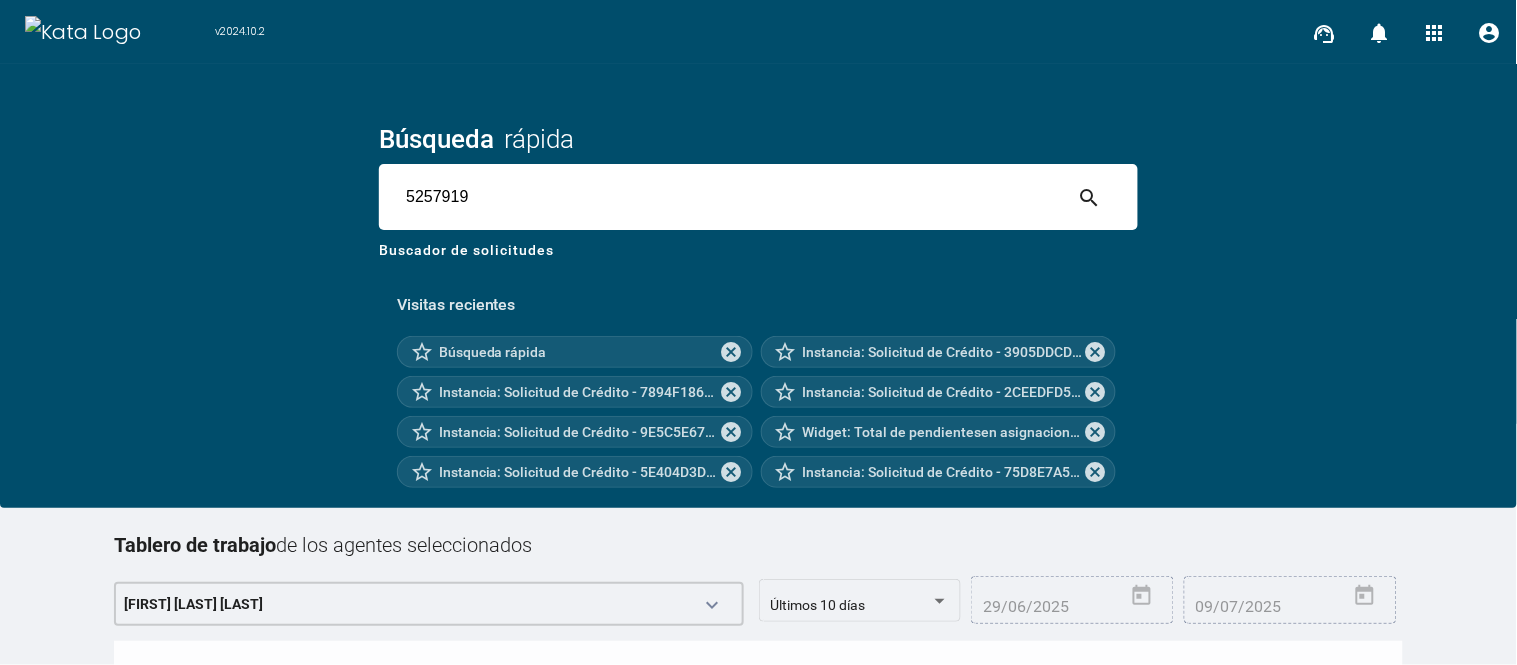 type on "5257919" 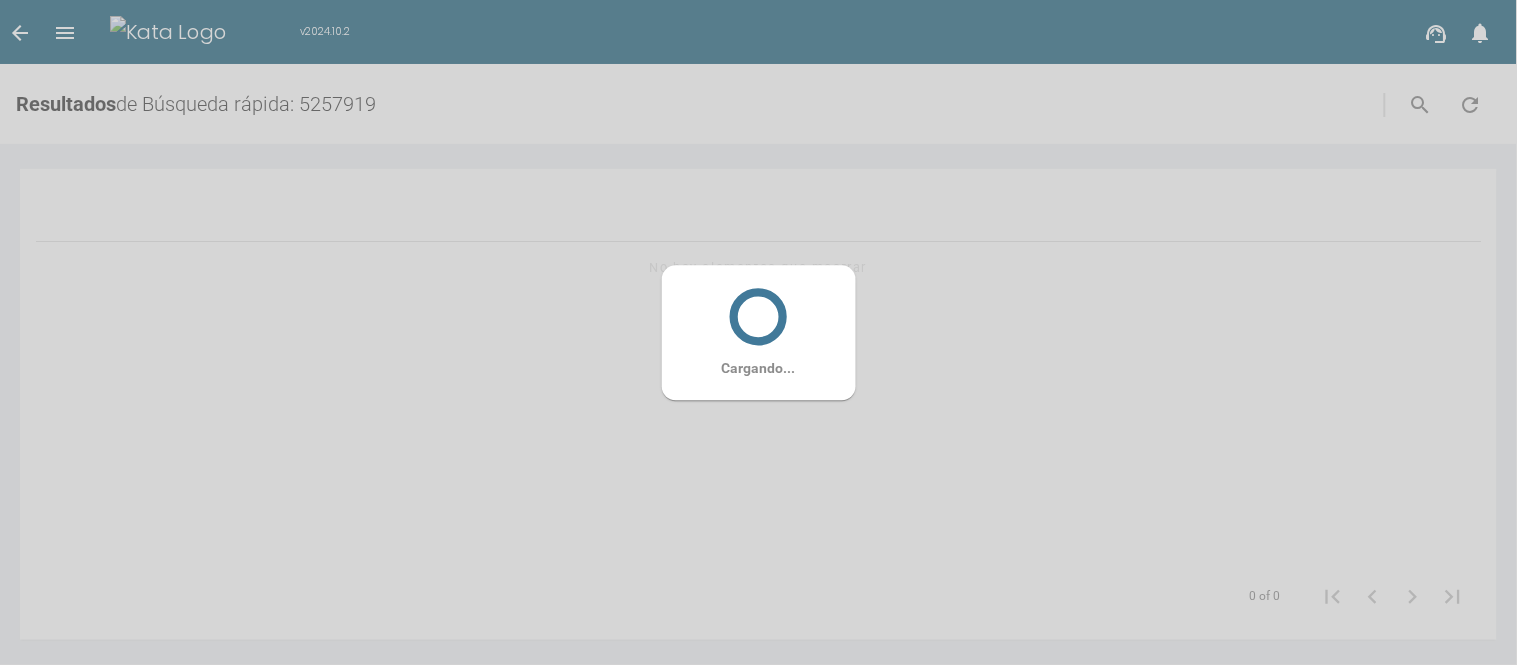click on "Cargando..." at bounding box center [758, 332] 